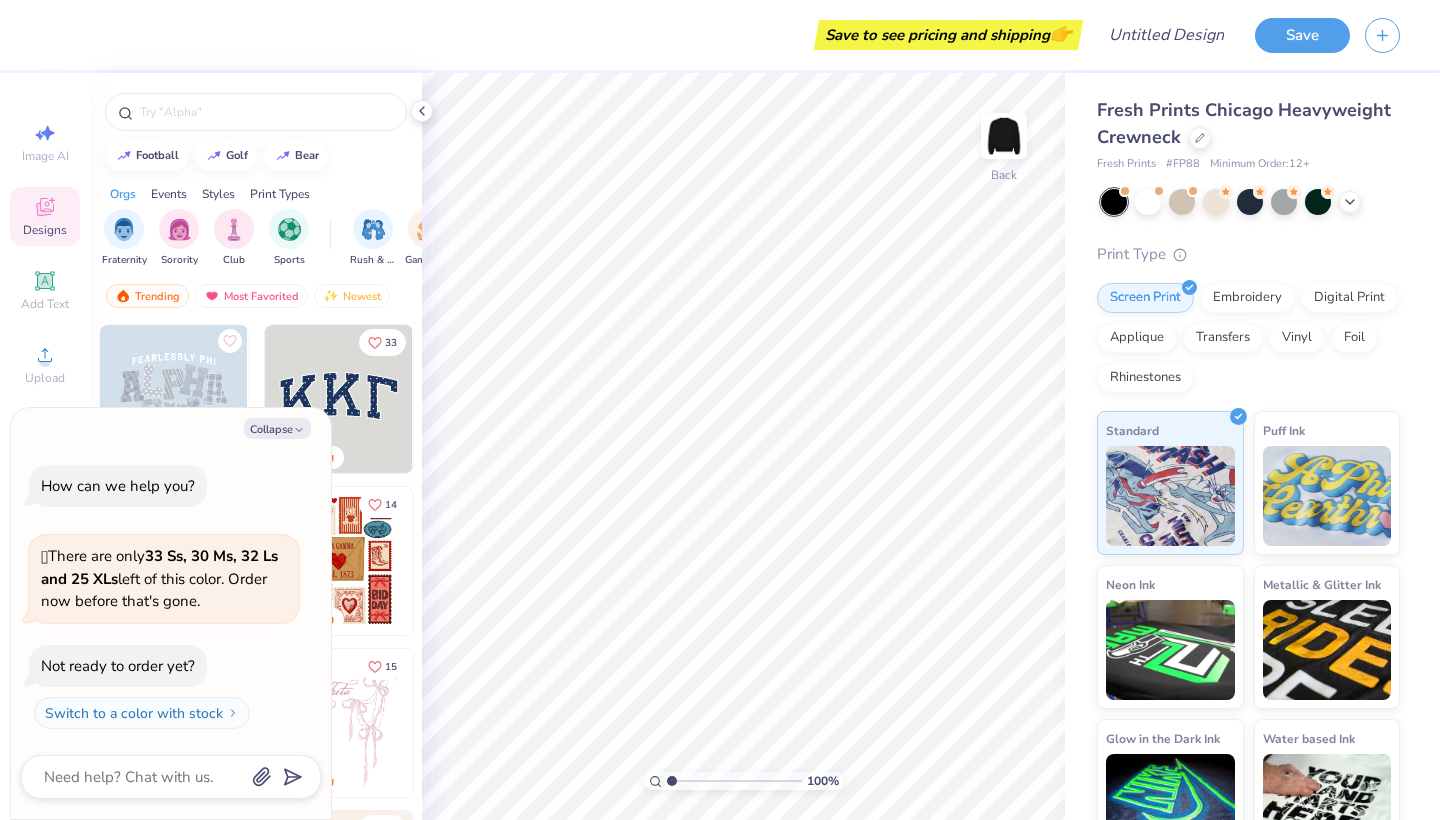 scroll, scrollTop: 0, scrollLeft: 0, axis: both 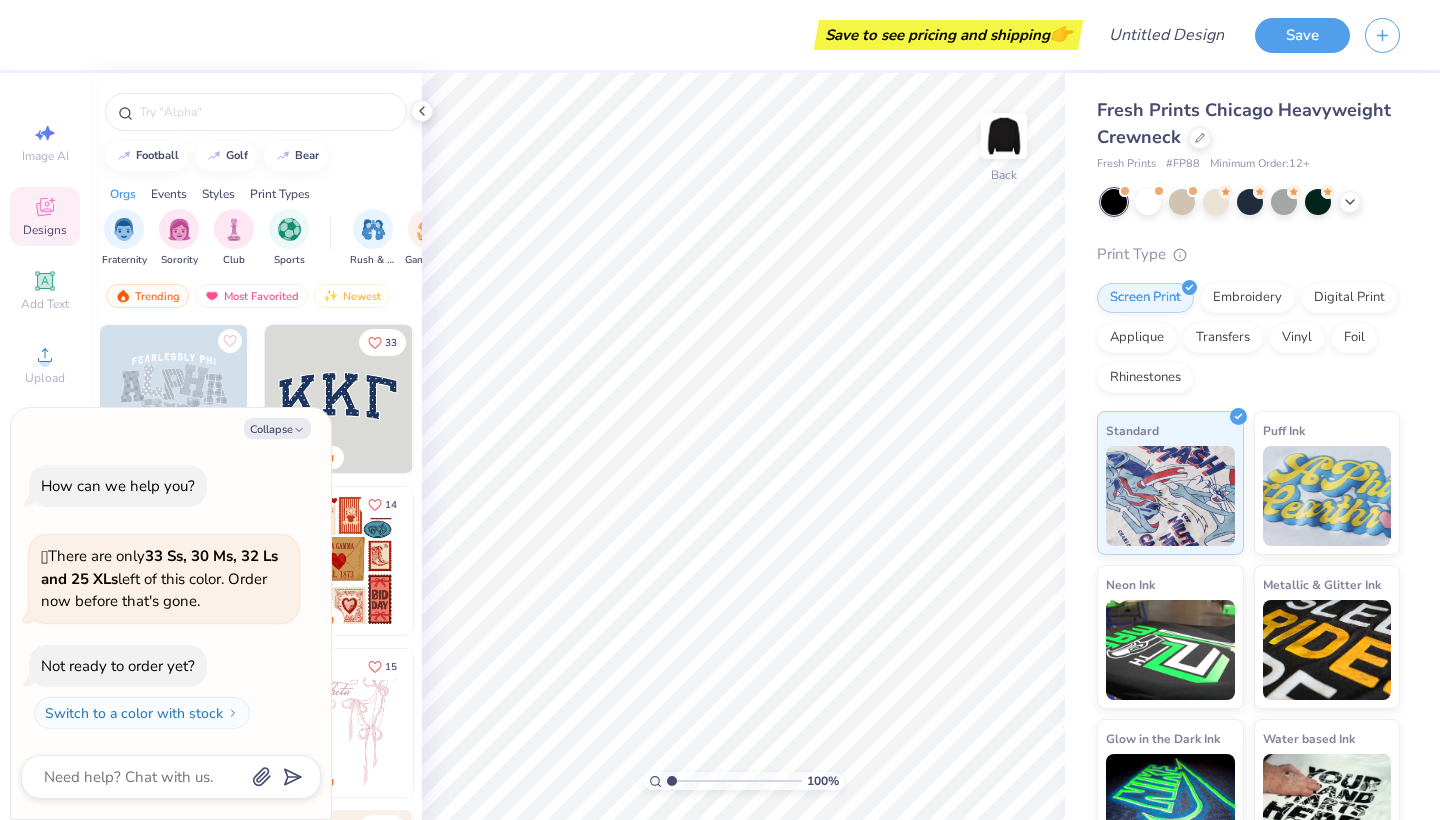 click at bounding box center [338, 399] 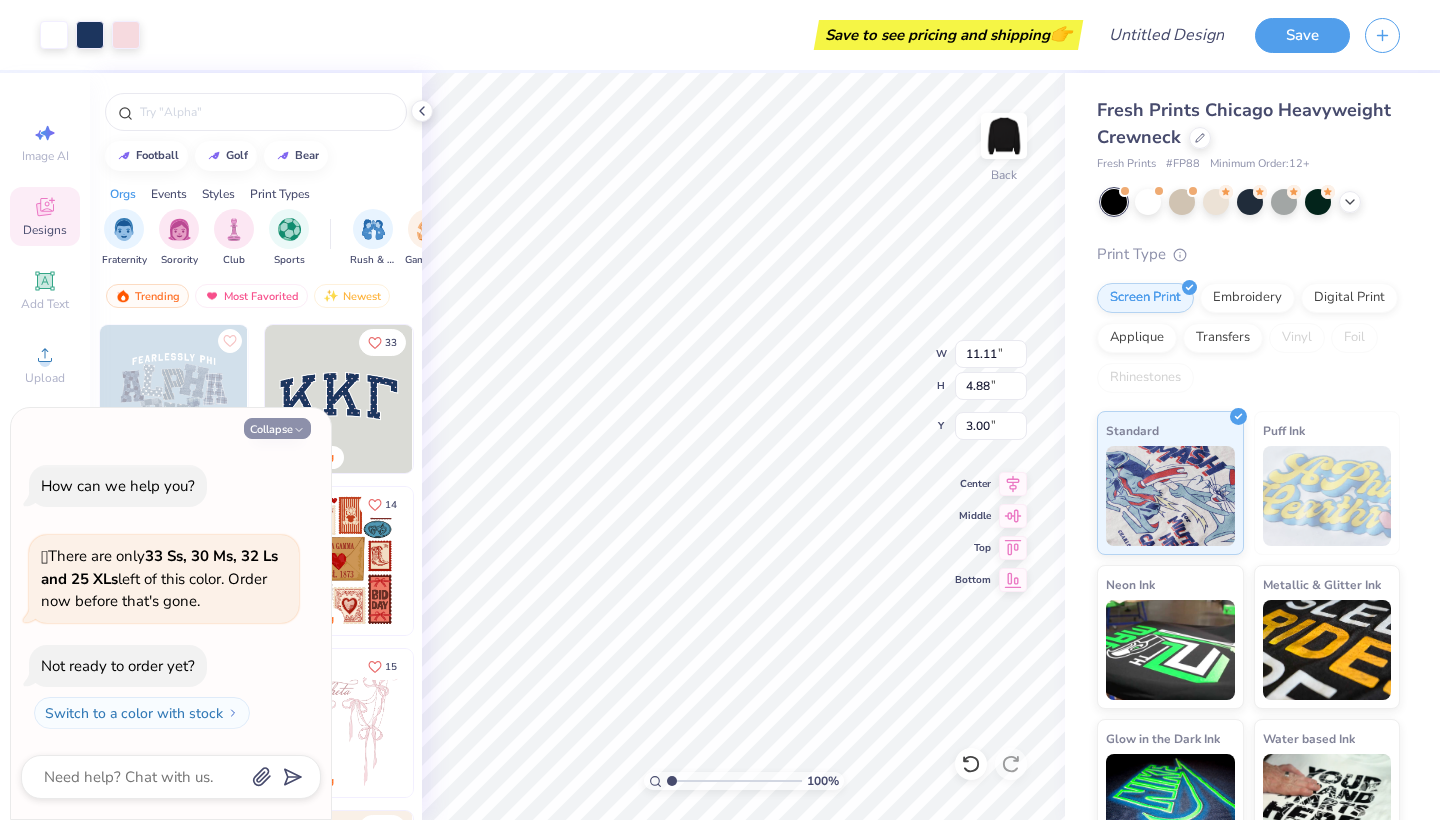 click on "Collapse" at bounding box center [277, 428] 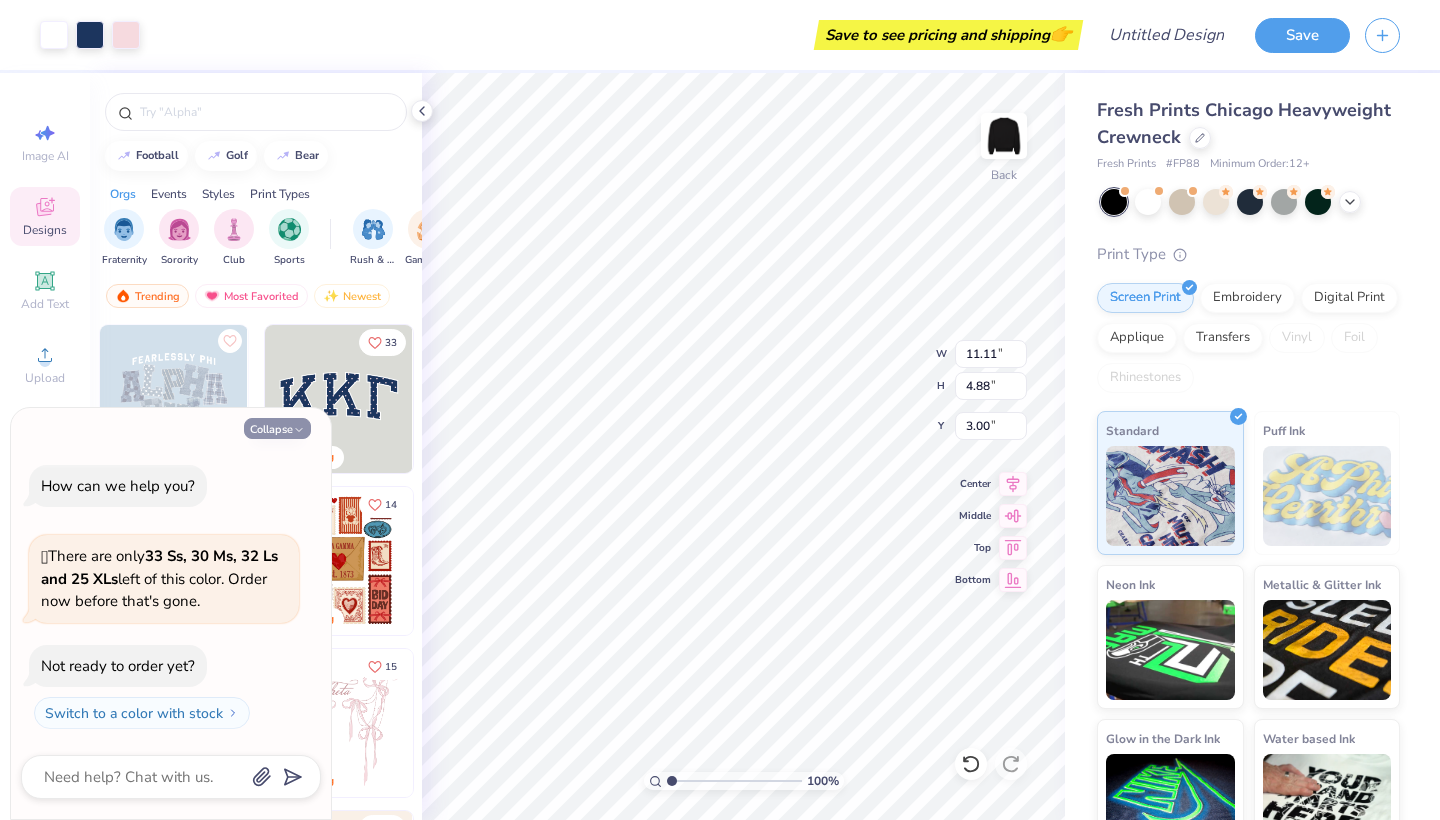 type on "x" 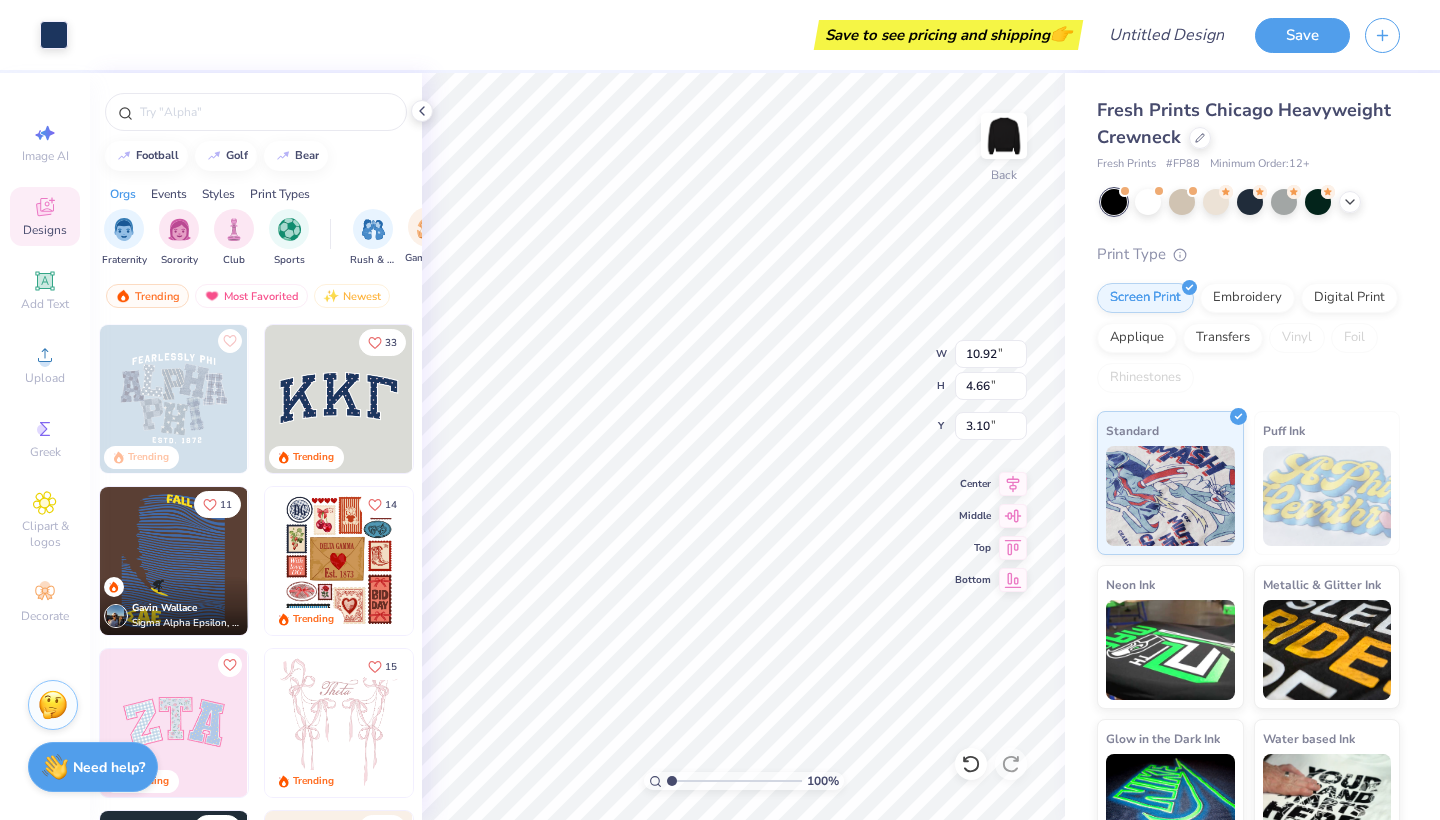 type on "3.00" 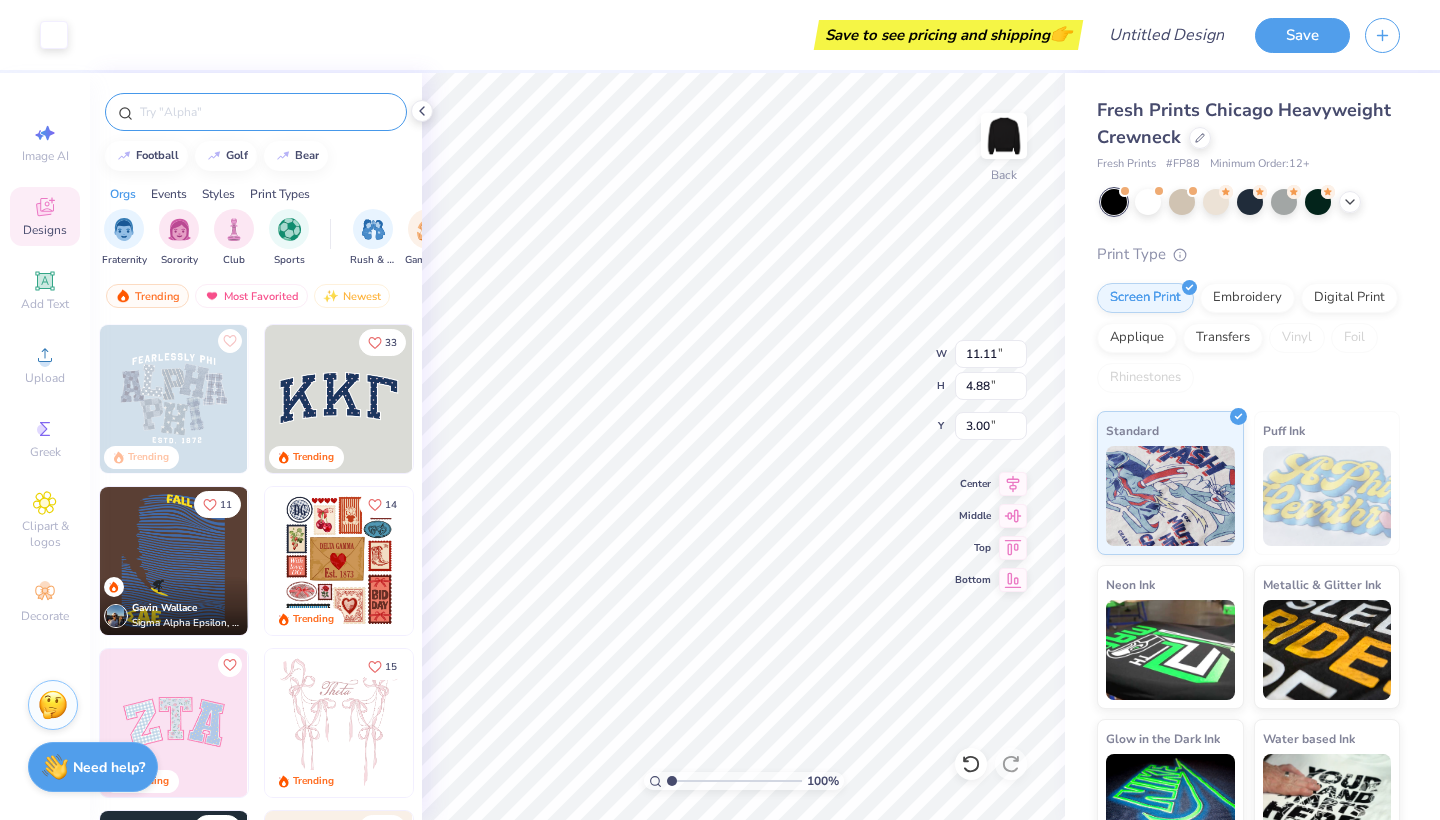 scroll, scrollTop: -1, scrollLeft: 0, axis: vertical 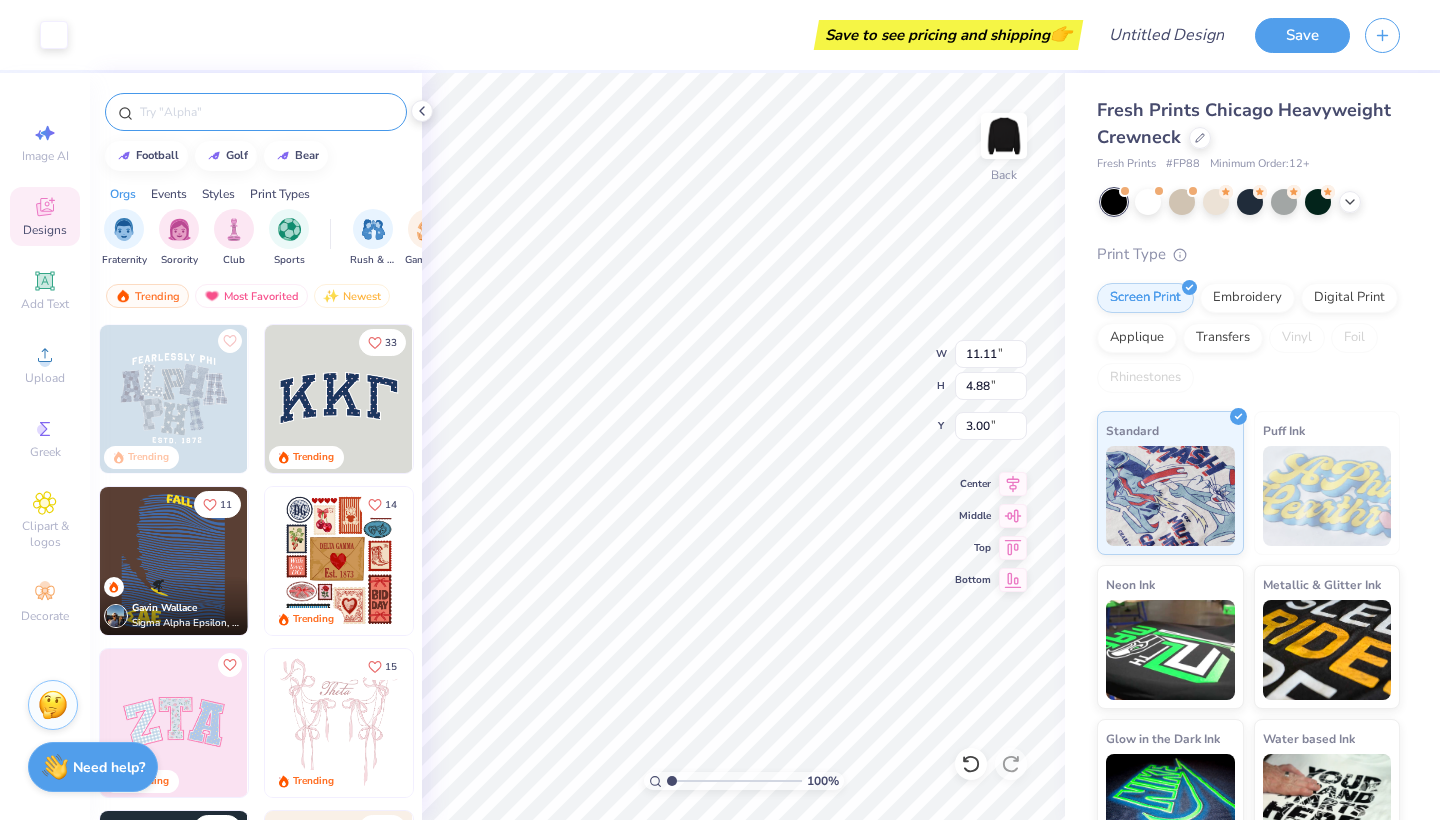 click at bounding box center [266, 112] 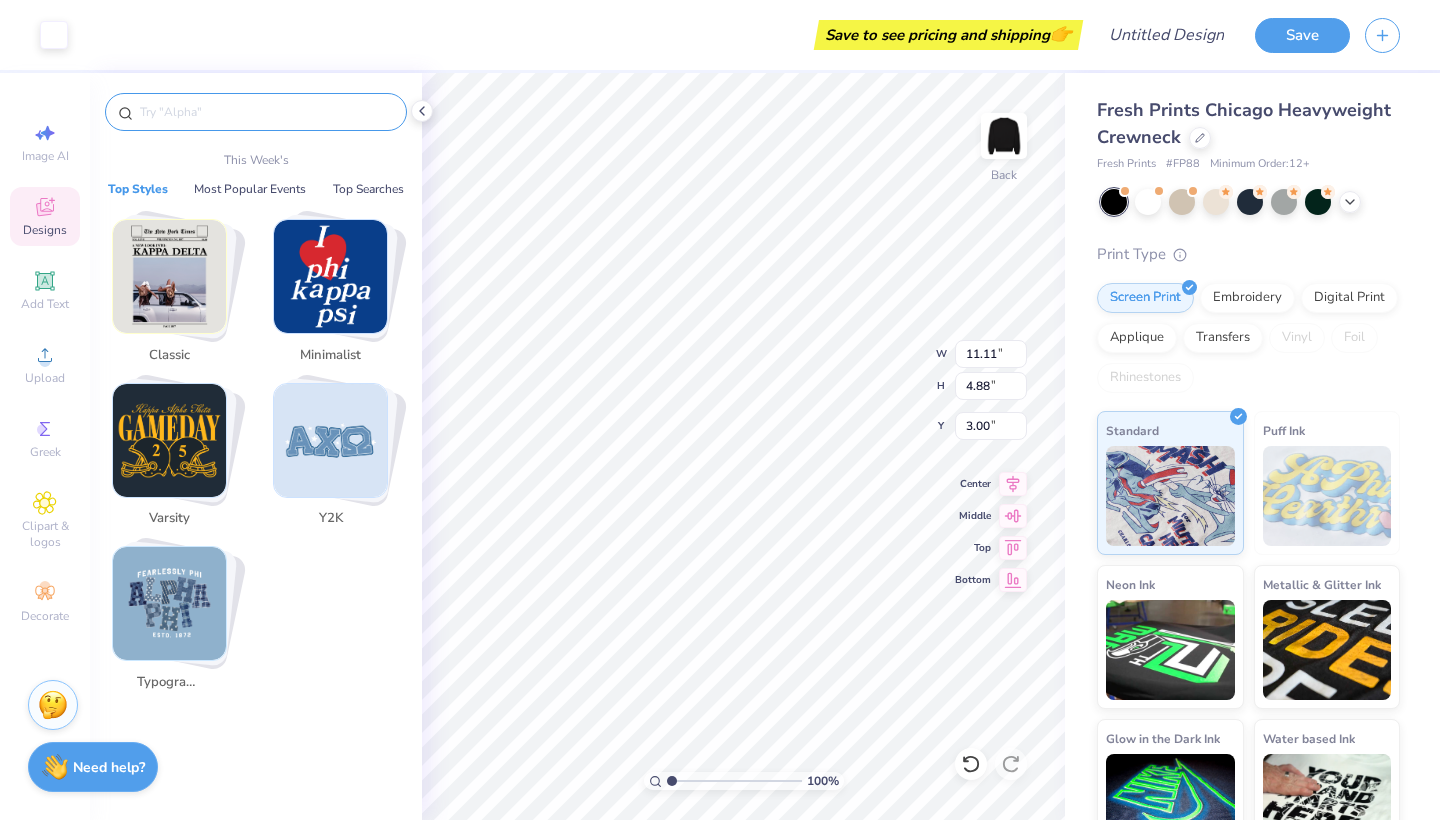 type on "10.92" 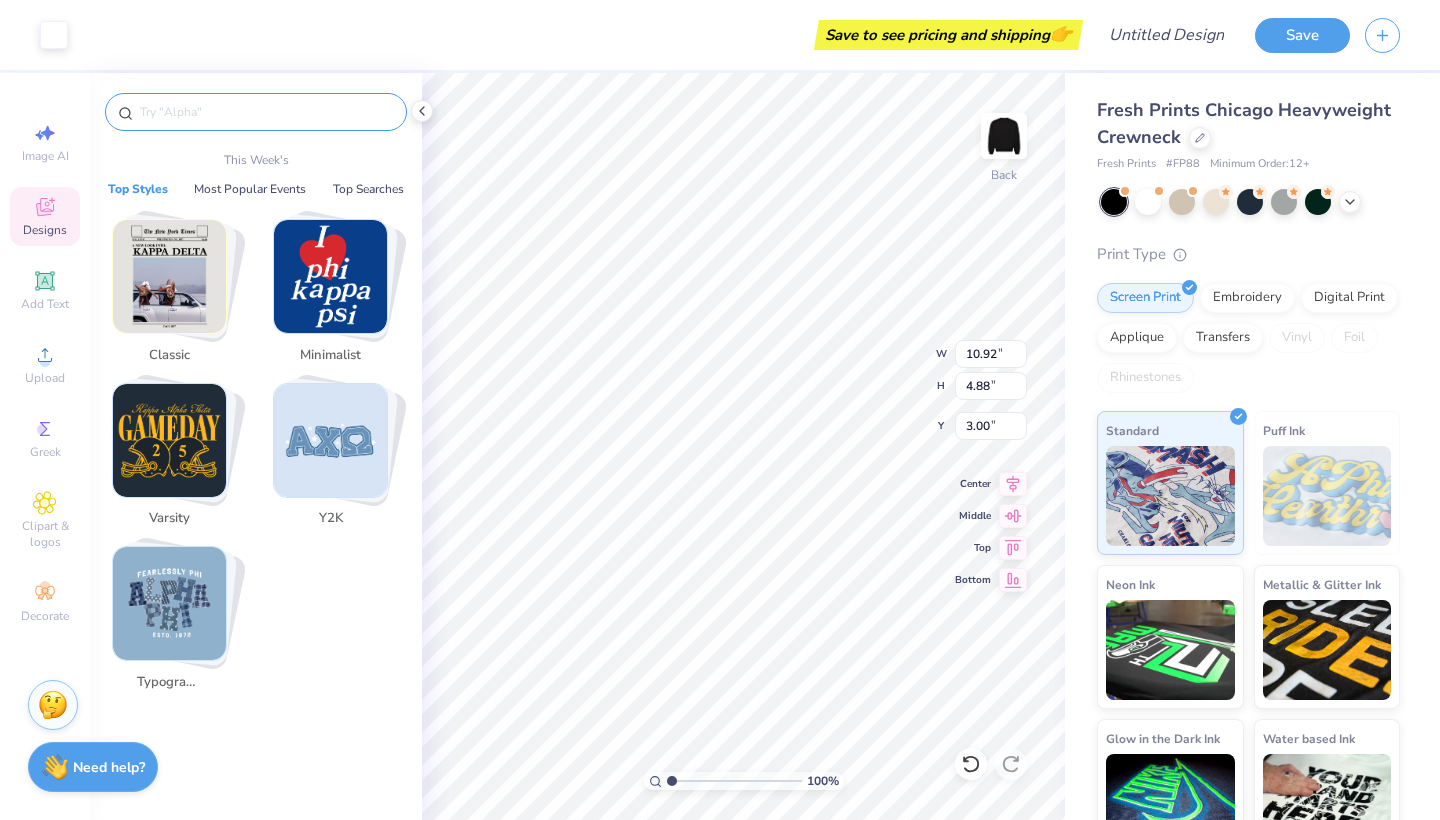 type on "4.66" 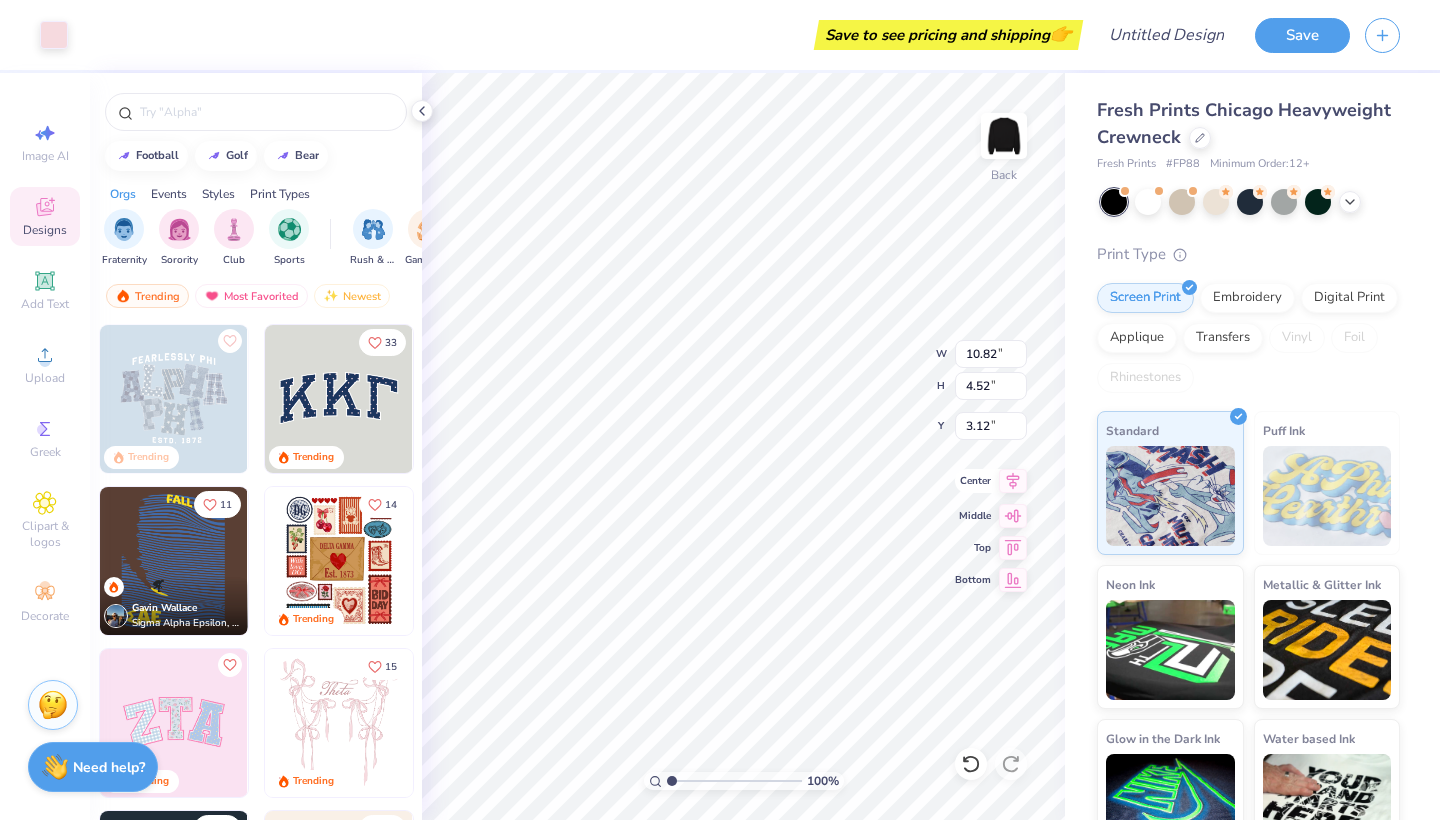 click 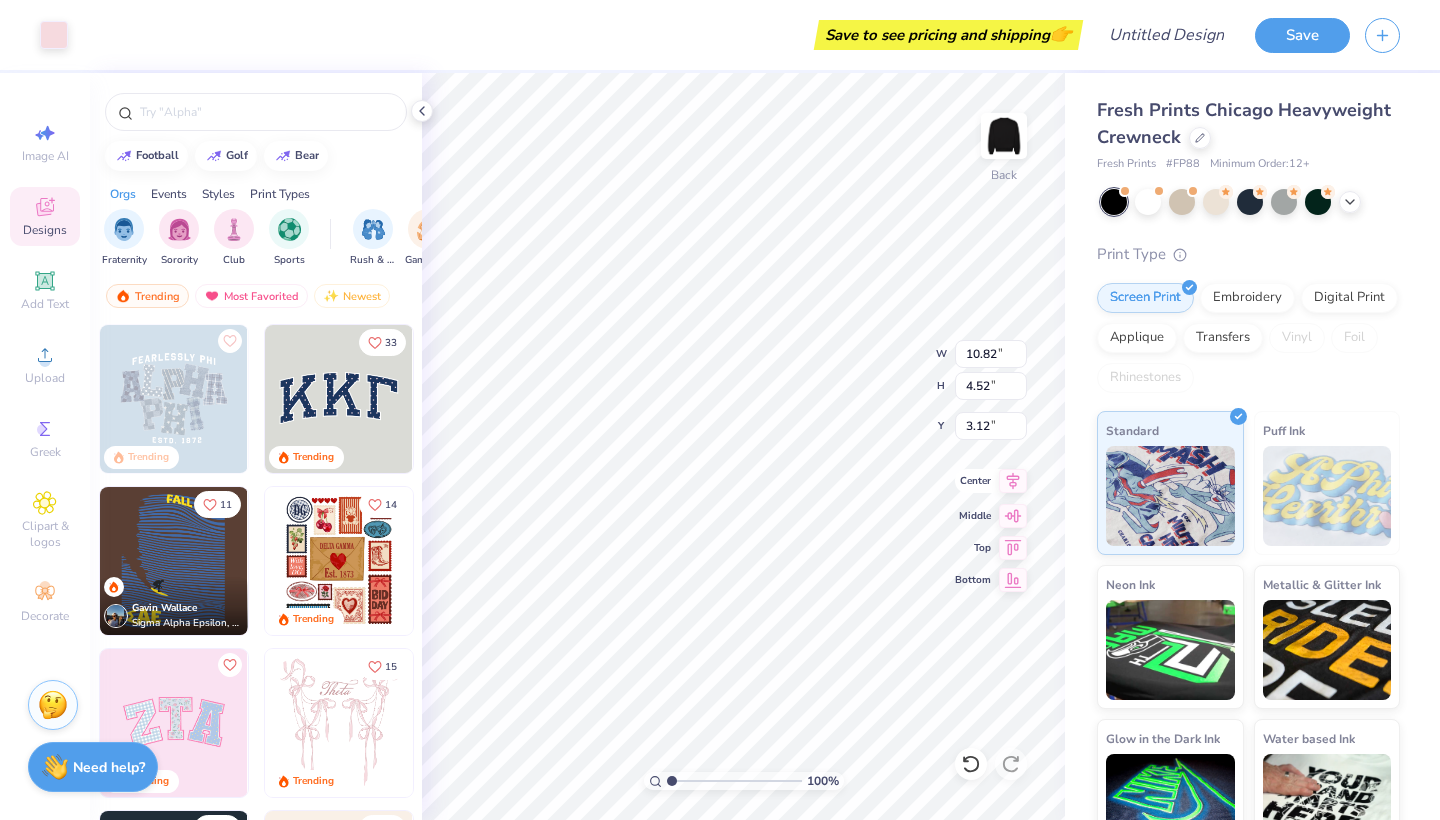 click 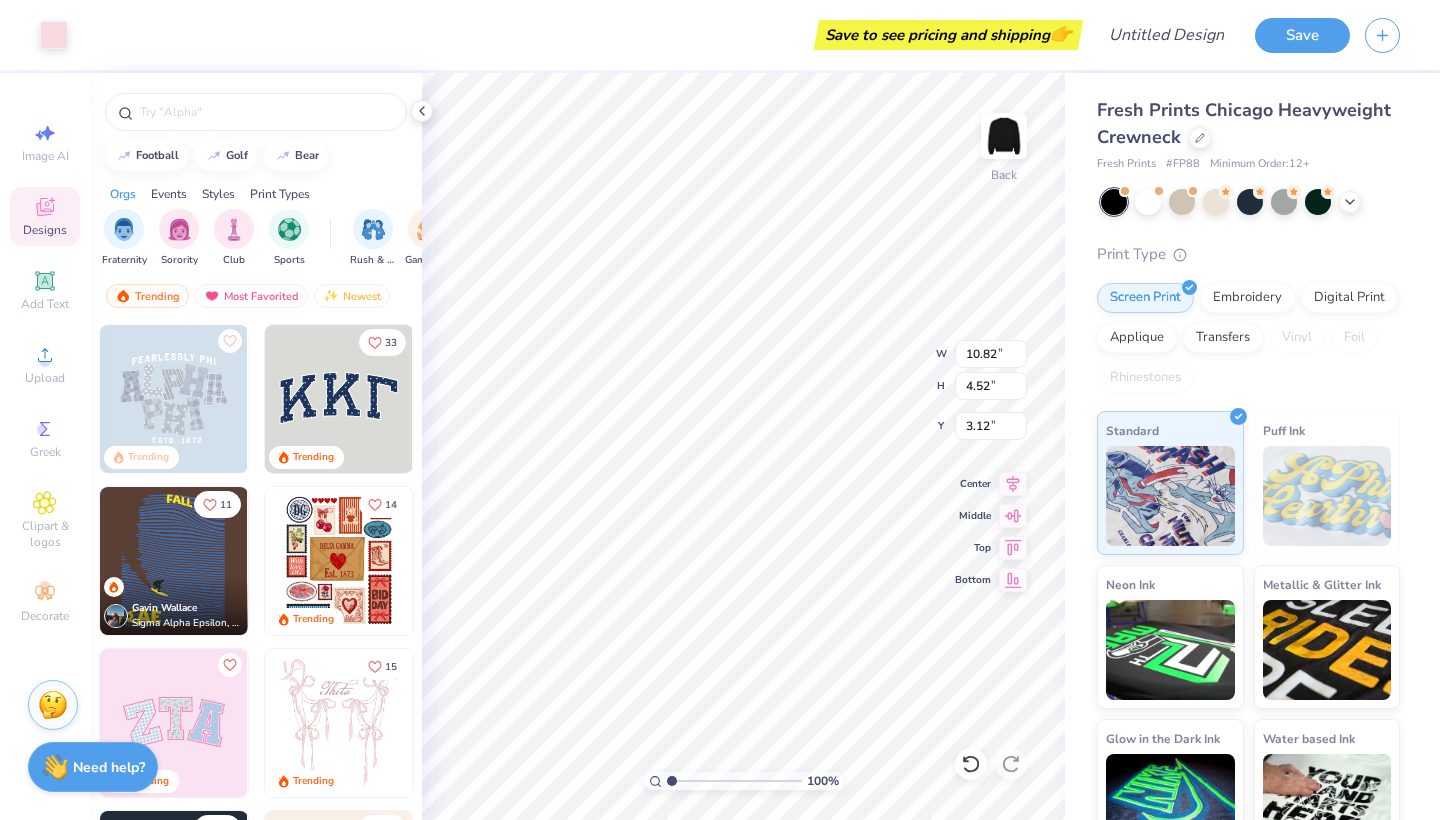 click at bounding box center [1327, 496] 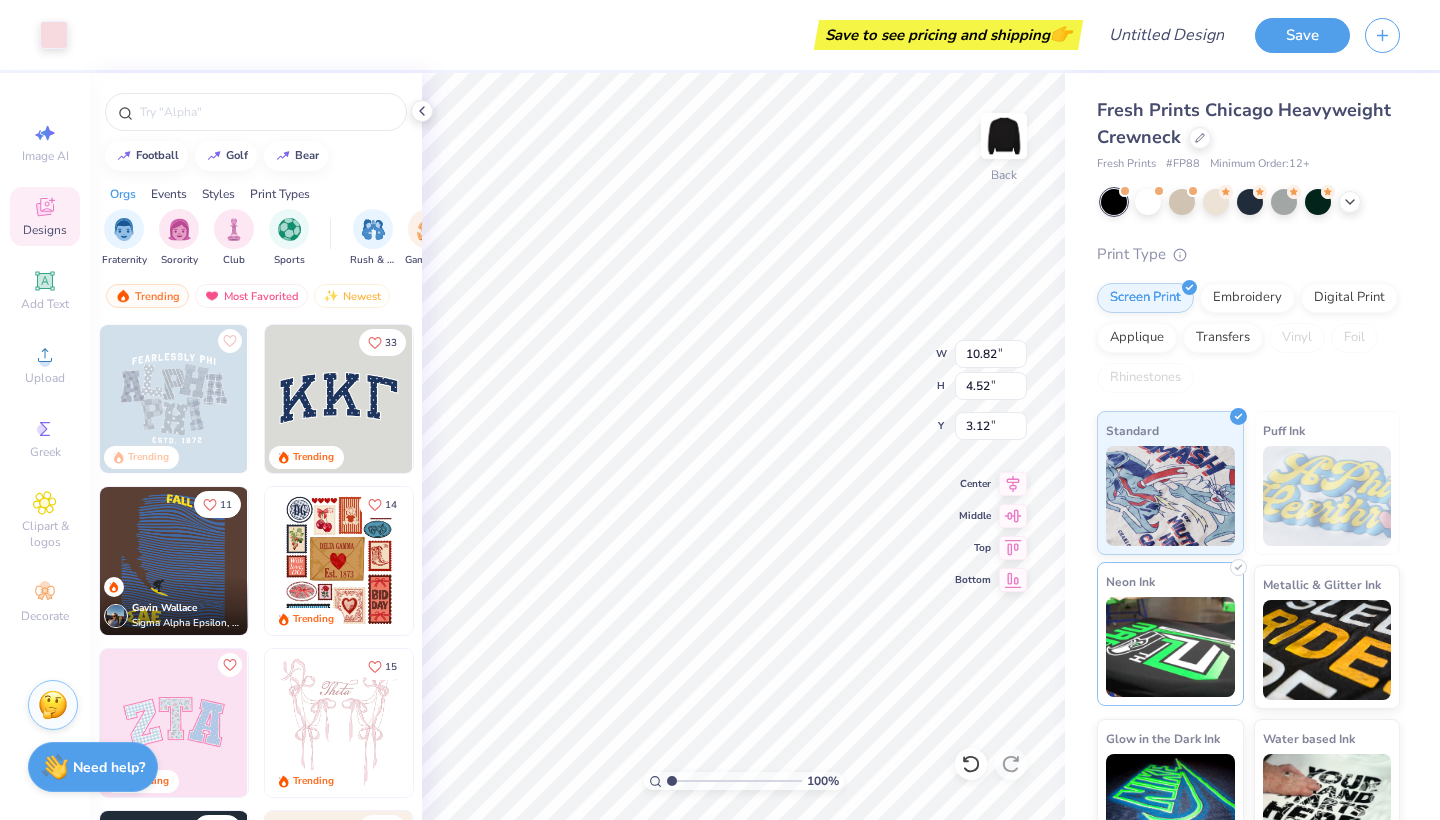 click at bounding box center [1170, 647] 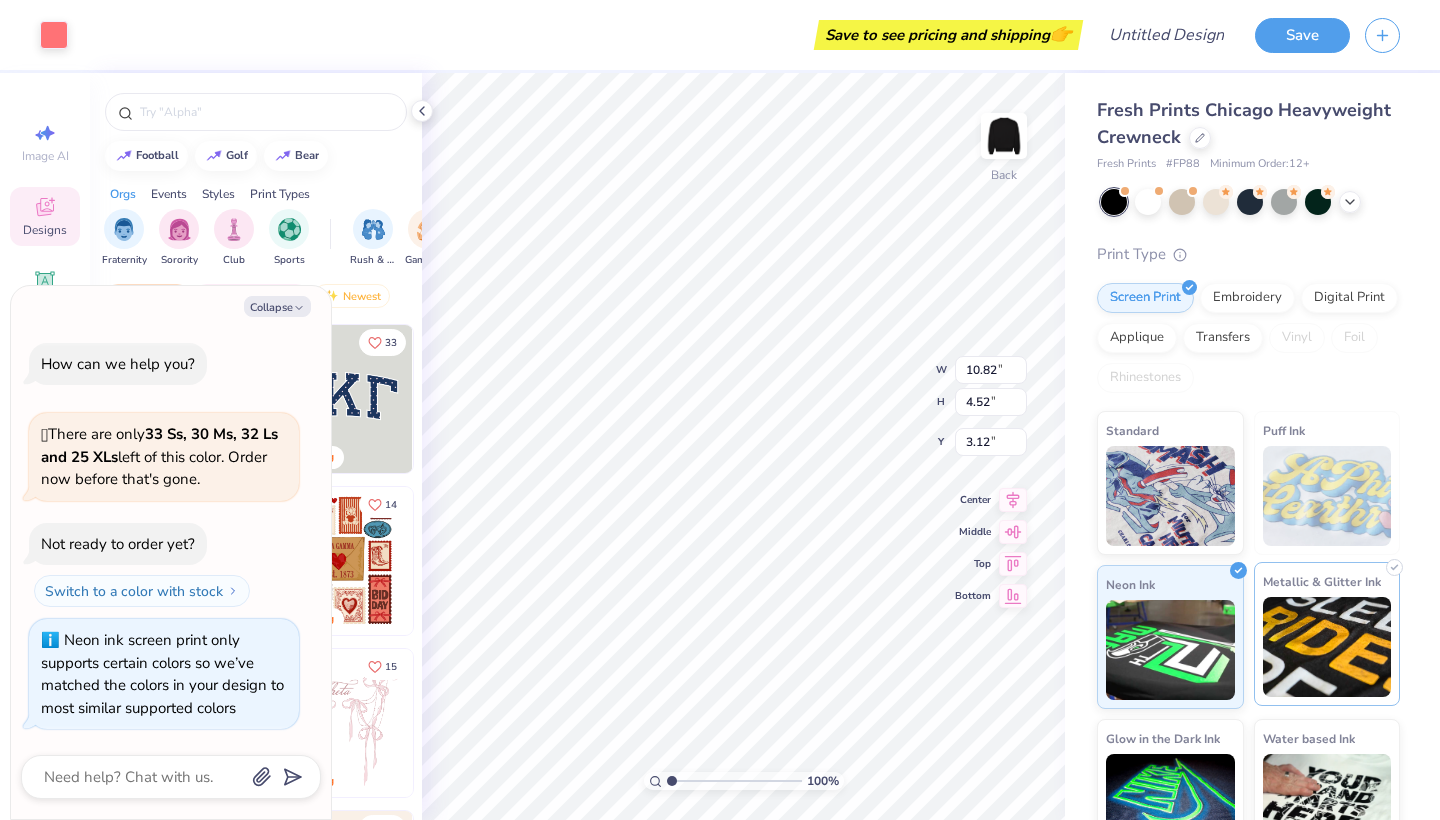 click at bounding box center (1327, 647) 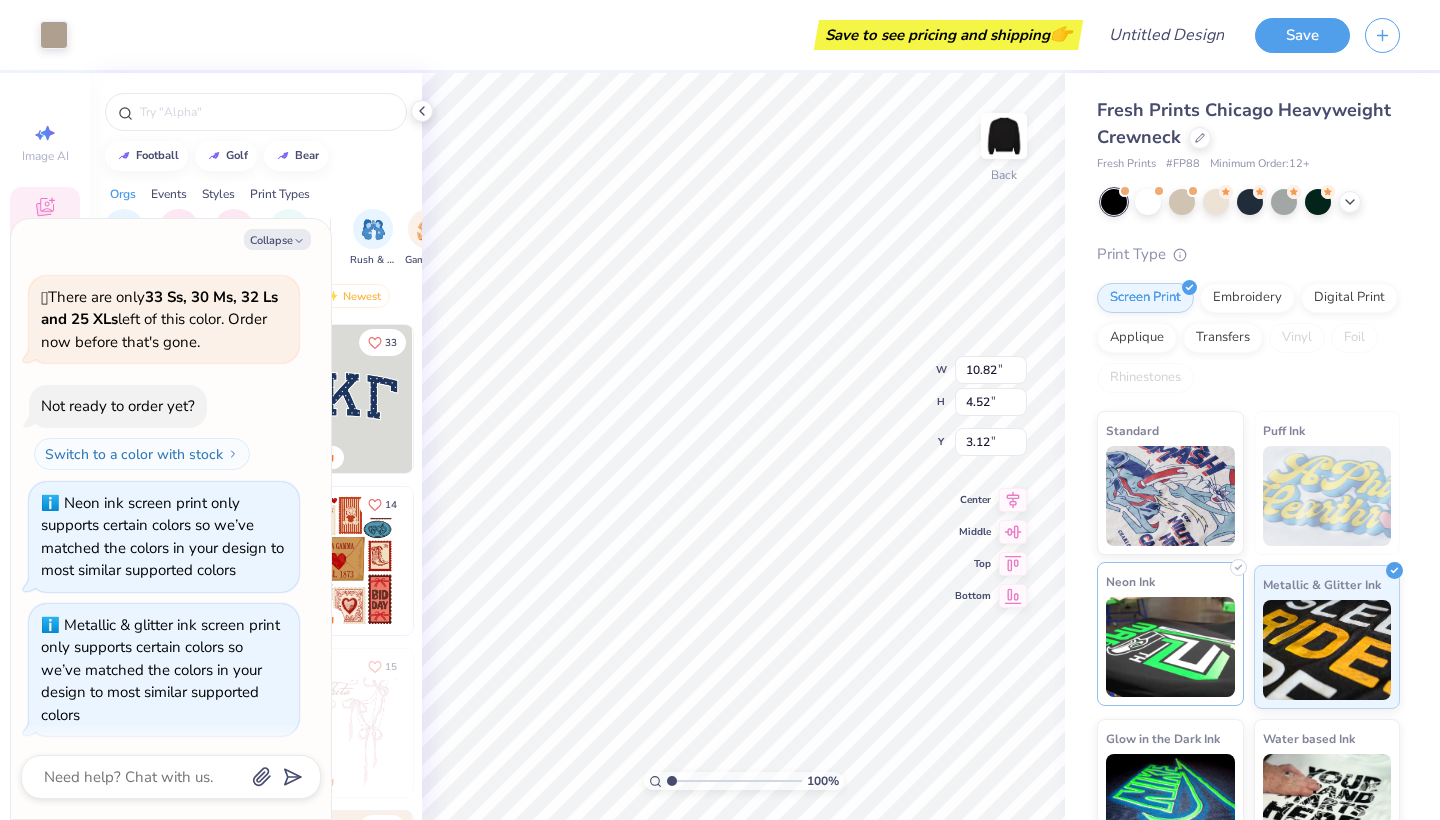 click at bounding box center (1170, 647) 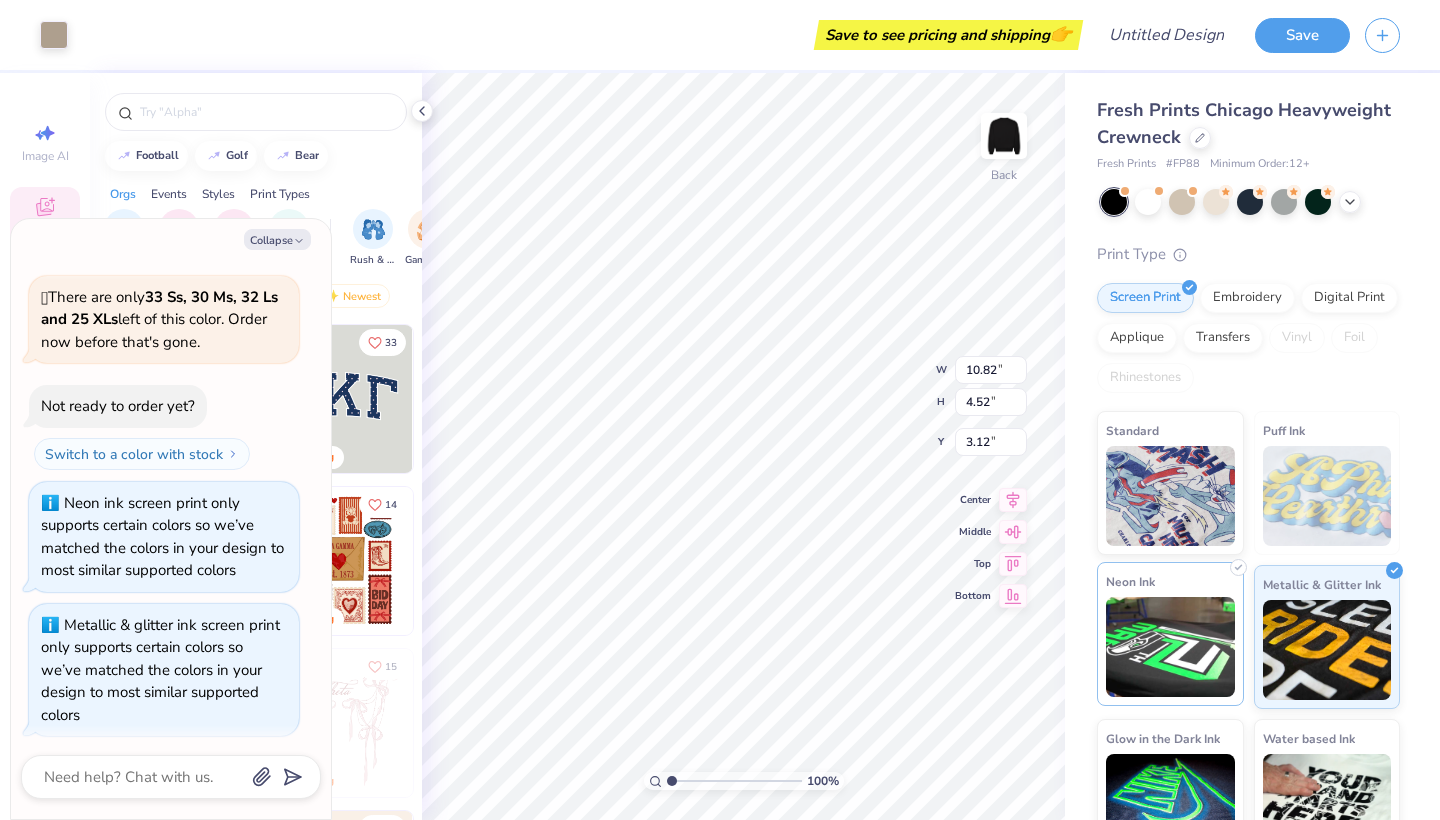 scroll, scrollTop: 191, scrollLeft: 0, axis: vertical 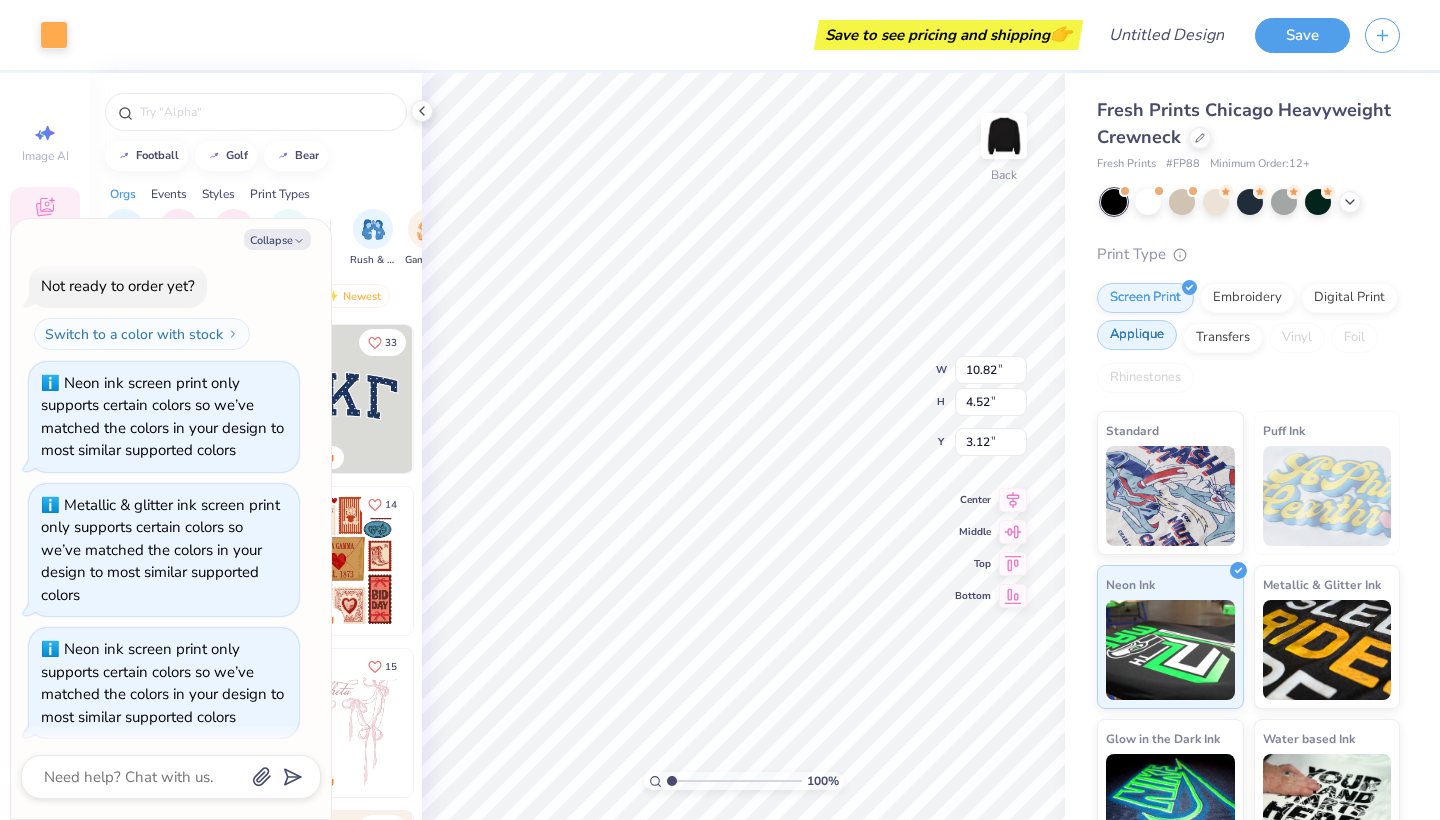 click on "Applique" at bounding box center (1137, 335) 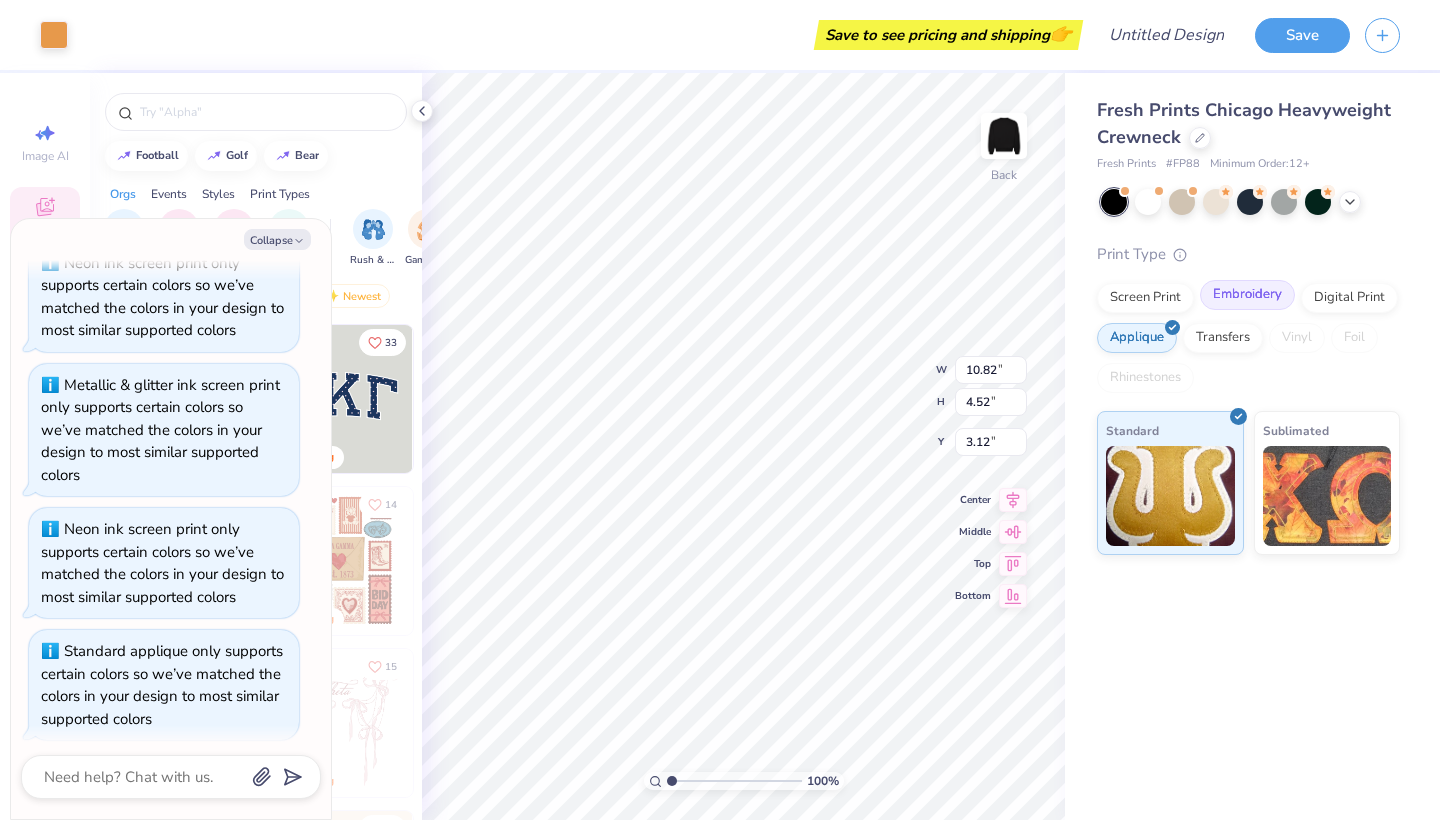 click on "Embroidery" at bounding box center [1247, 295] 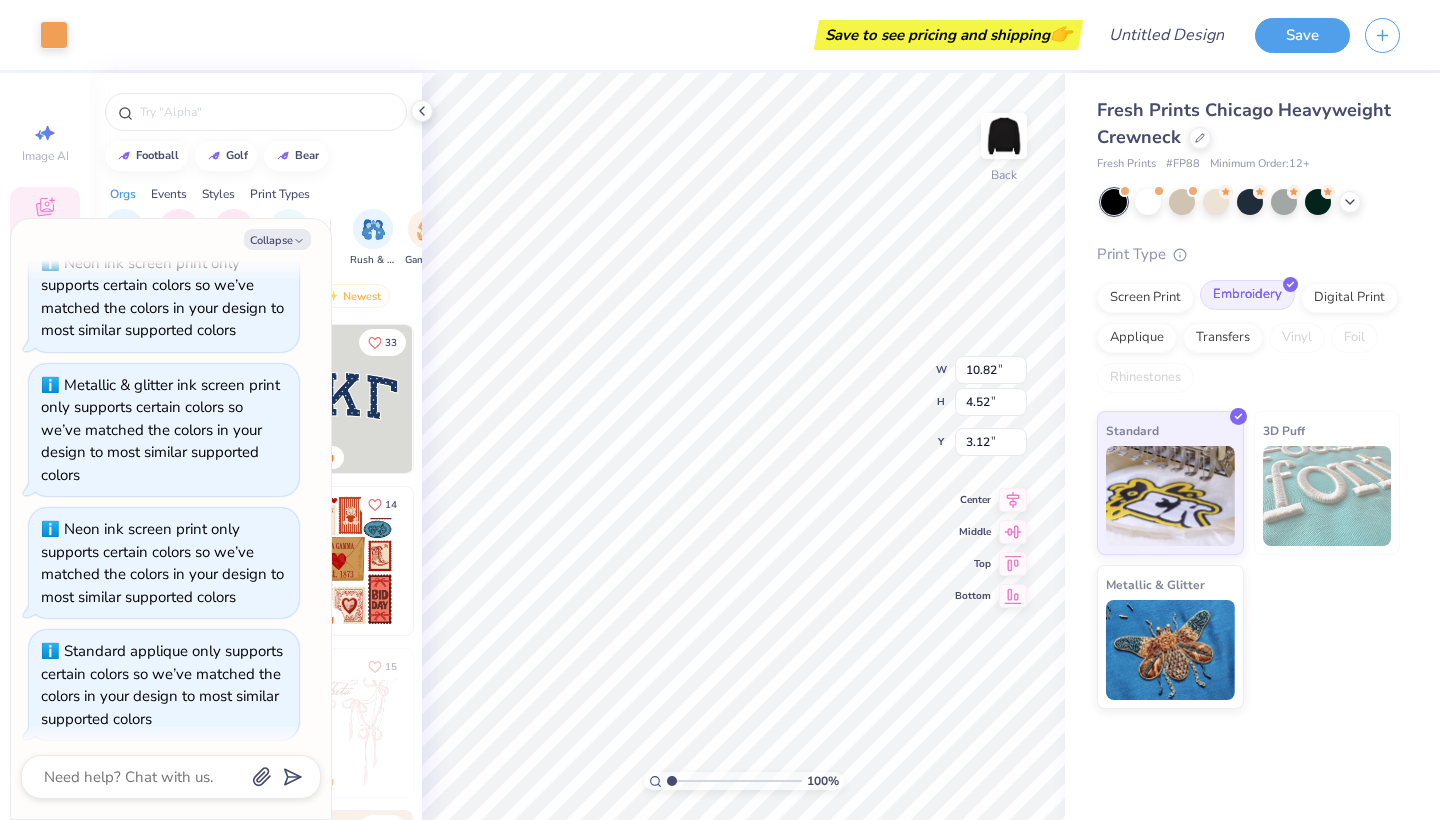 scroll, scrollTop: 431, scrollLeft: 0, axis: vertical 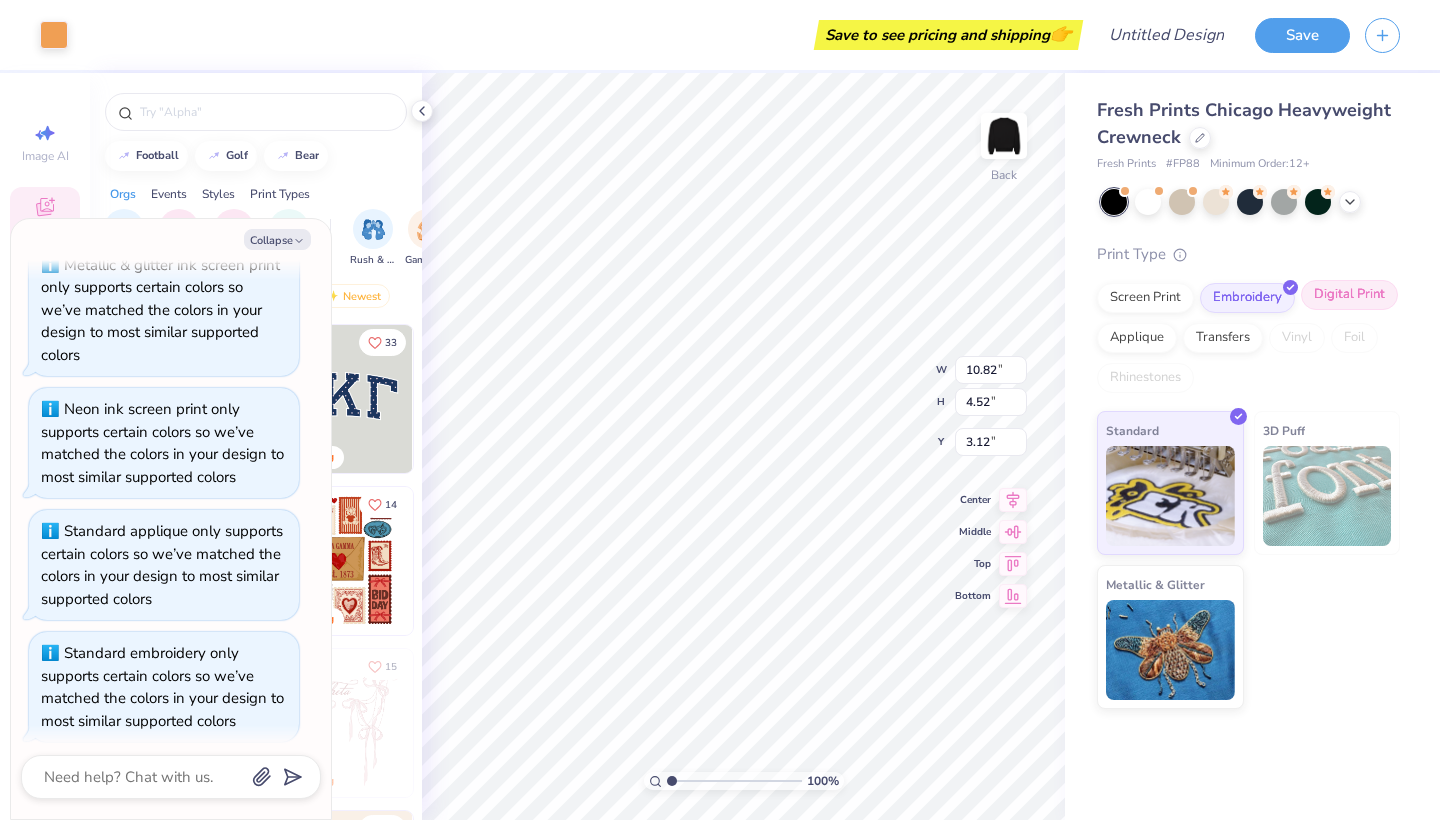 click on "Digital Print" at bounding box center (1349, 295) 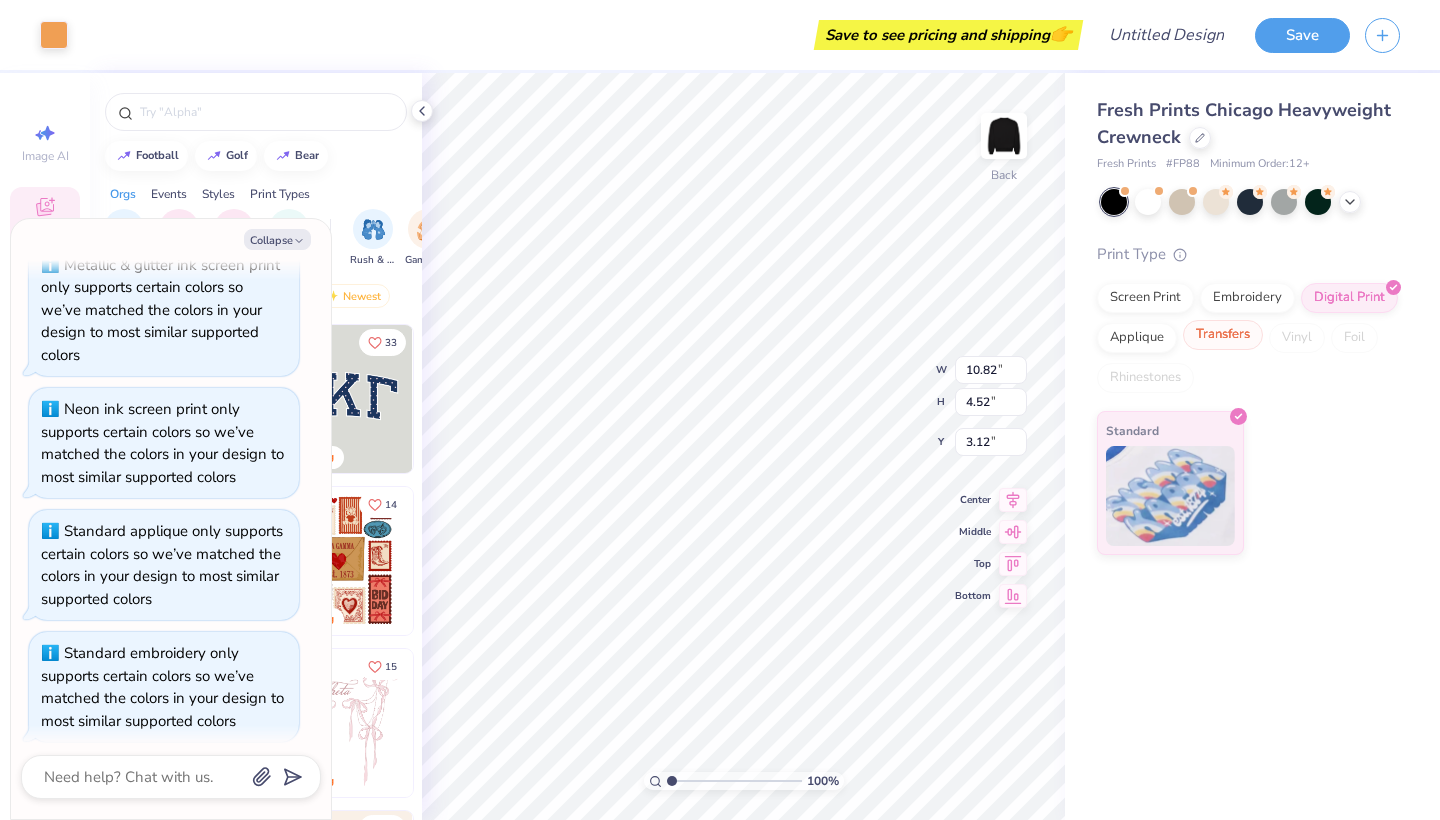 click on "Transfers" at bounding box center [1223, 335] 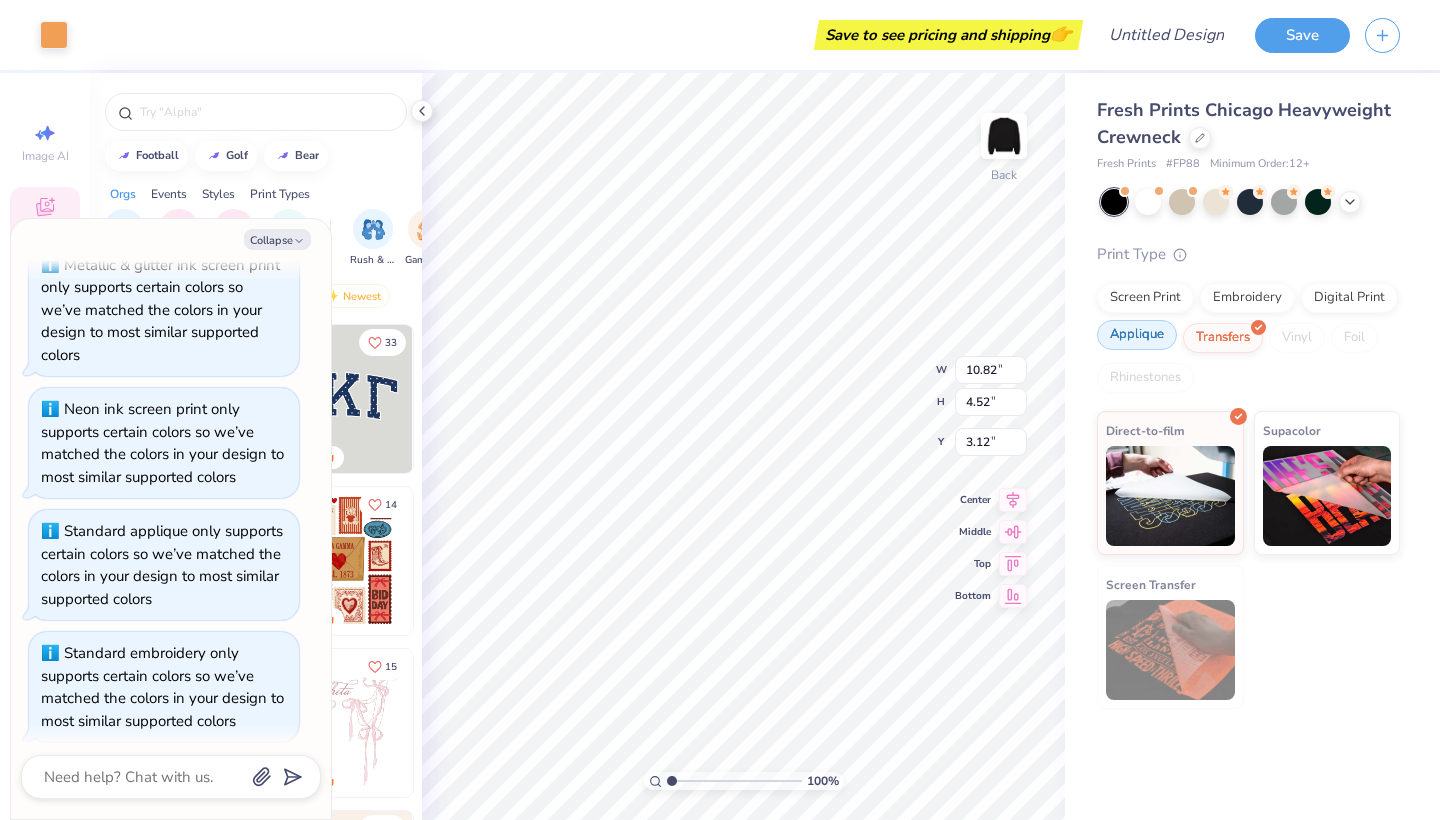 click on "Applique" at bounding box center [1137, 335] 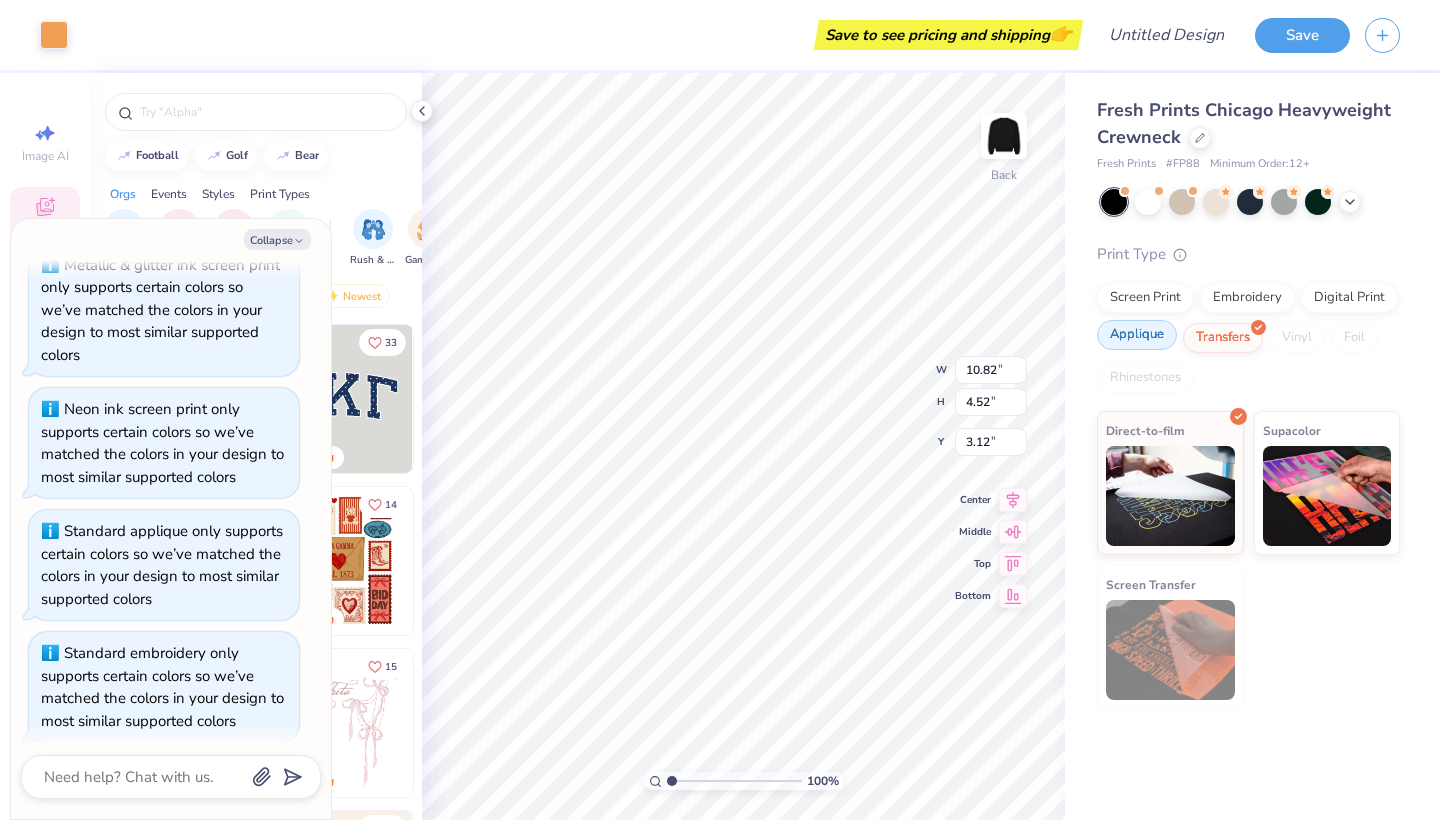 scroll, scrollTop: 551, scrollLeft: 0, axis: vertical 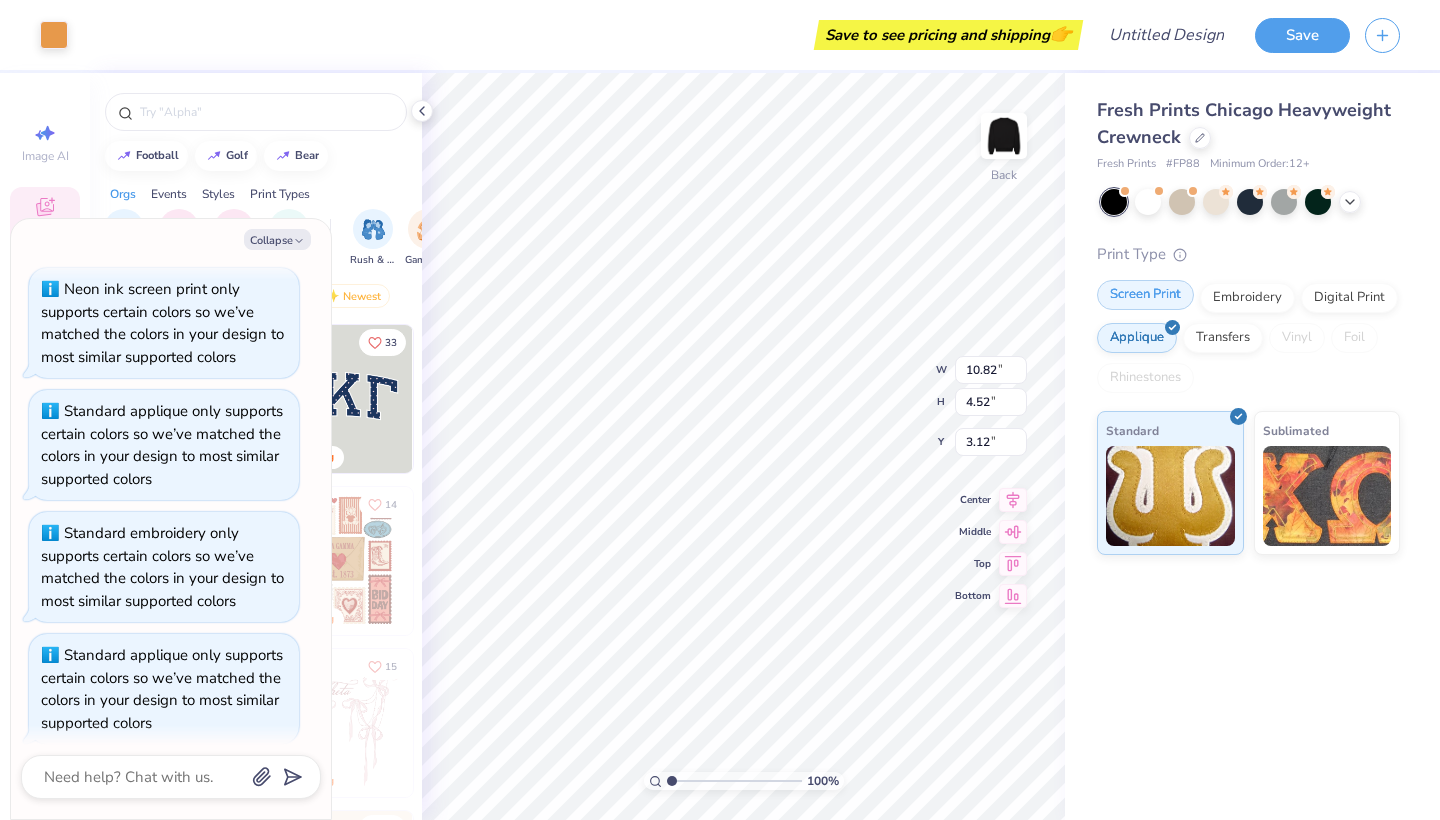 click on "Screen Print" at bounding box center [1145, 295] 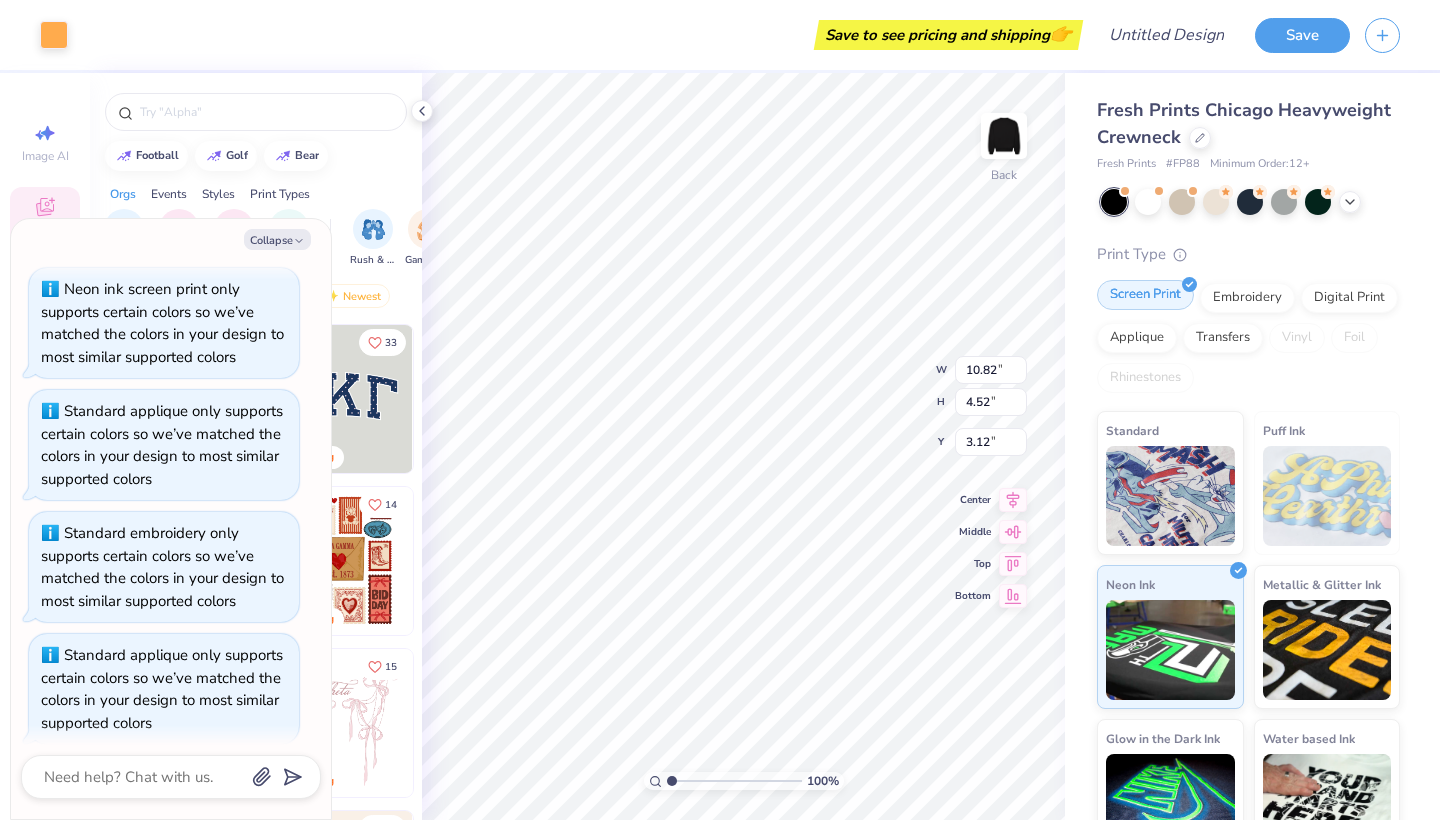scroll, scrollTop: 671, scrollLeft: 0, axis: vertical 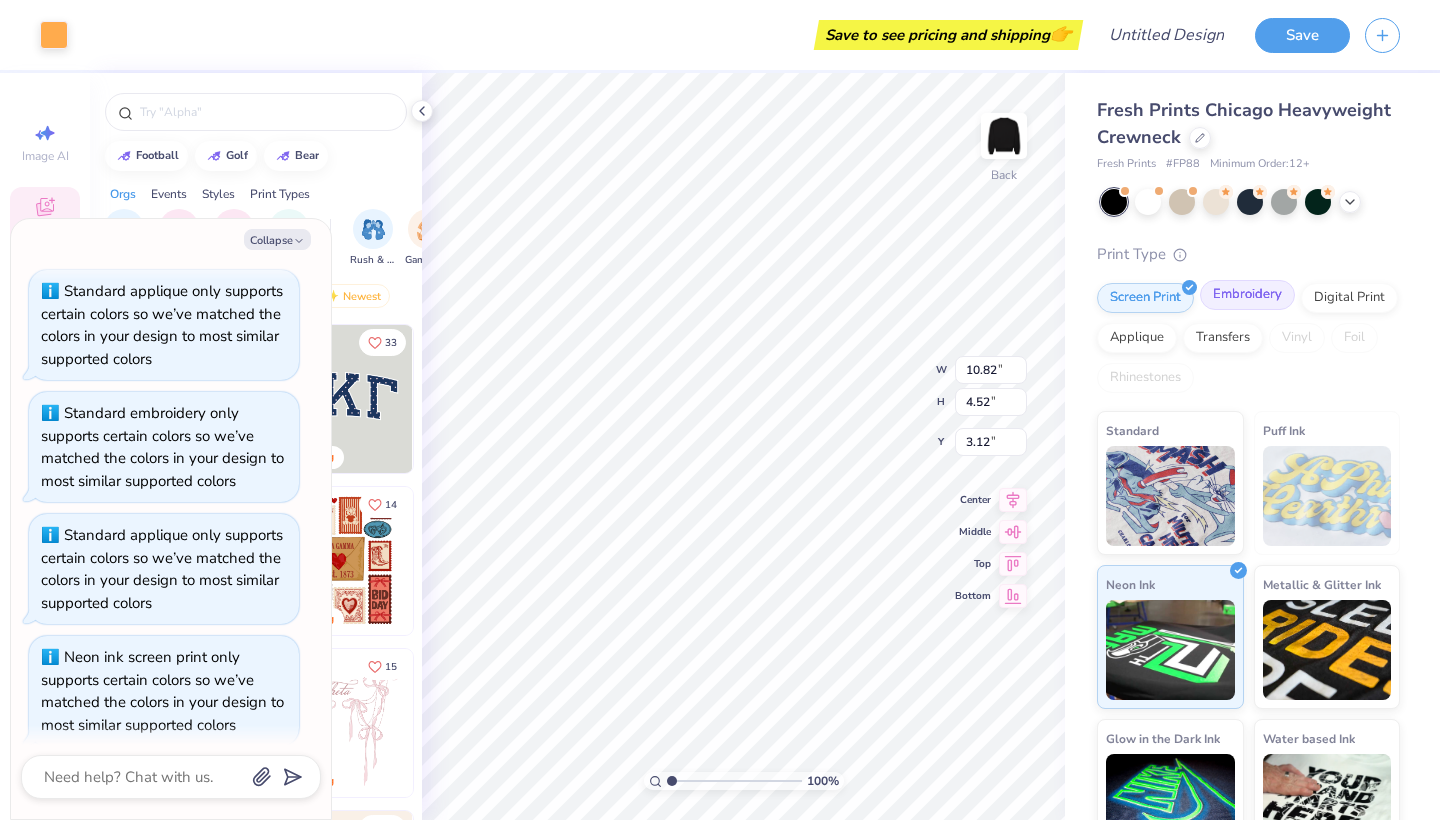 click on "Embroidery" at bounding box center (1247, 295) 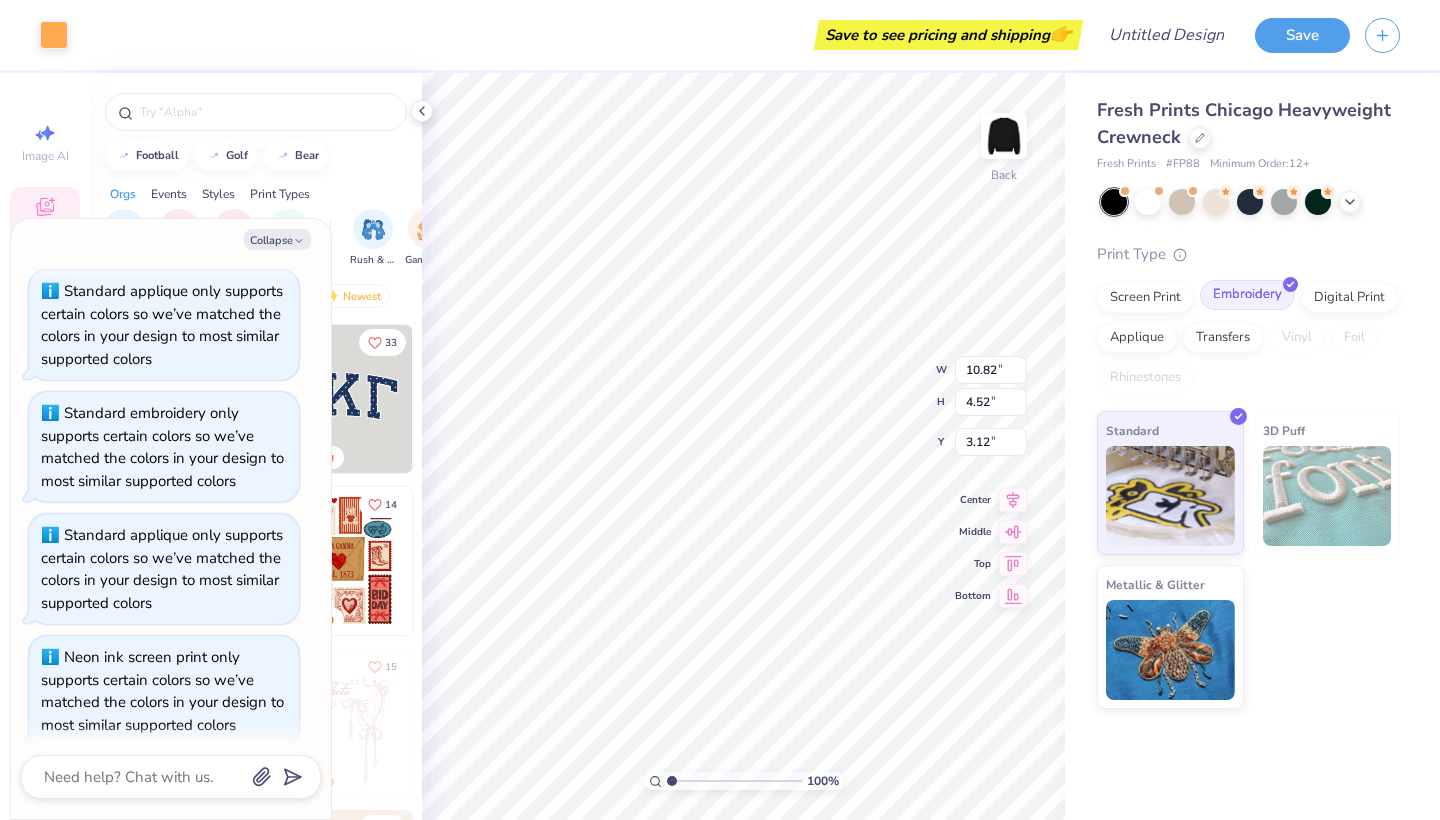 scroll, scrollTop: 791, scrollLeft: 0, axis: vertical 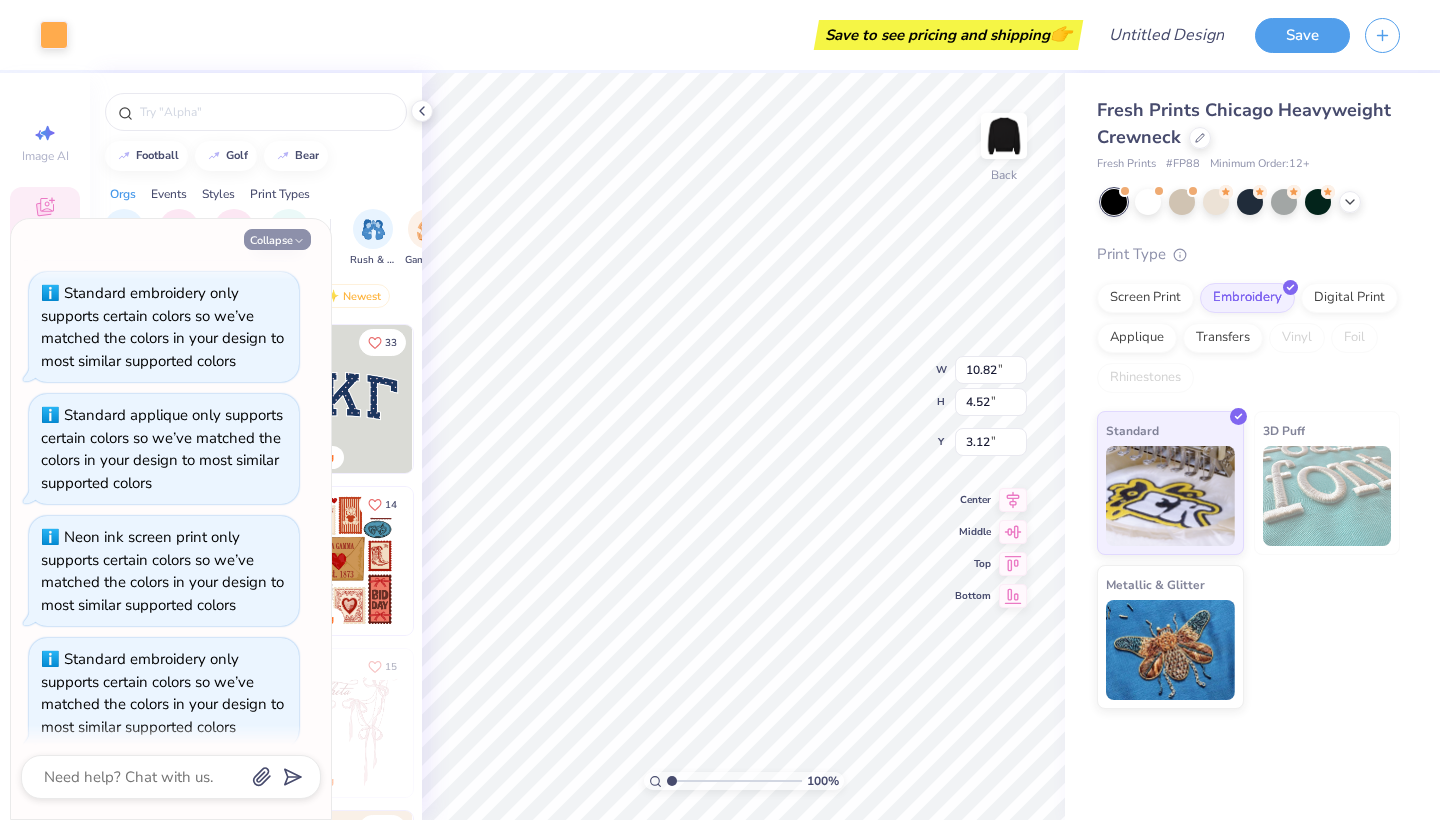 click on "Collapse" at bounding box center [277, 239] 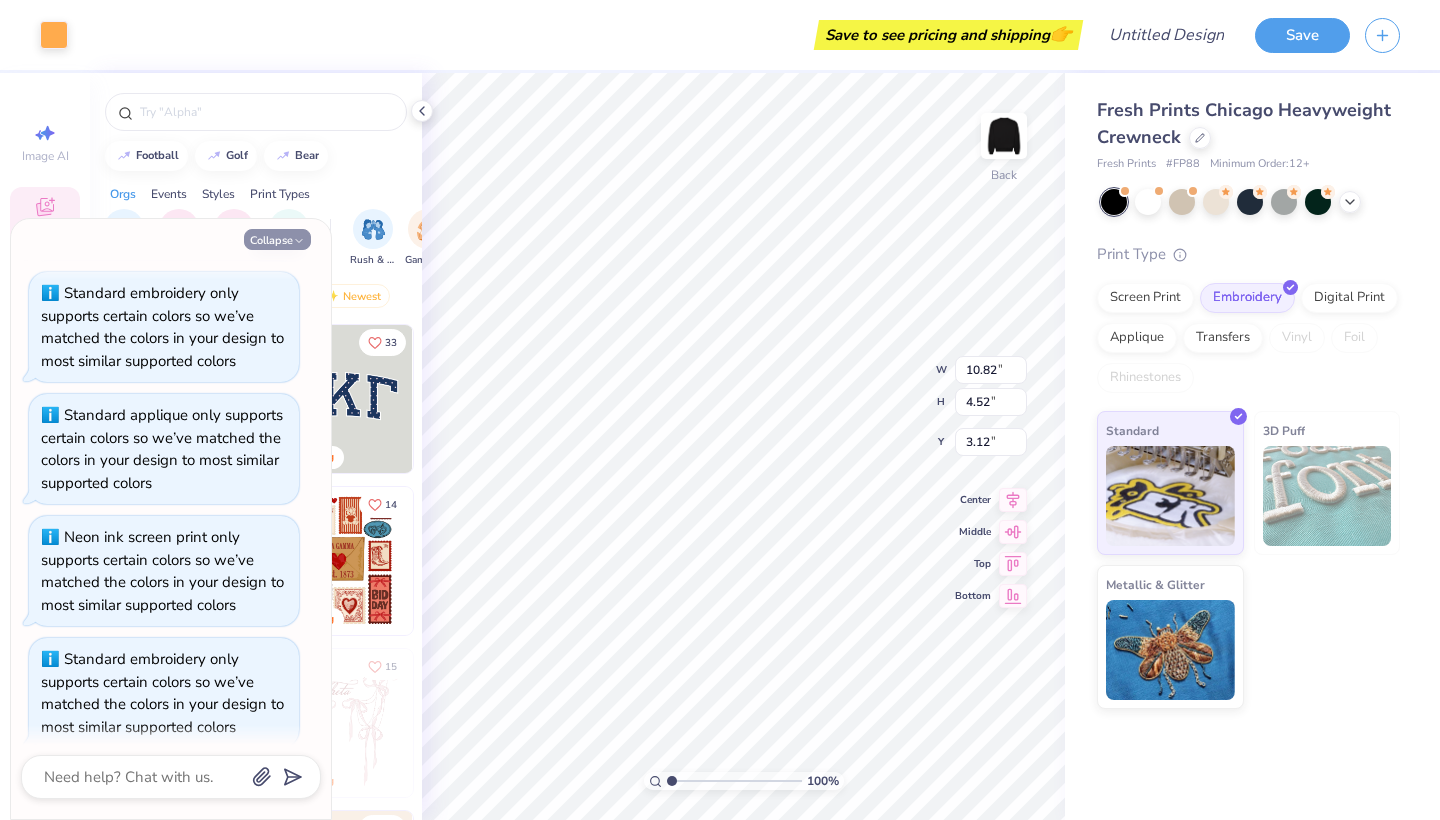 type on "x" 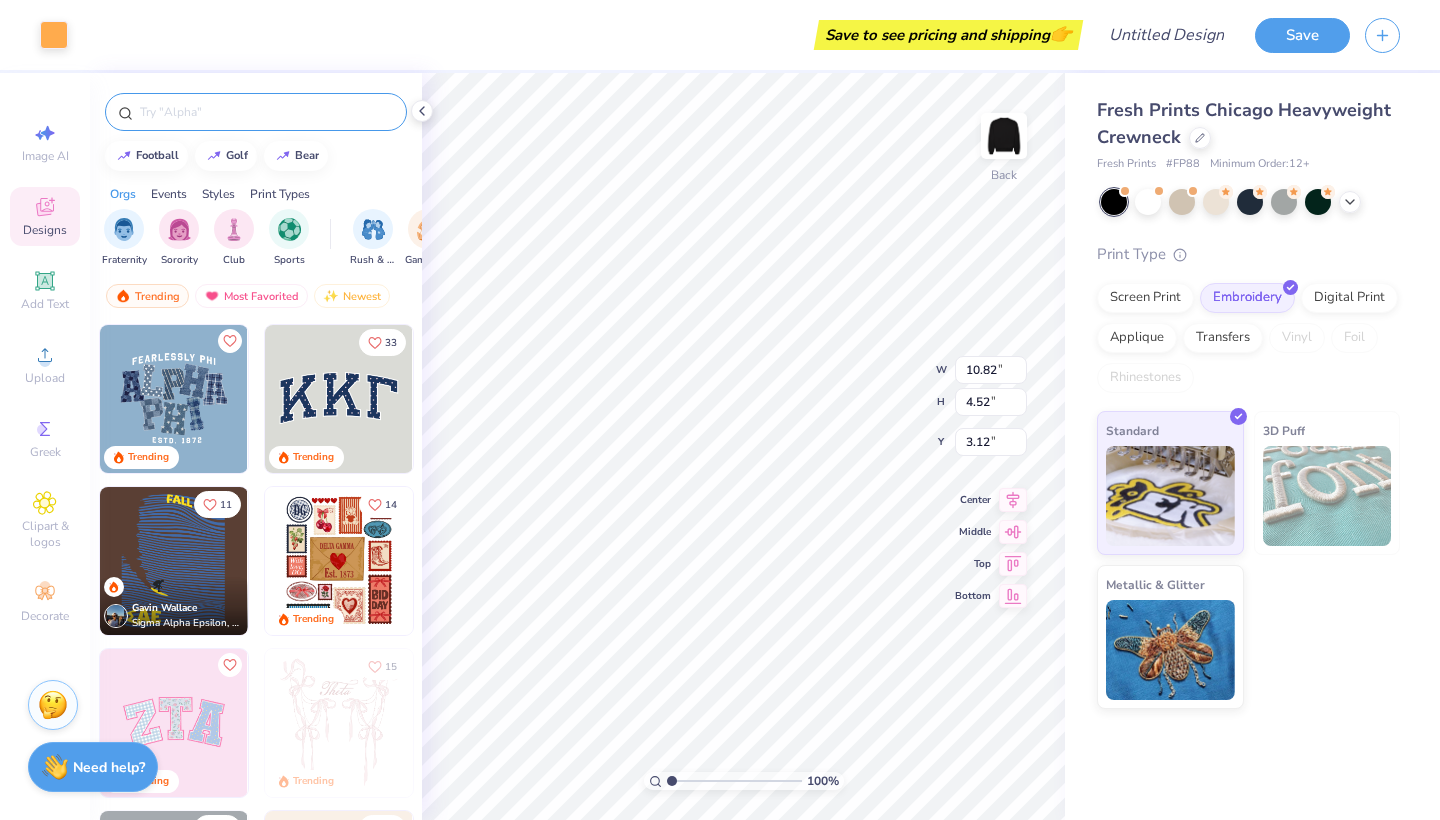 scroll, scrollTop: 0, scrollLeft: 0, axis: both 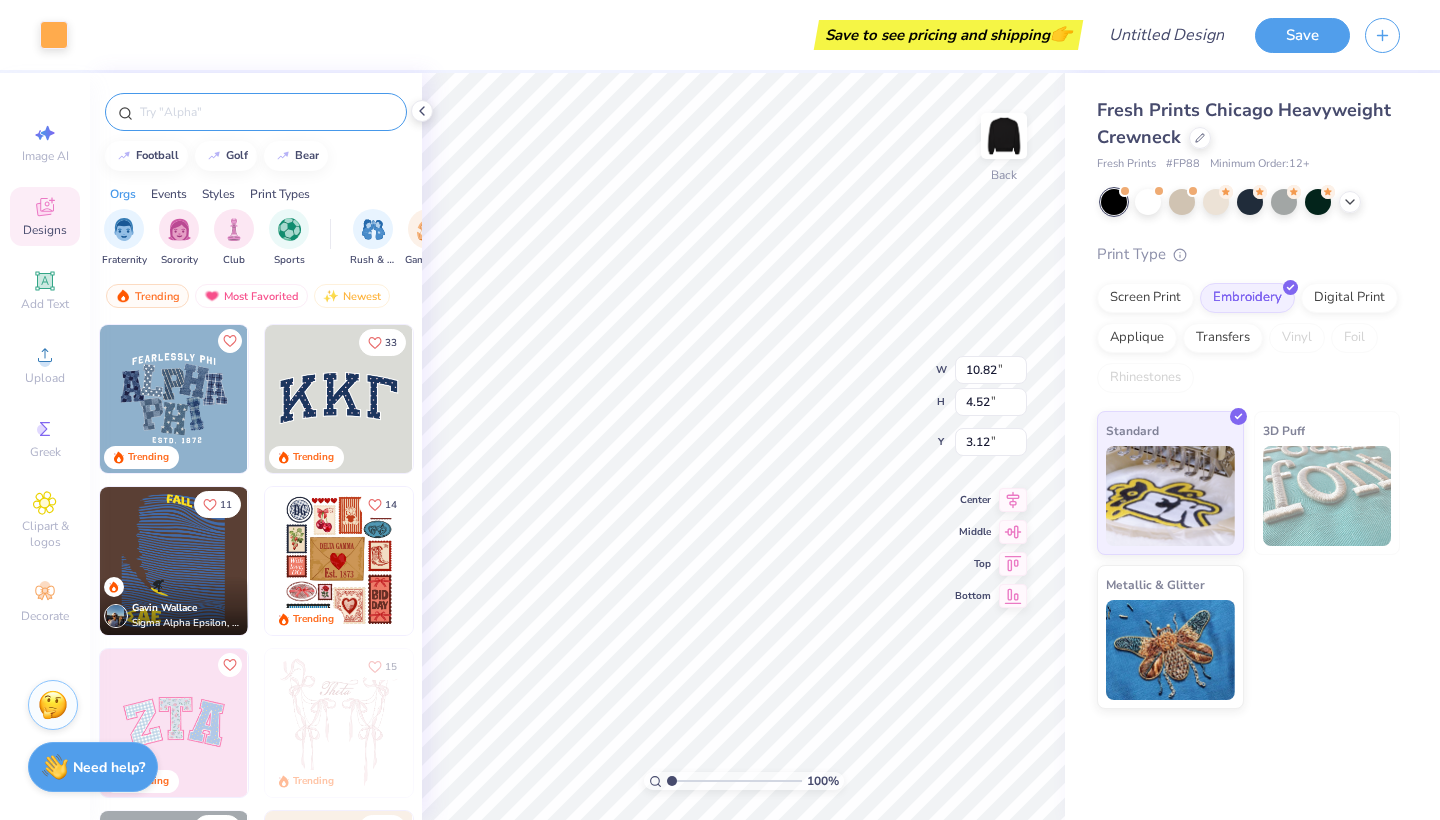 click at bounding box center (266, 112) 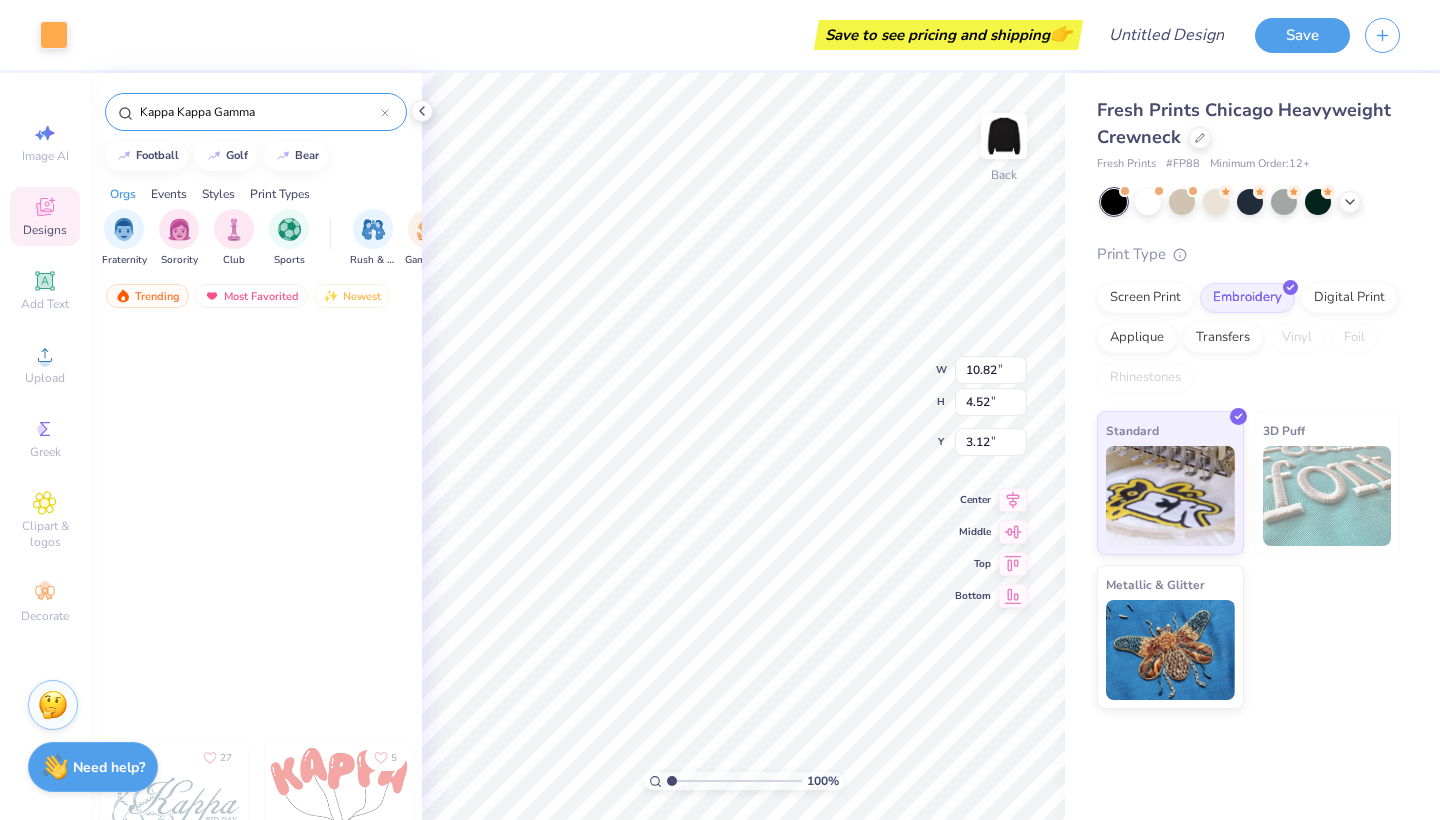 scroll, scrollTop: 0, scrollLeft: 0, axis: both 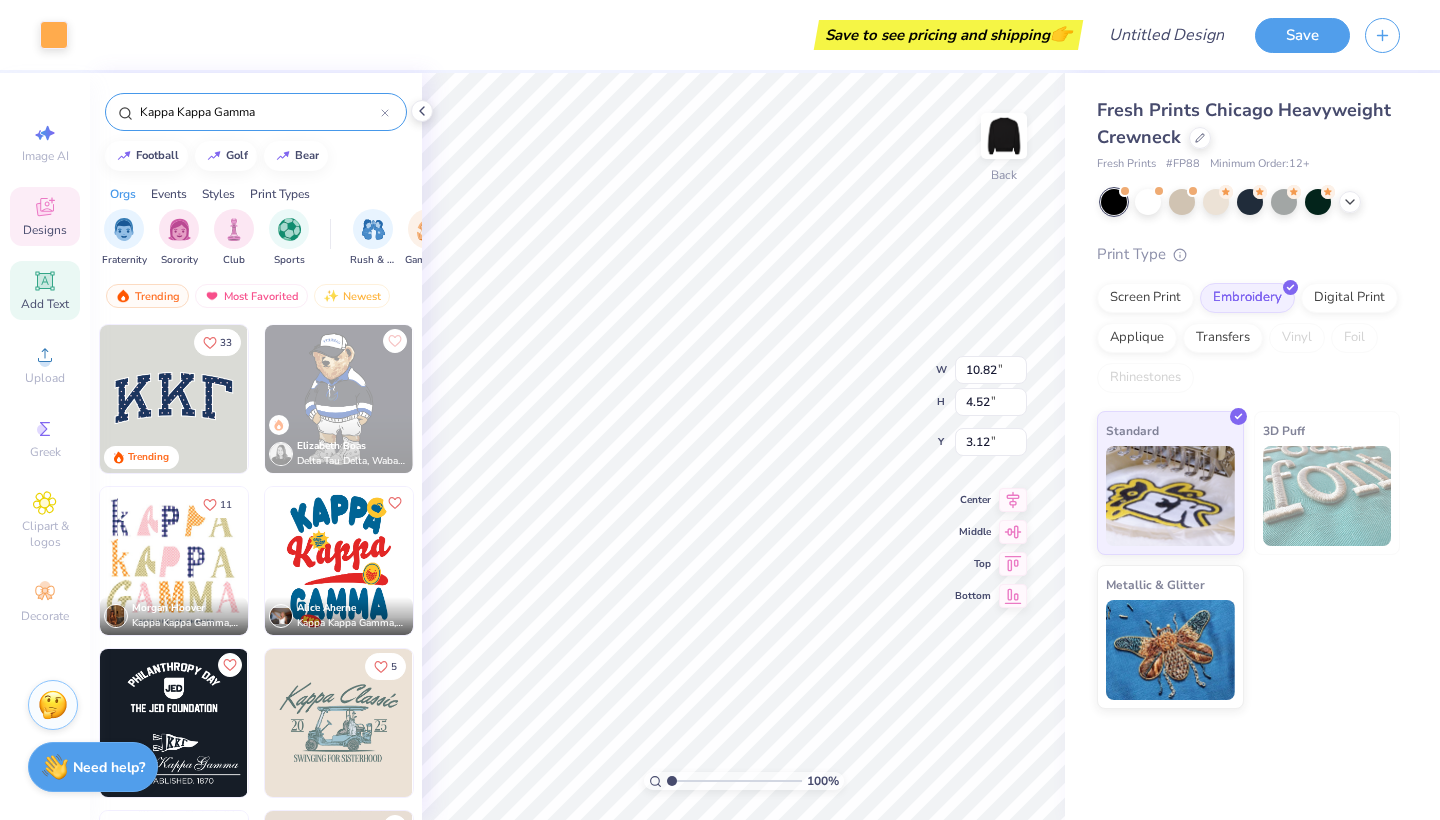 type on "Kappa Kappa Gamma" 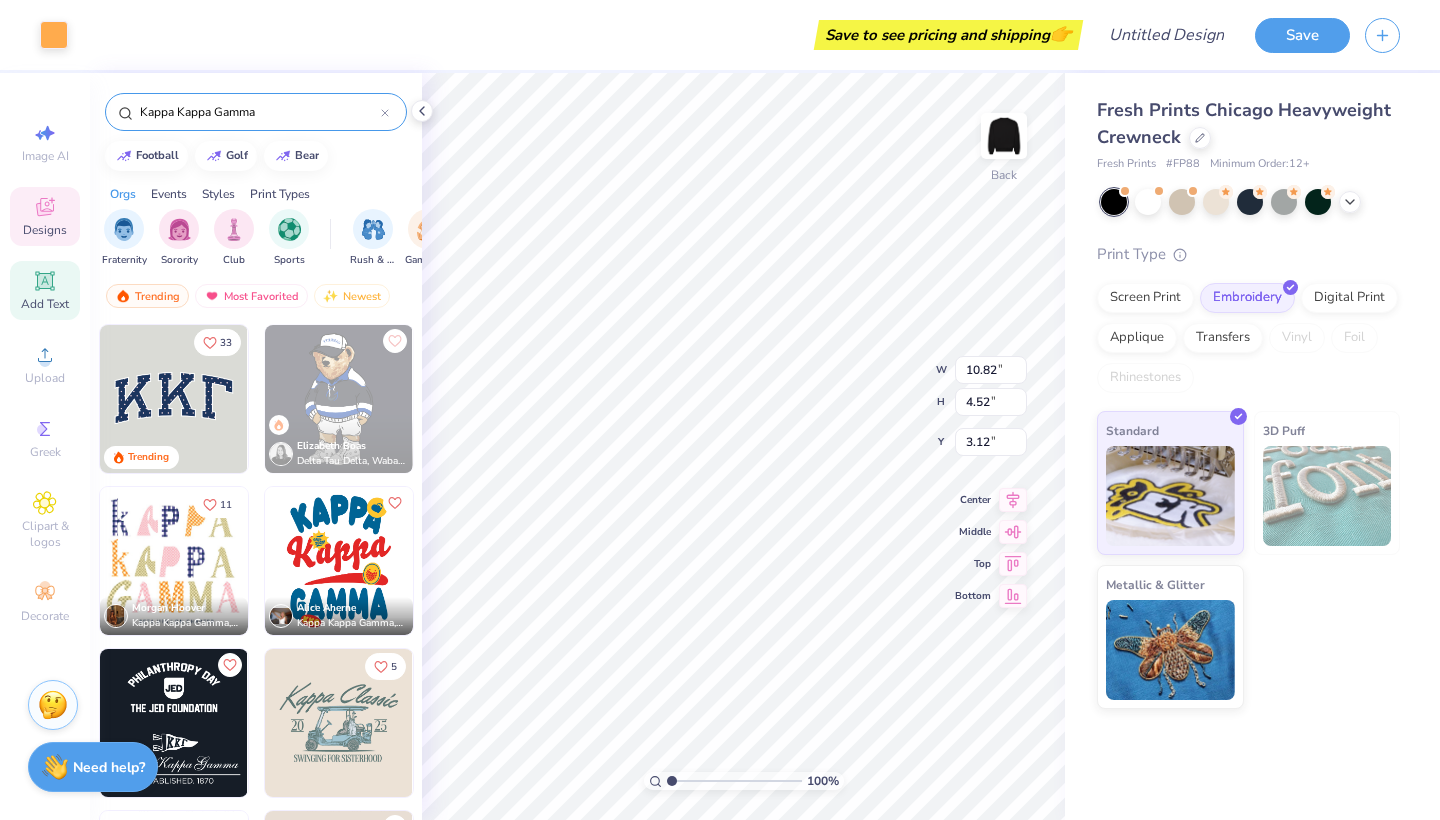click 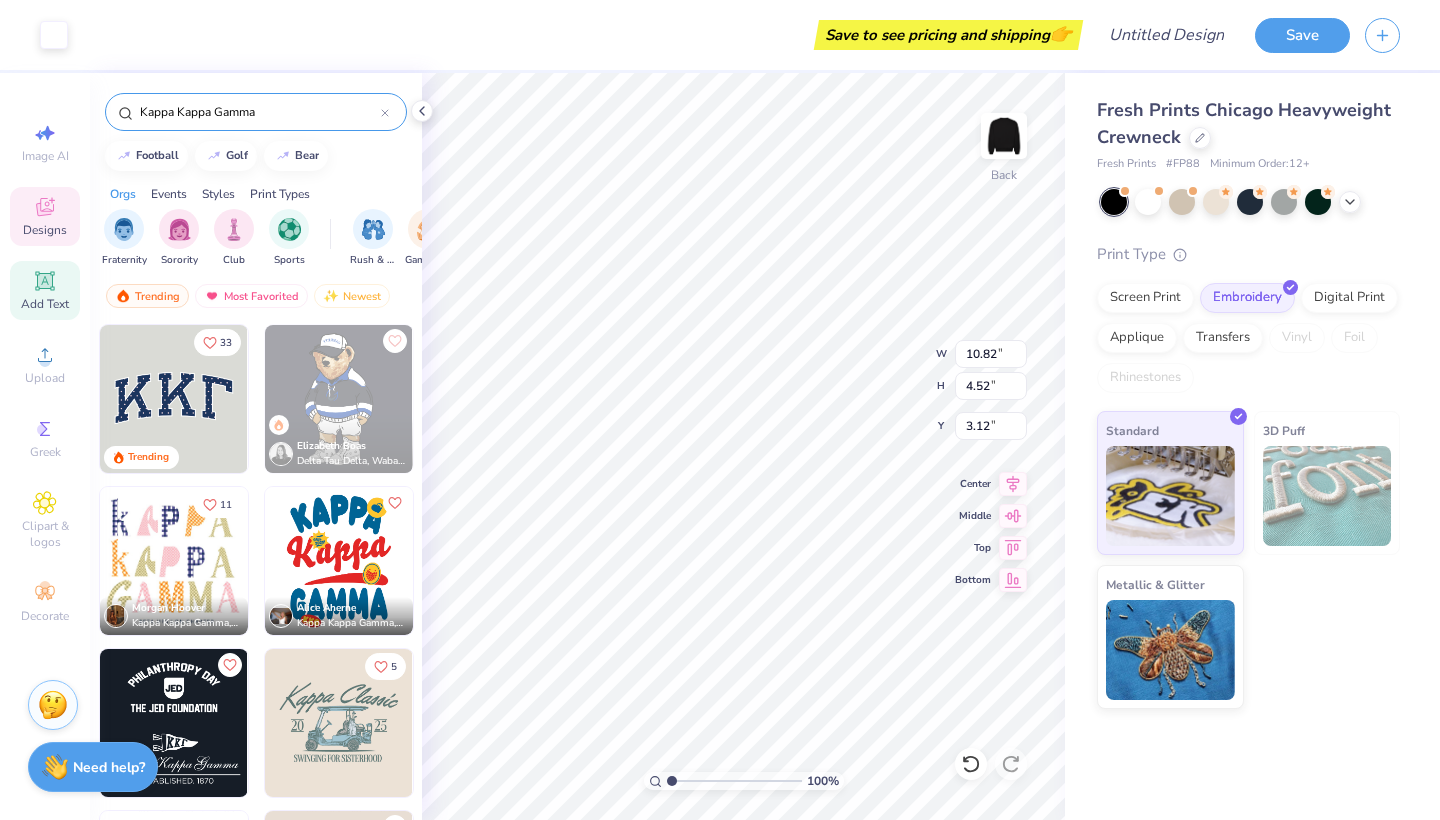 type on "5.95" 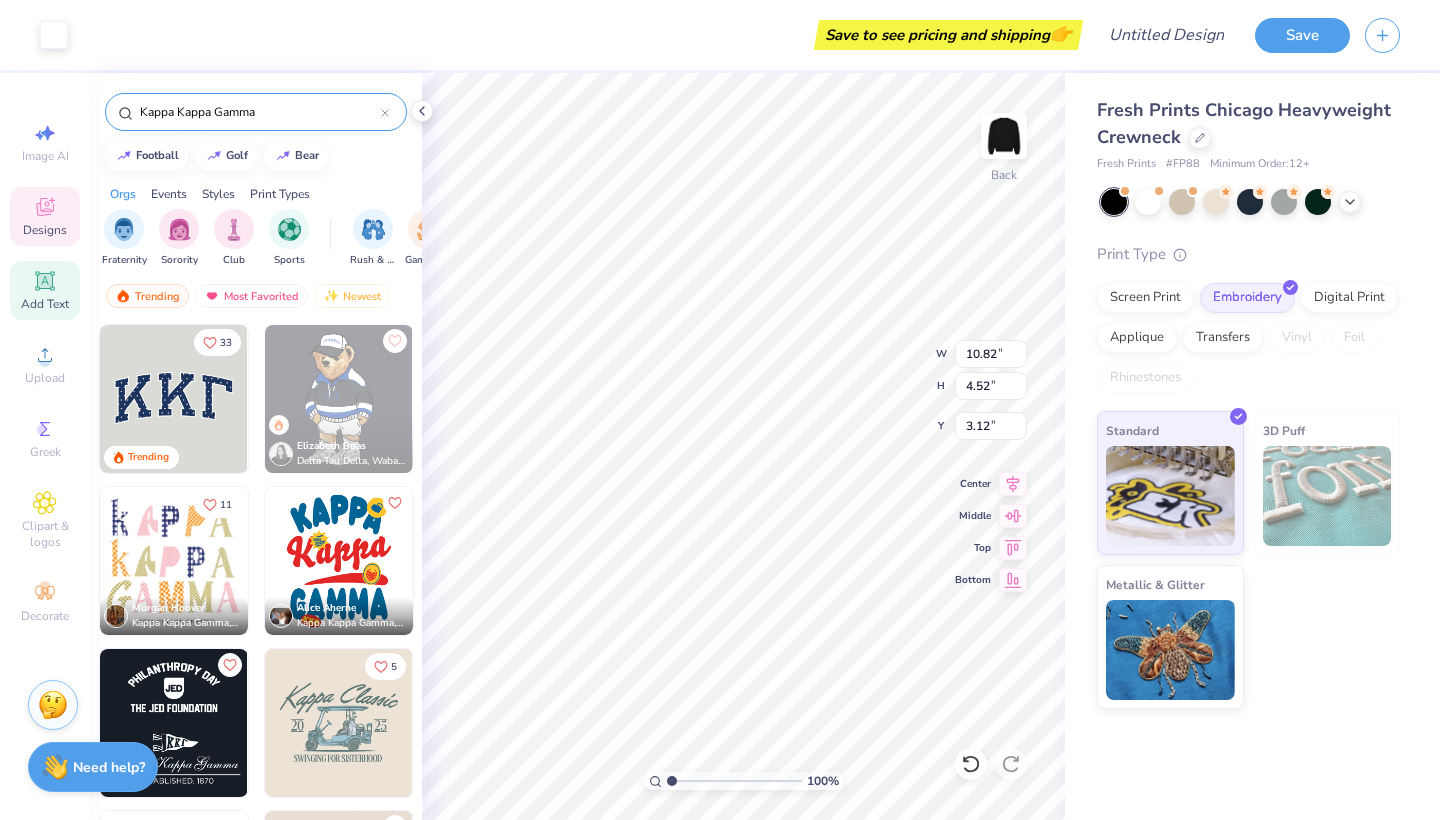 type on "1.72" 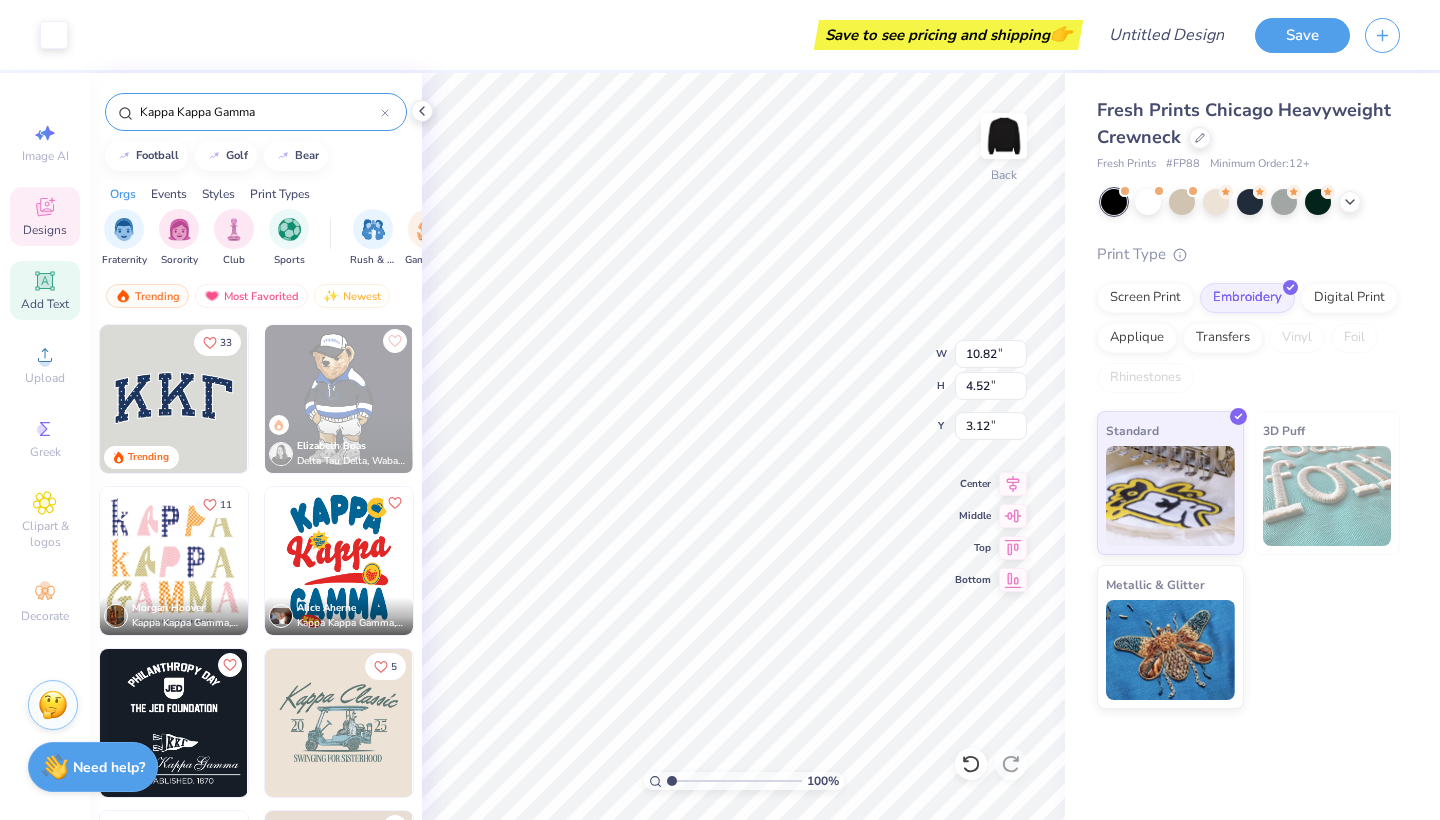 type on "9.64" 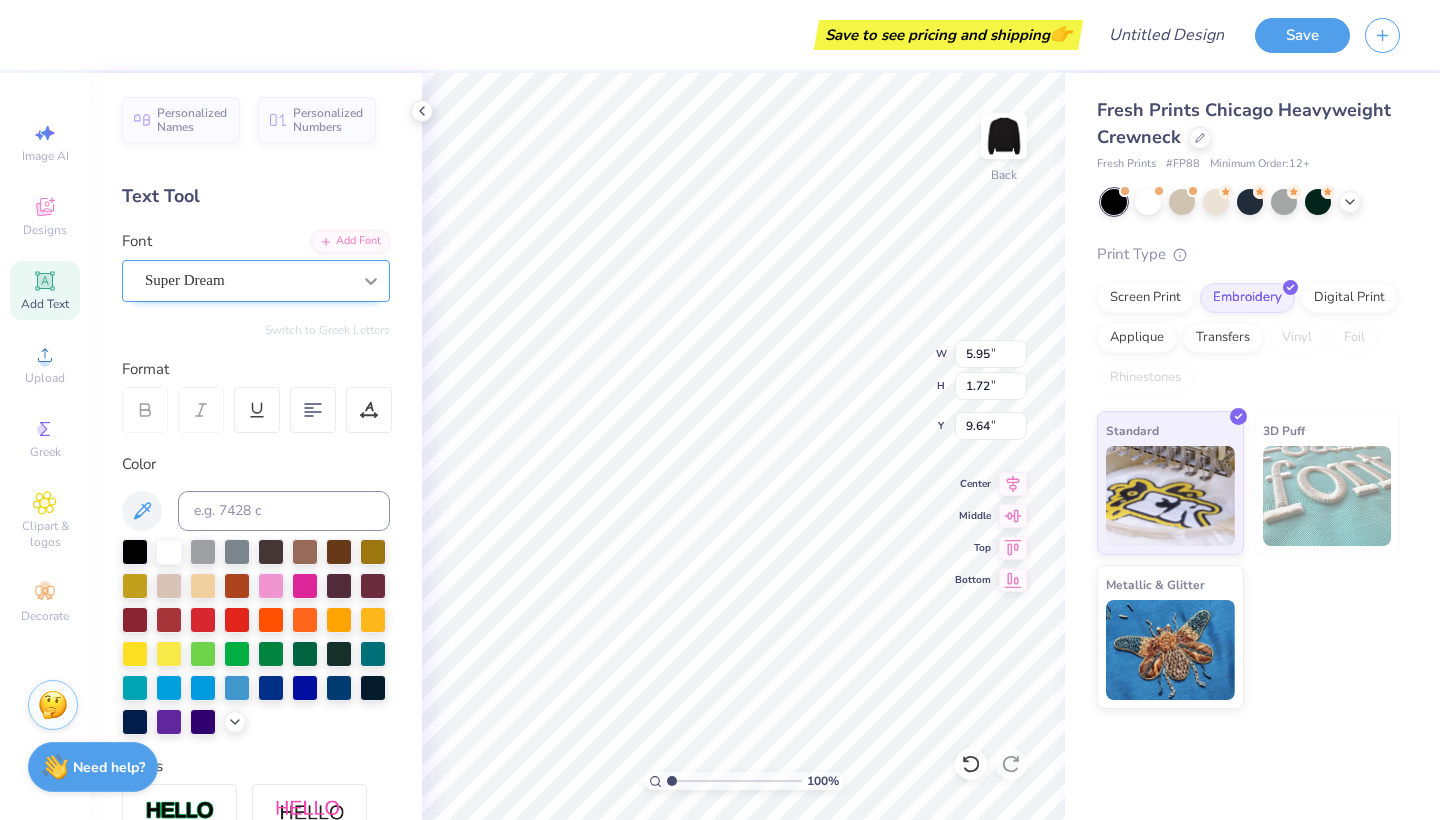 type on "T" 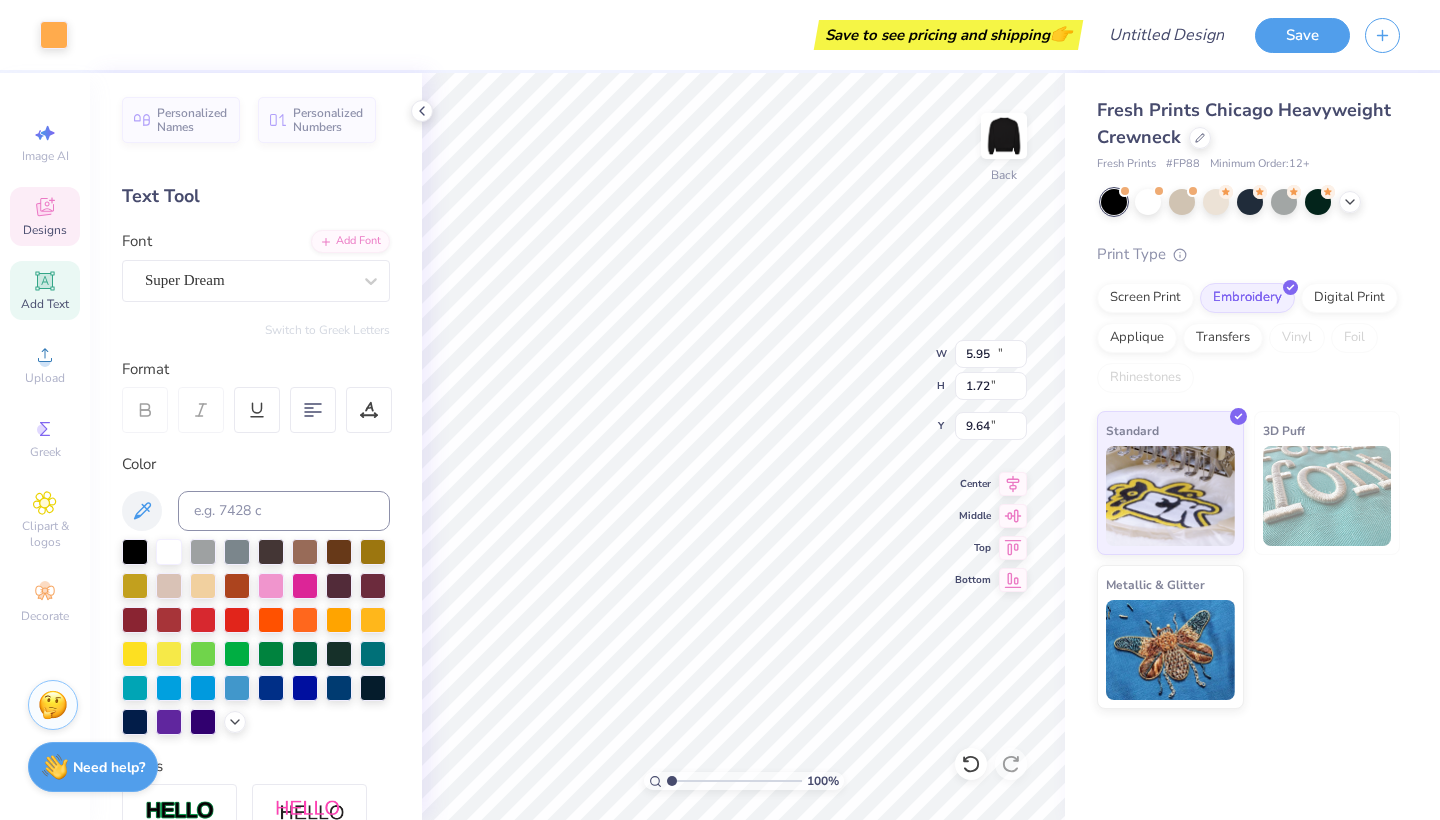 type on "11.11" 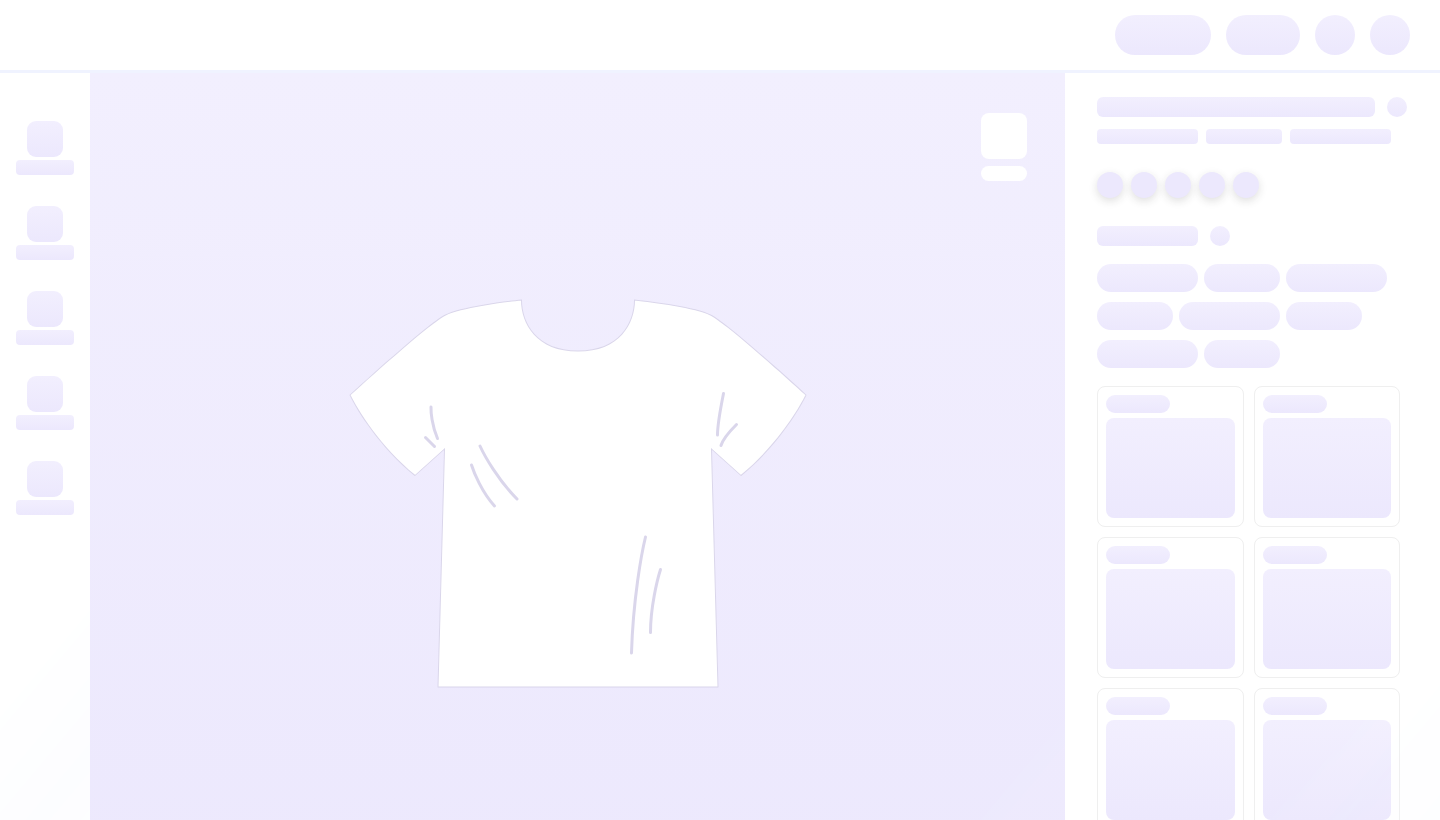 scroll, scrollTop: 0, scrollLeft: 0, axis: both 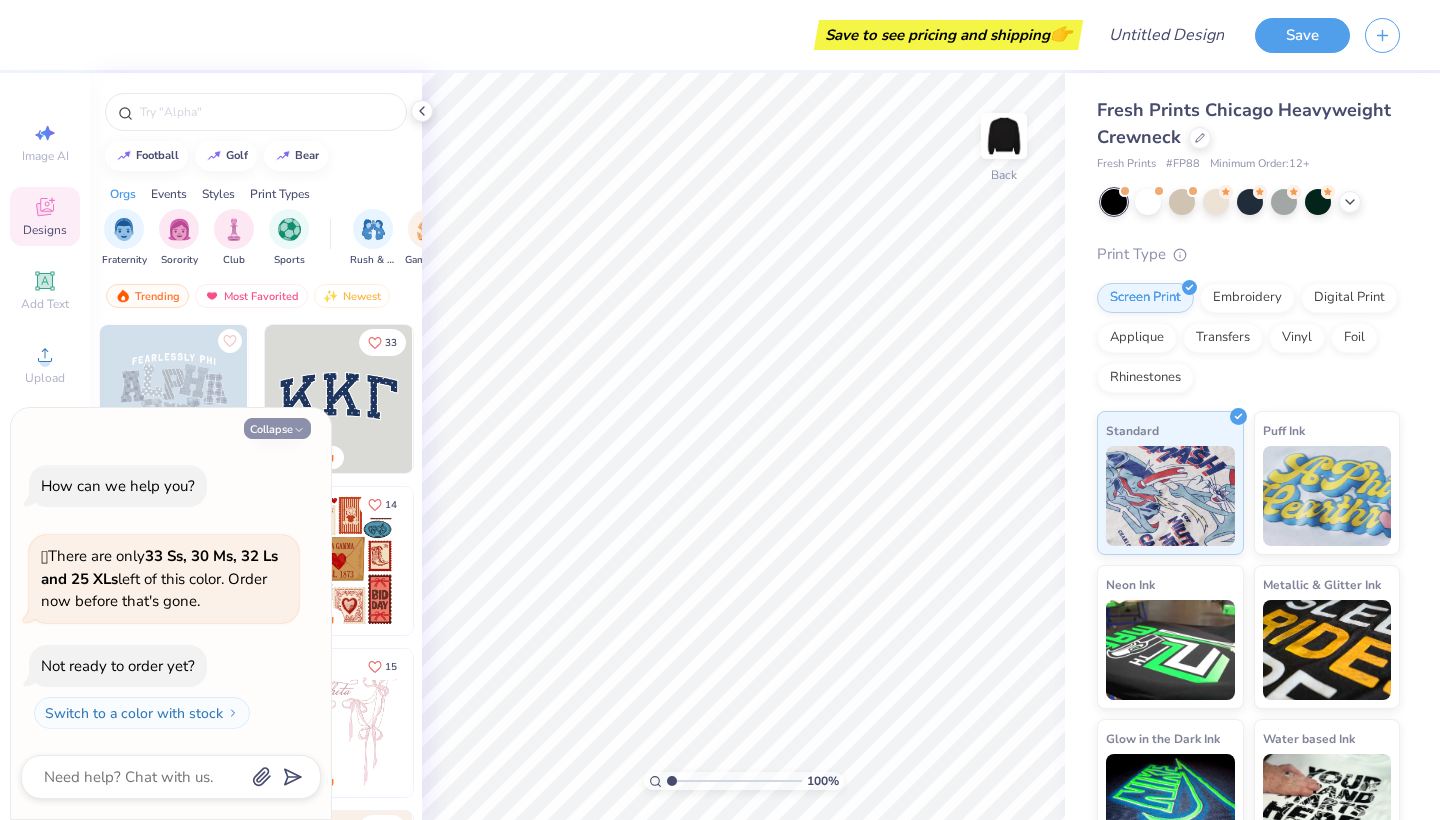 click 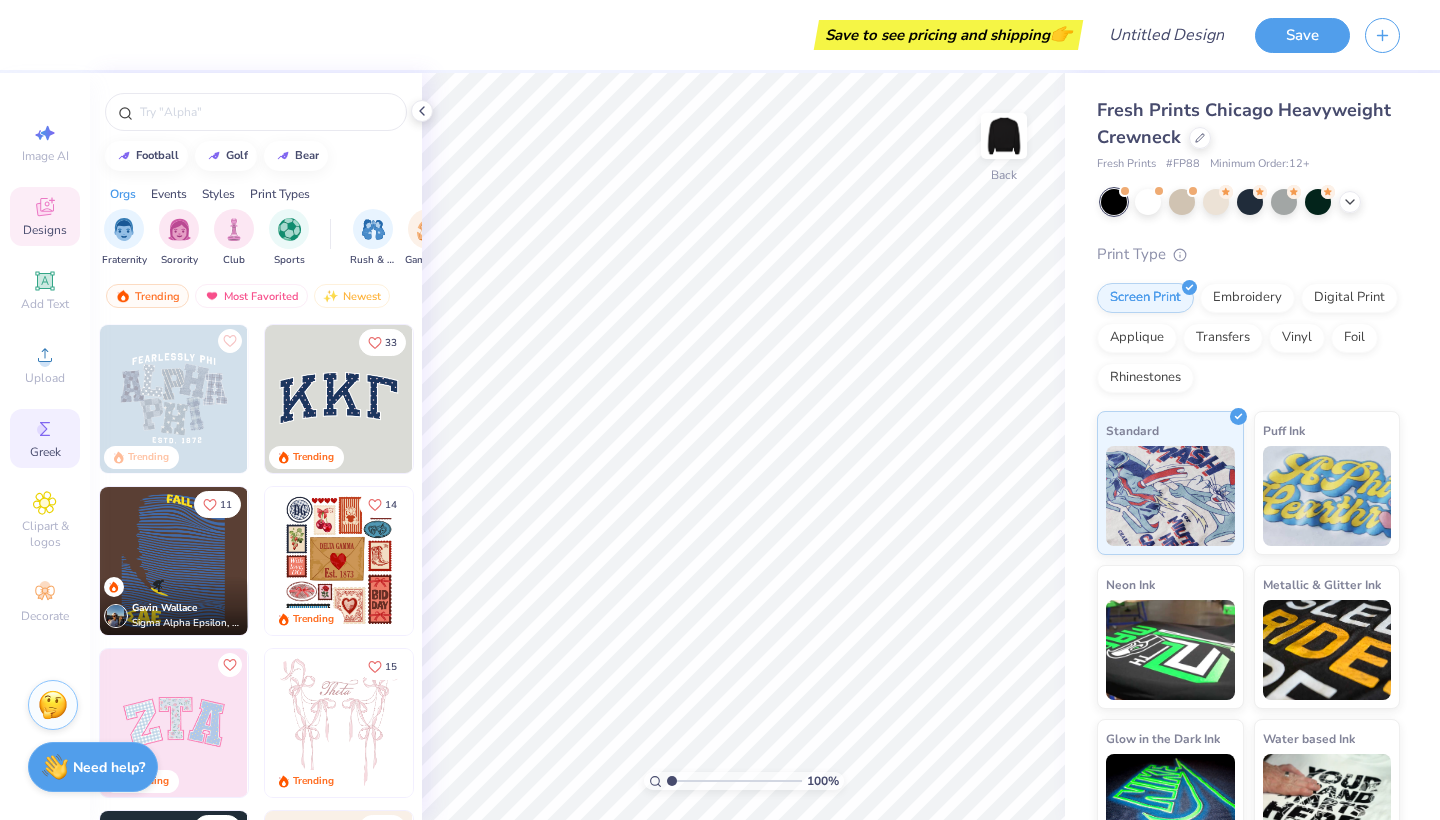 click on "Greek" at bounding box center [45, 438] 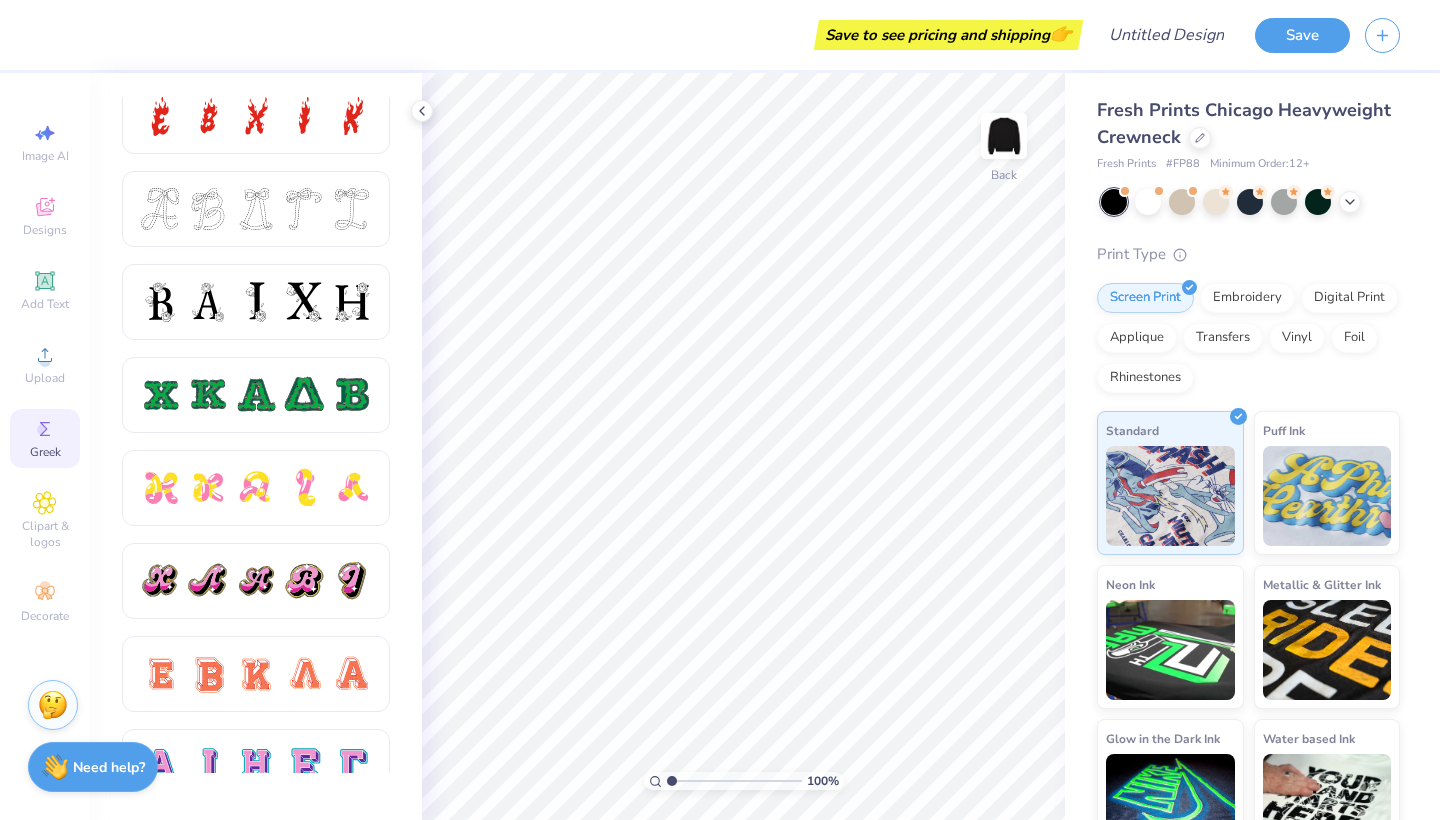 scroll, scrollTop: 764, scrollLeft: 0, axis: vertical 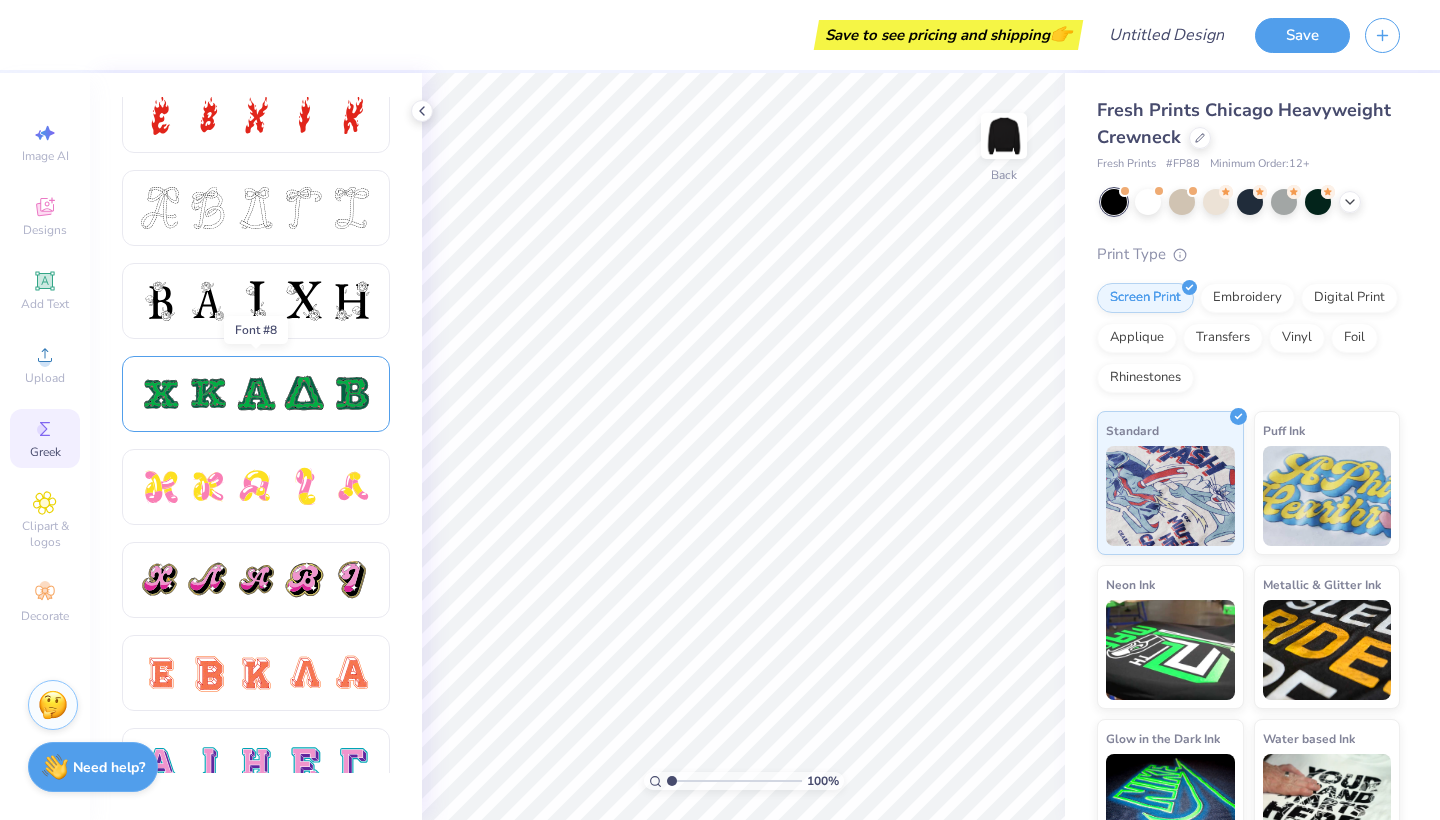 click at bounding box center (256, 394) 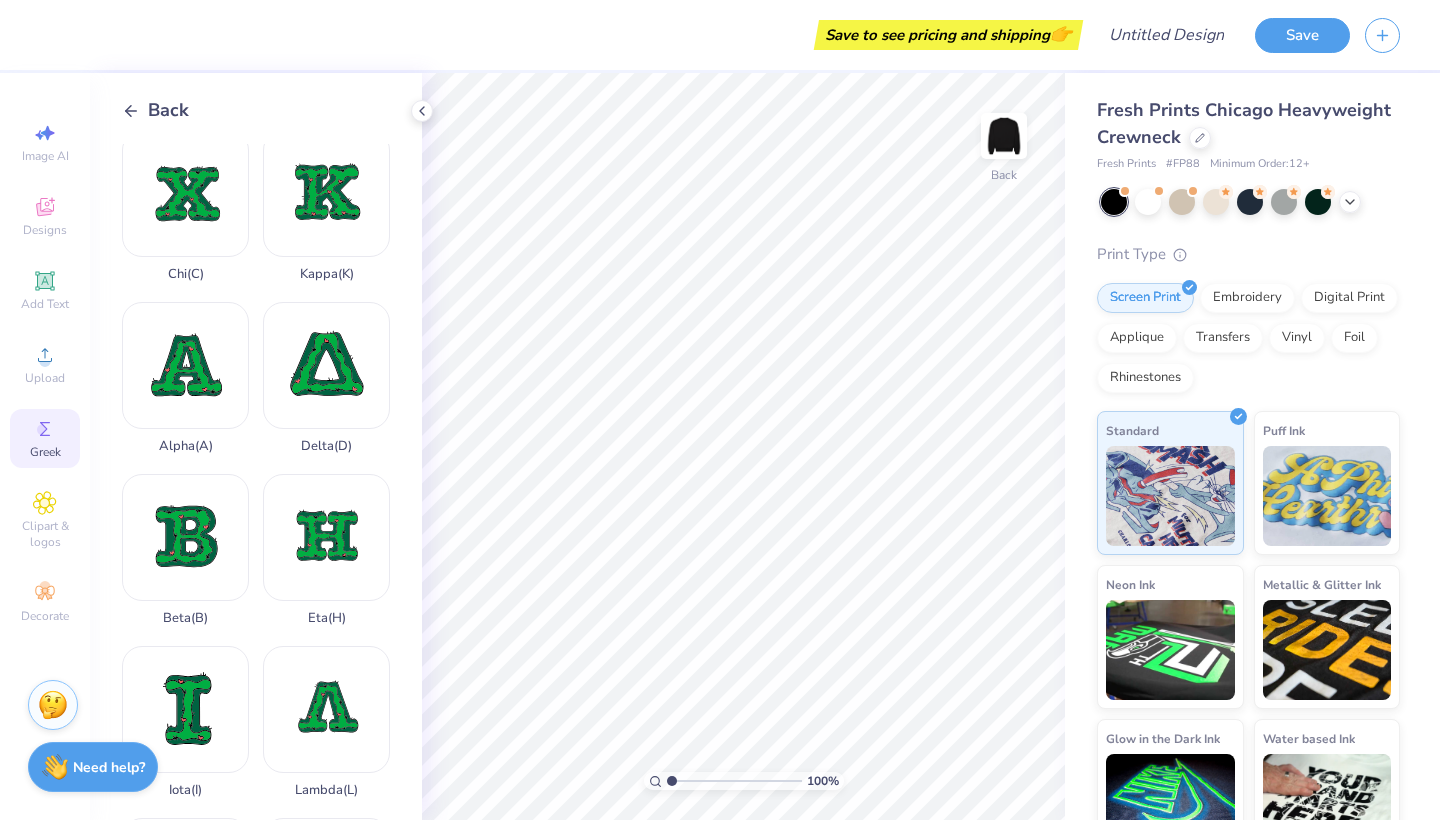 scroll, scrollTop: 13, scrollLeft: 0, axis: vertical 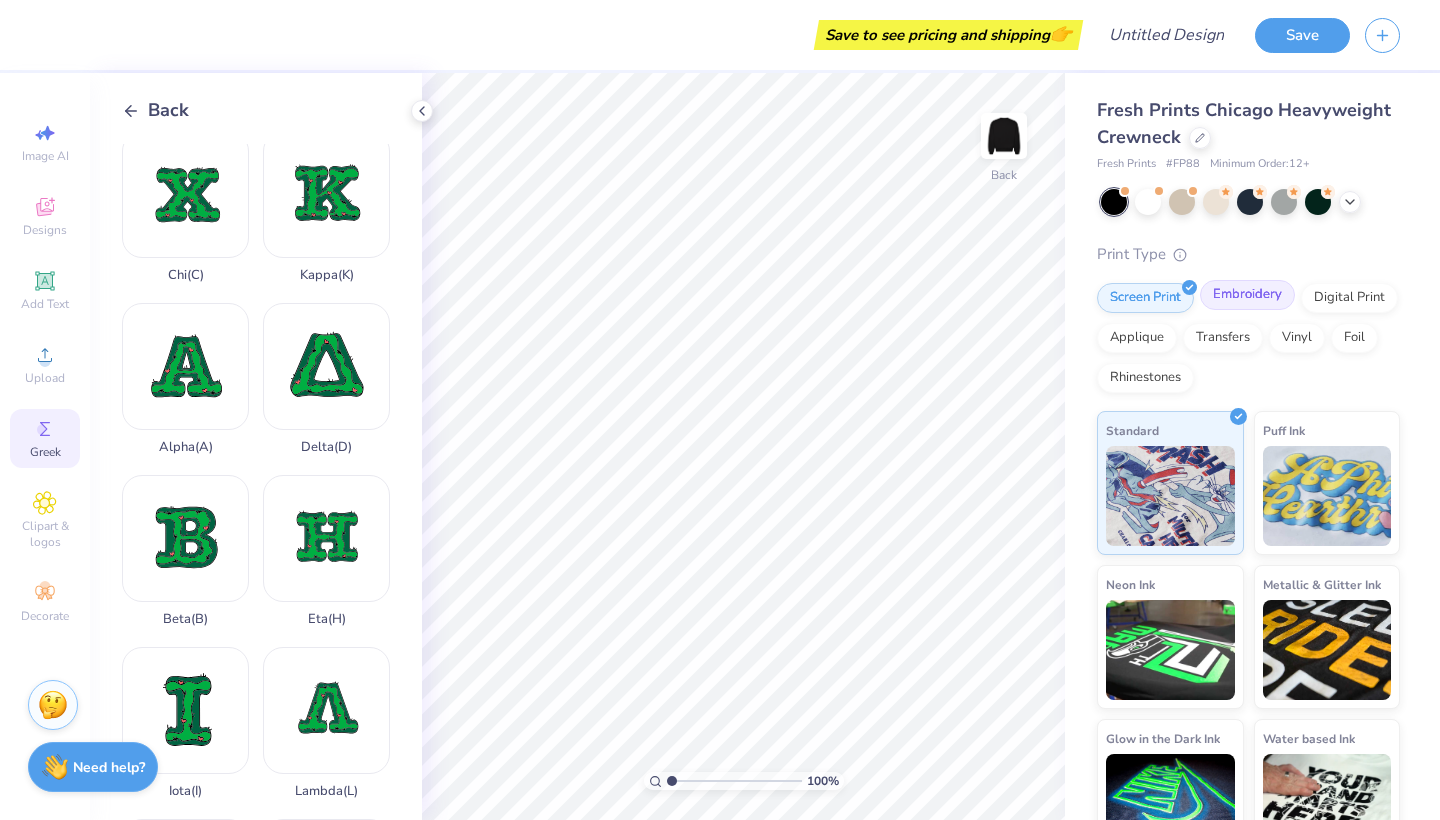 click on "Embroidery" at bounding box center [1247, 295] 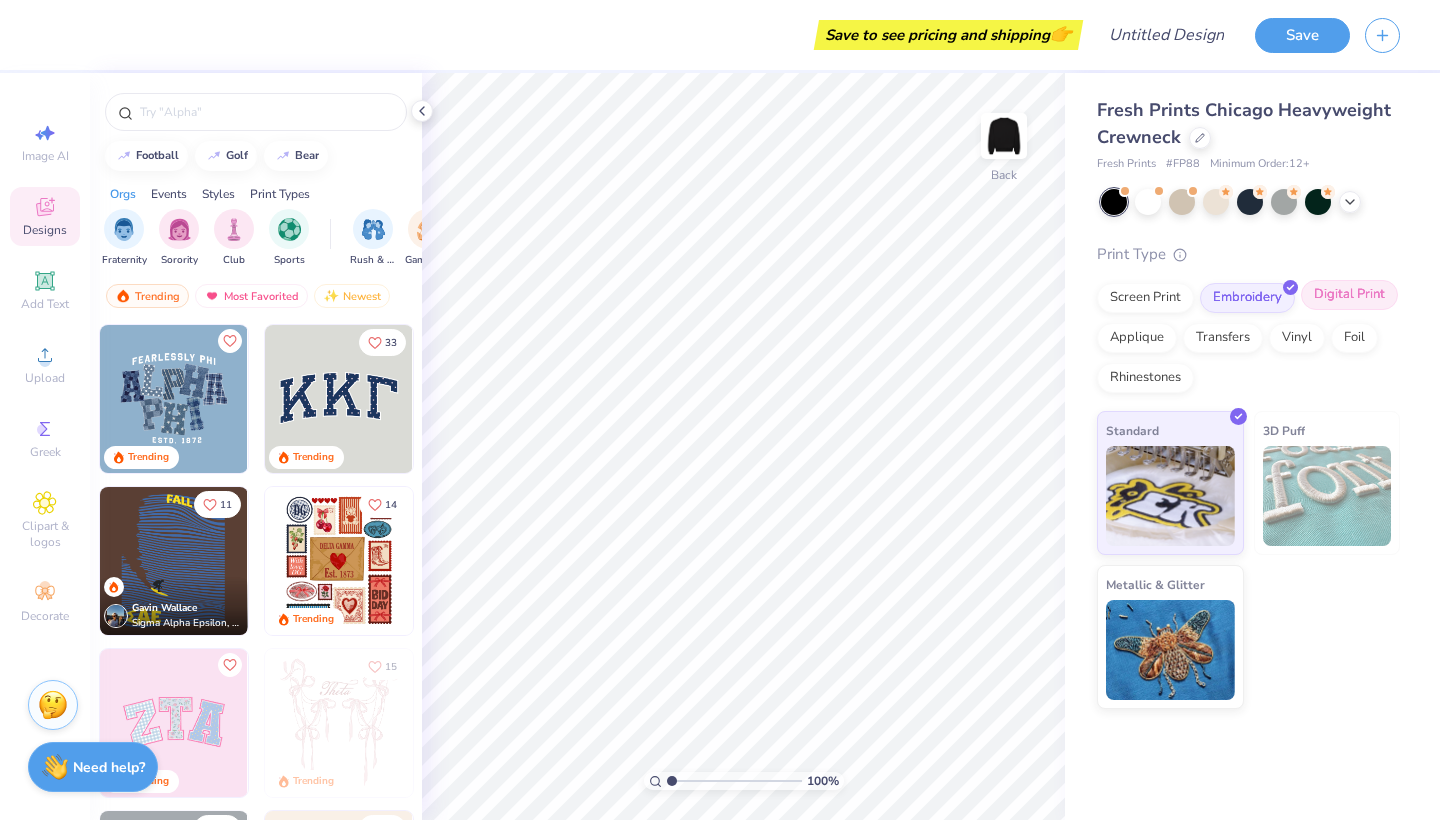 click on "Digital Print" at bounding box center [1349, 295] 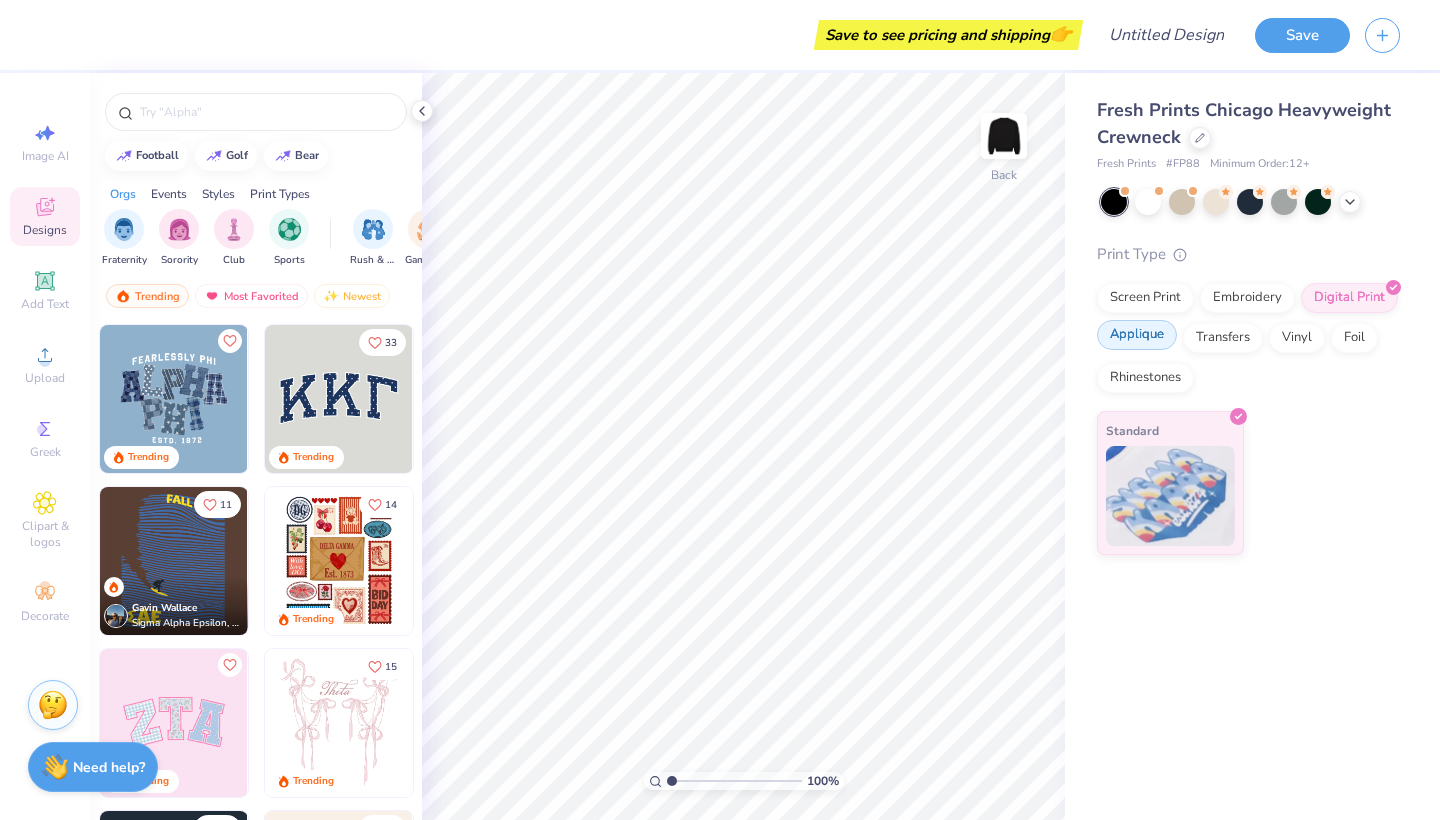 click on "Applique" at bounding box center [1137, 335] 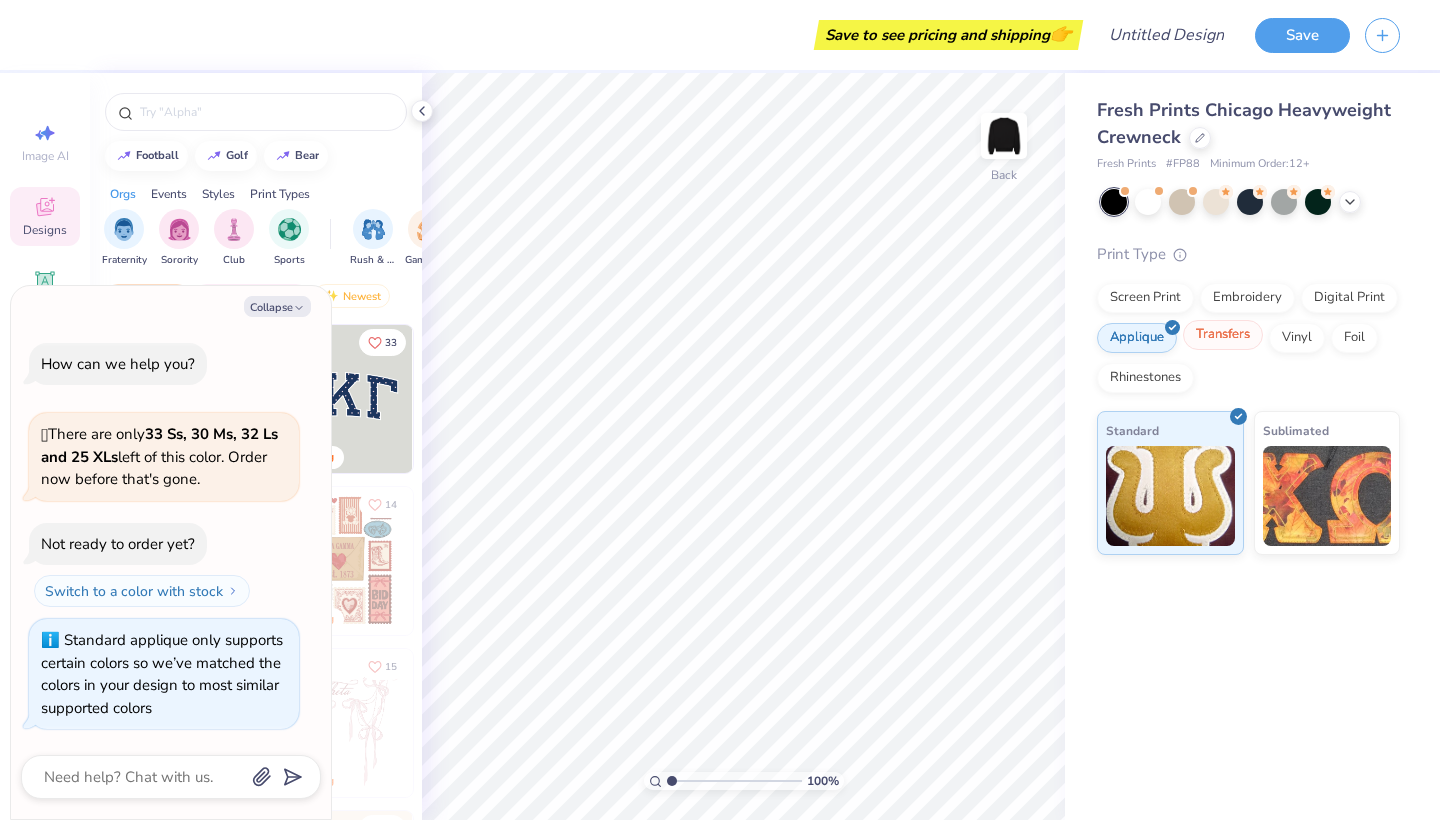 click on "Transfers" at bounding box center (1223, 335) 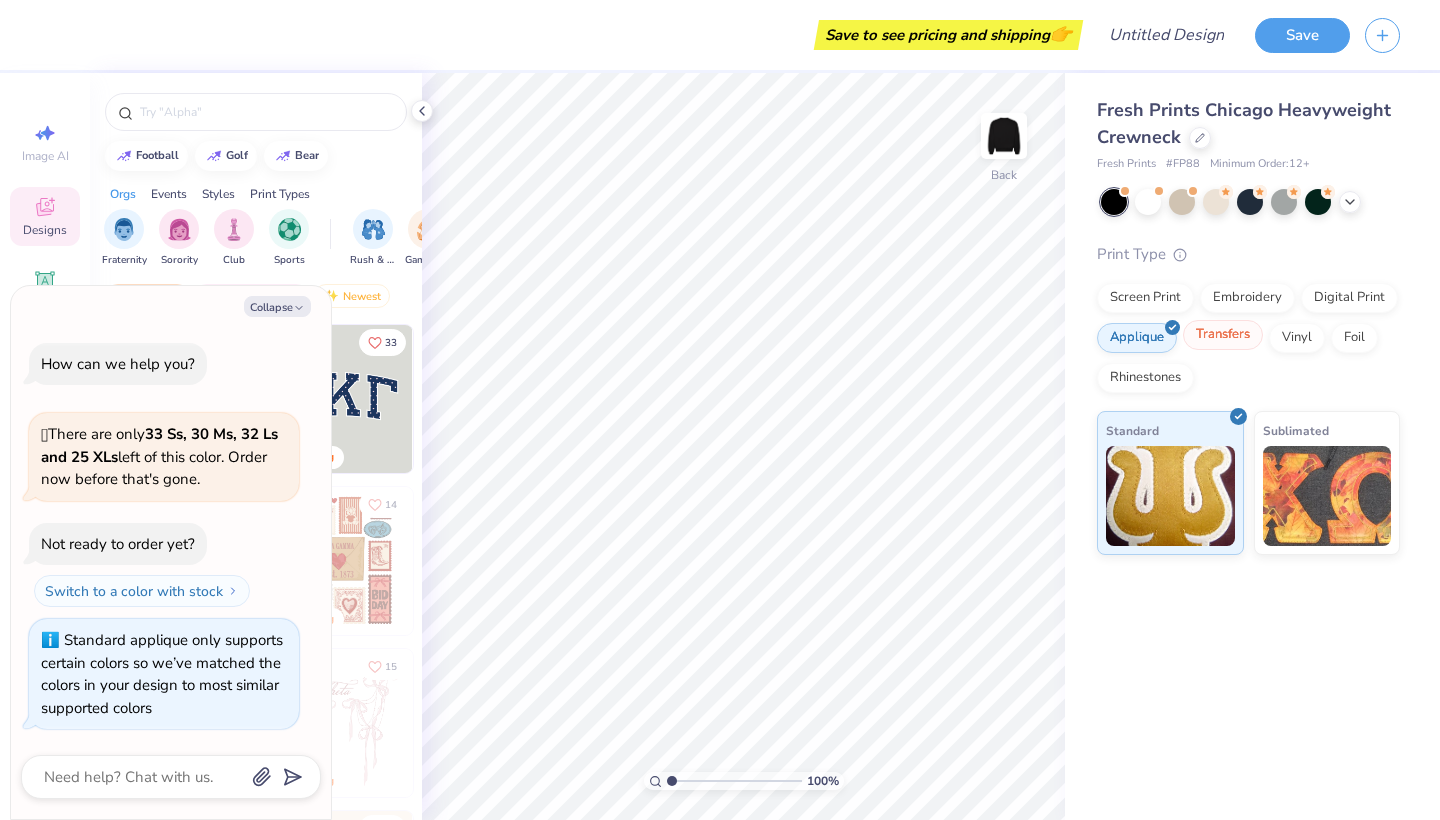 scroll, scrollTop: 49, scrollLeft: 0, axis: vertical 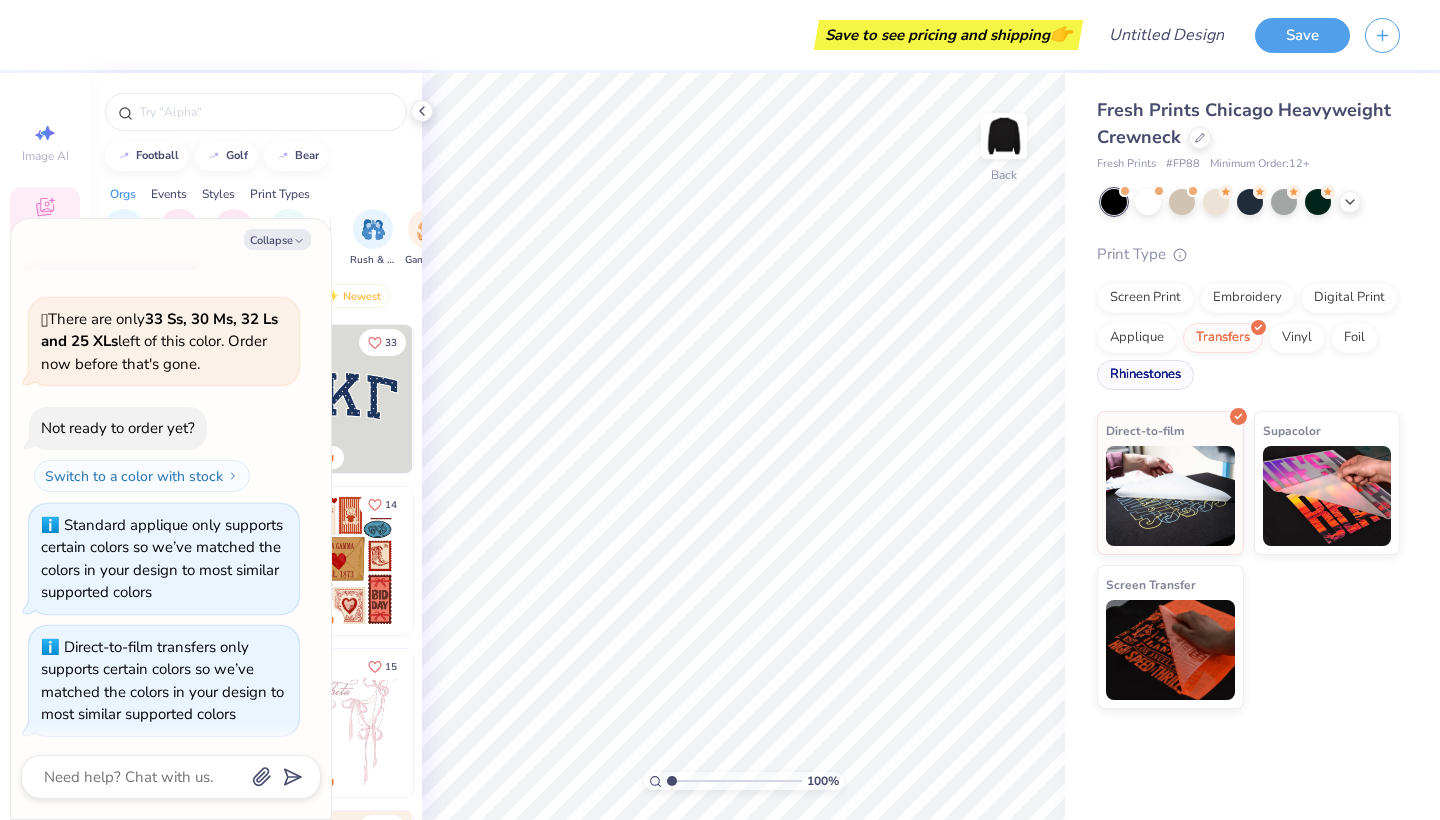 click on "Rhinestones" at bounding box center (1145, 375) 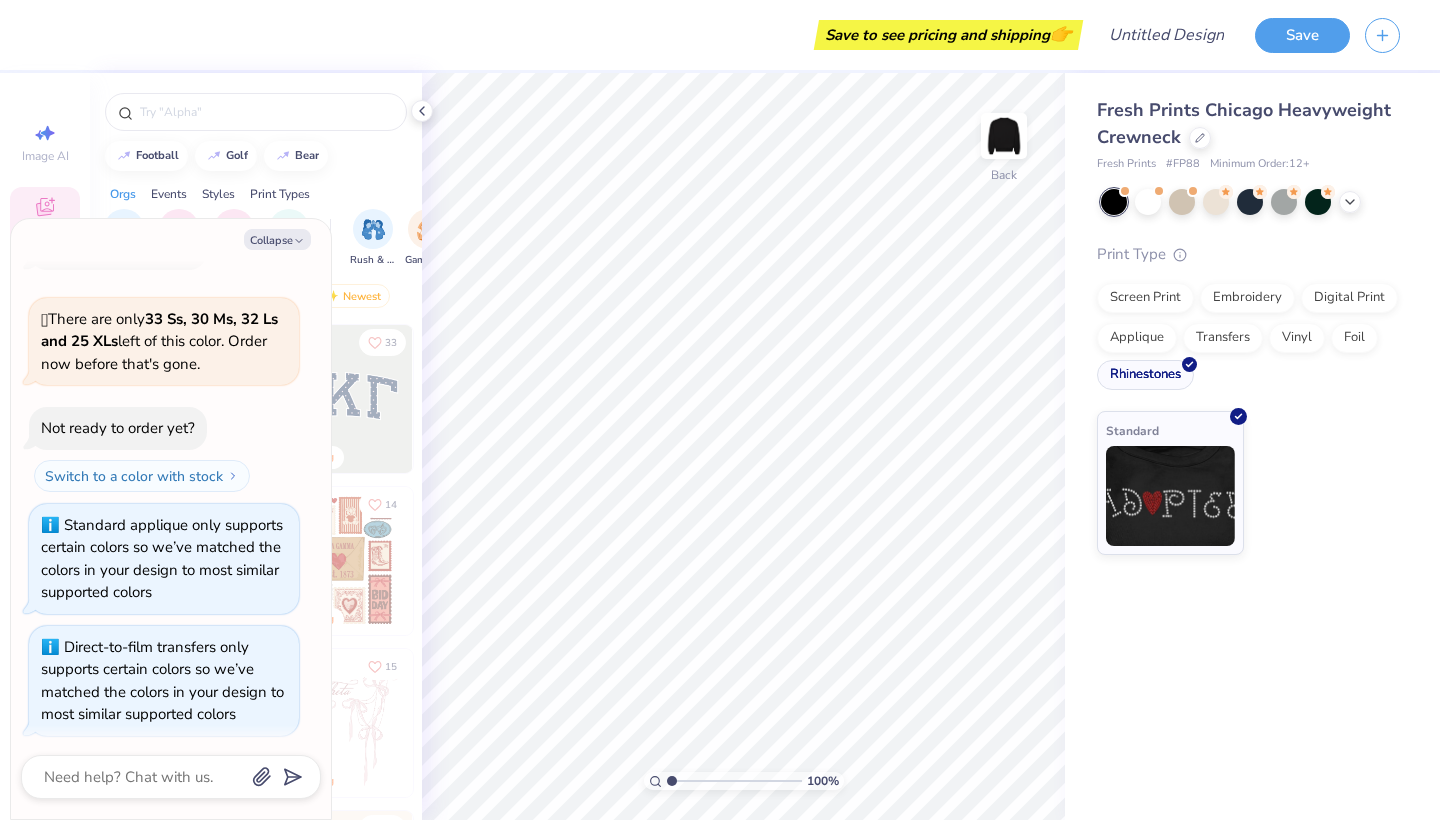 scroll, scrollTop: 169, scrollLeft: 0, axis: vertical 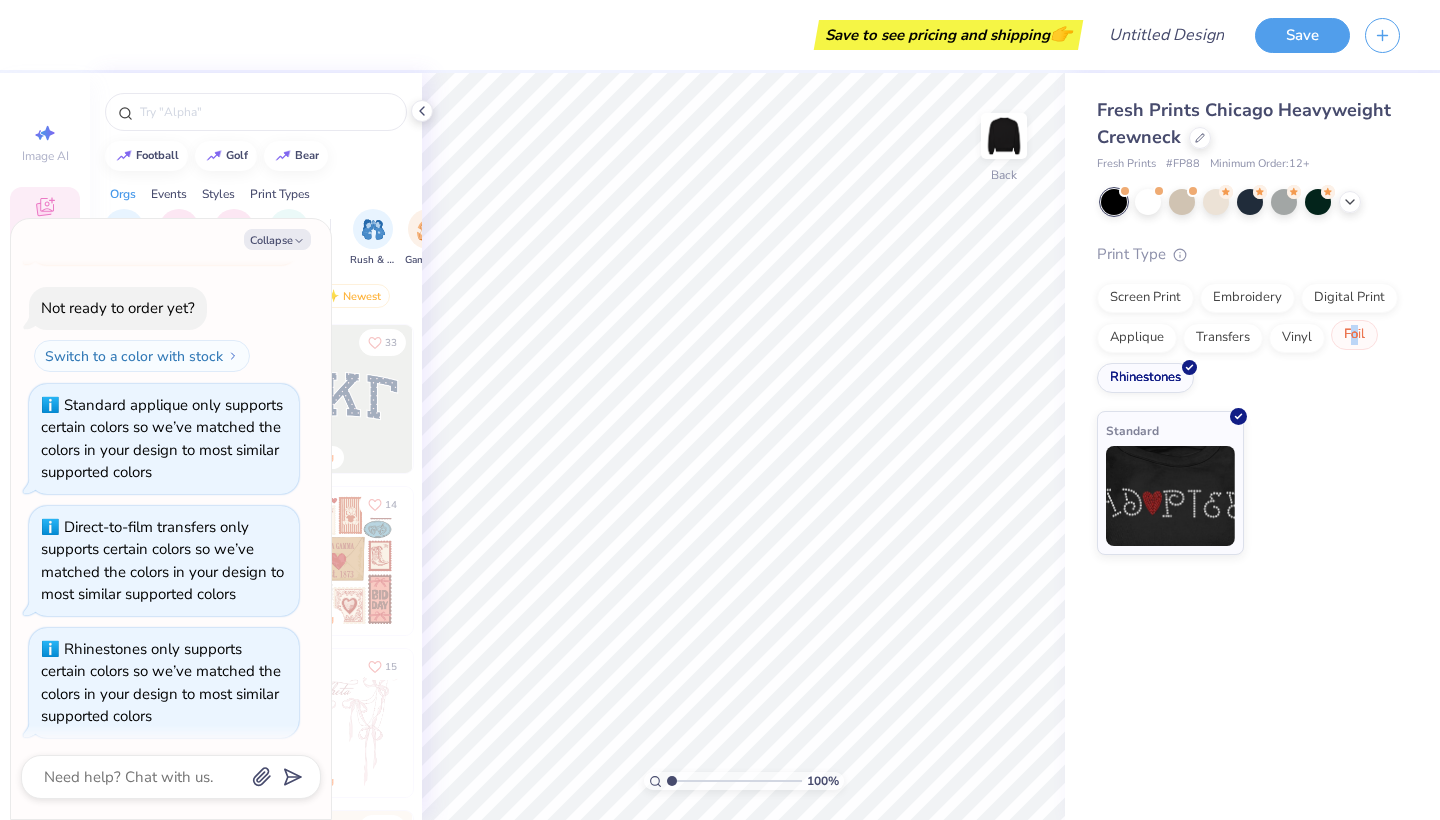 click on "Foil" at bounding box center (1354, 335) 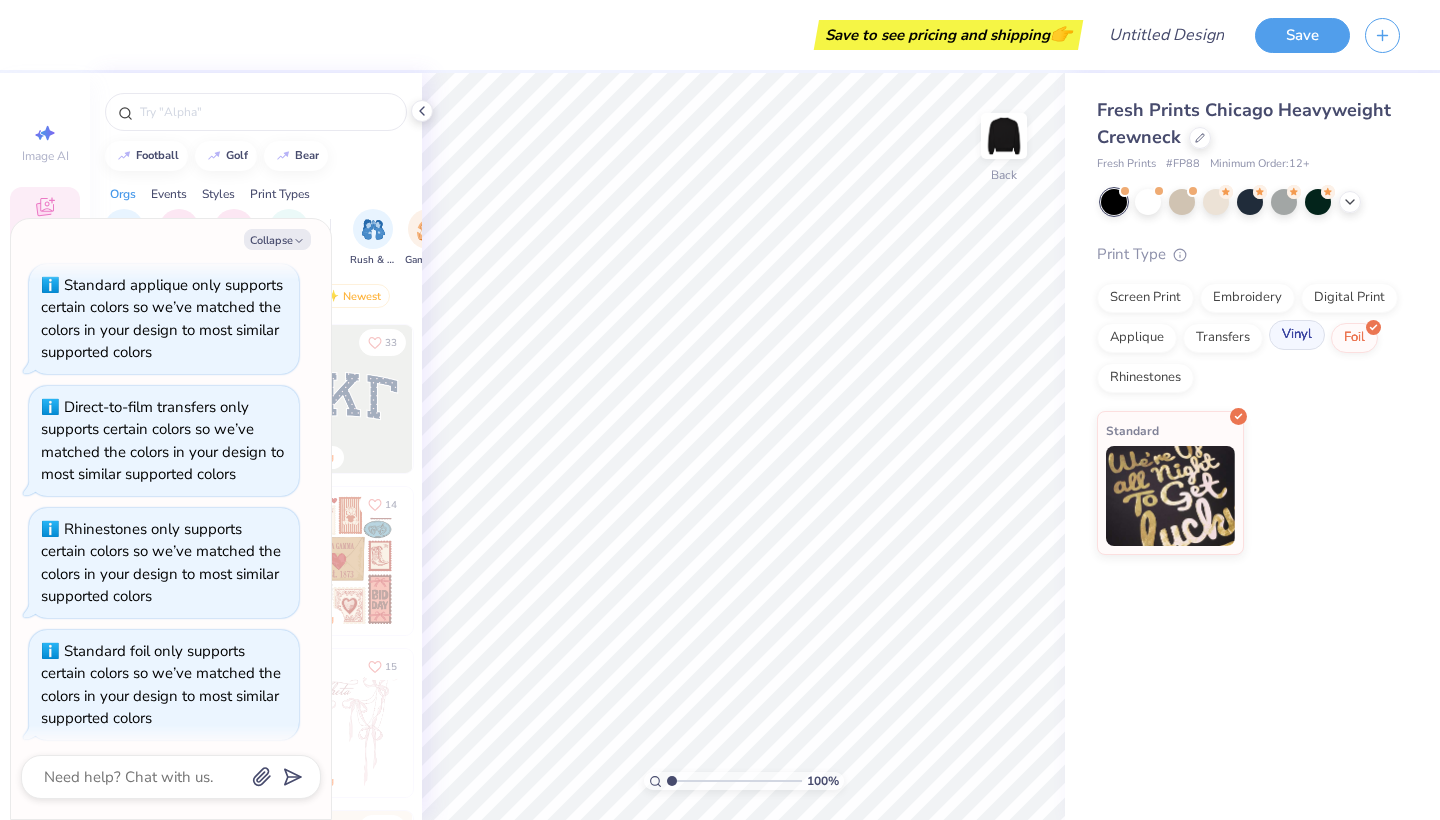 click on "Vinyl" at bounding box center (1297, 335) 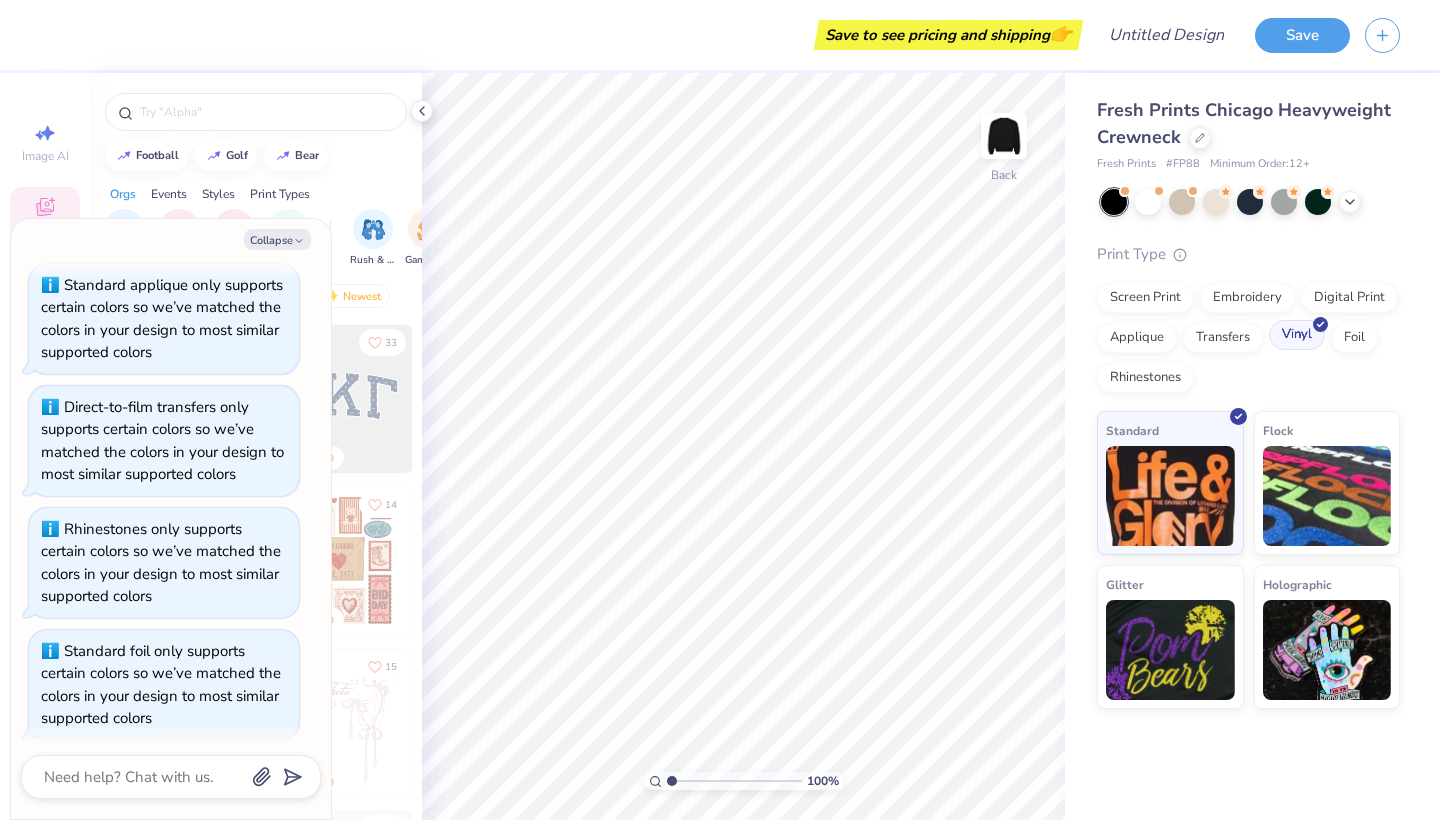 scroll, scrollTop: 409, scrollLeft: 0, axis: vertical 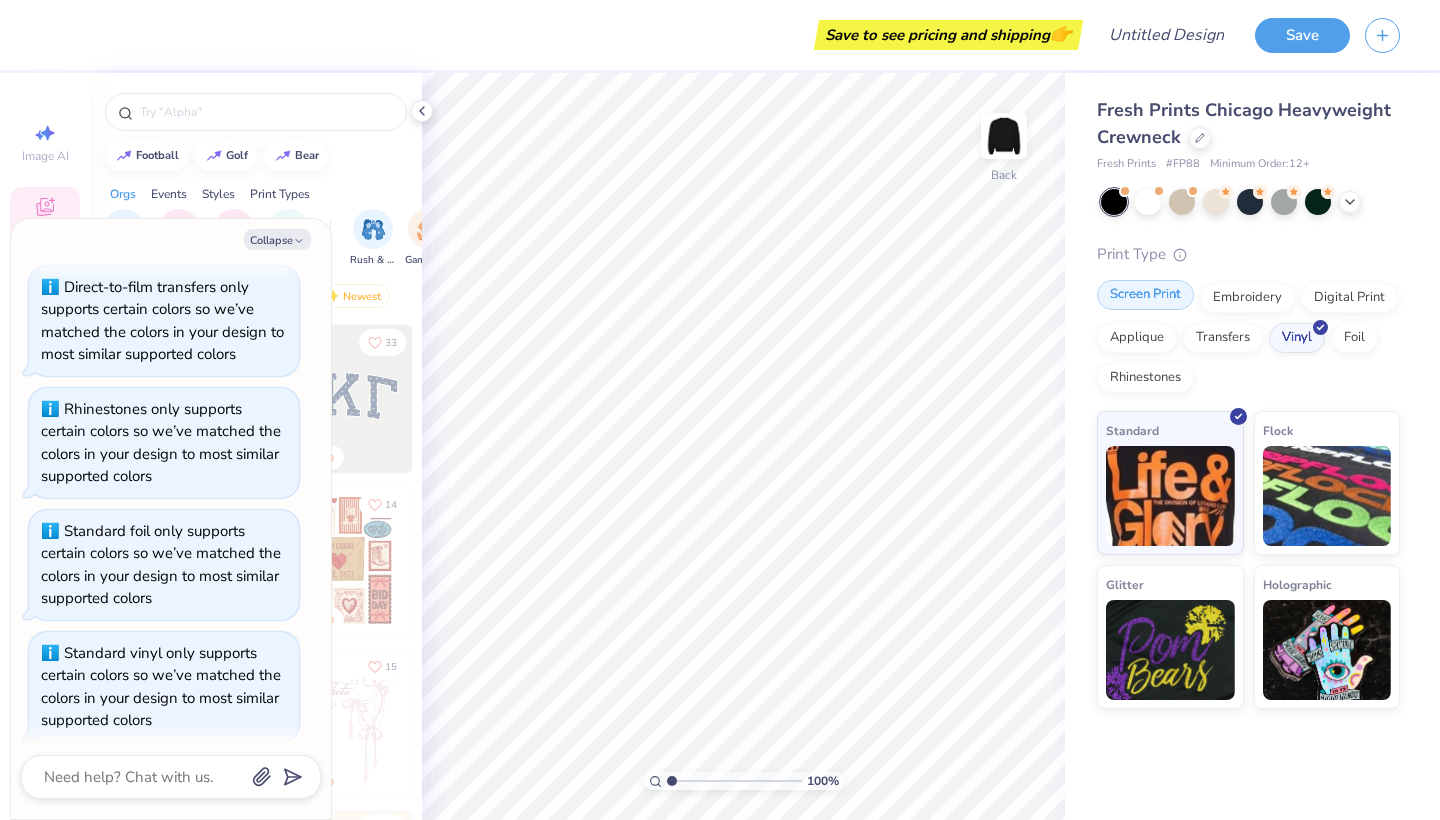 click on "Screen Print" at bounding box center [1145, 295] 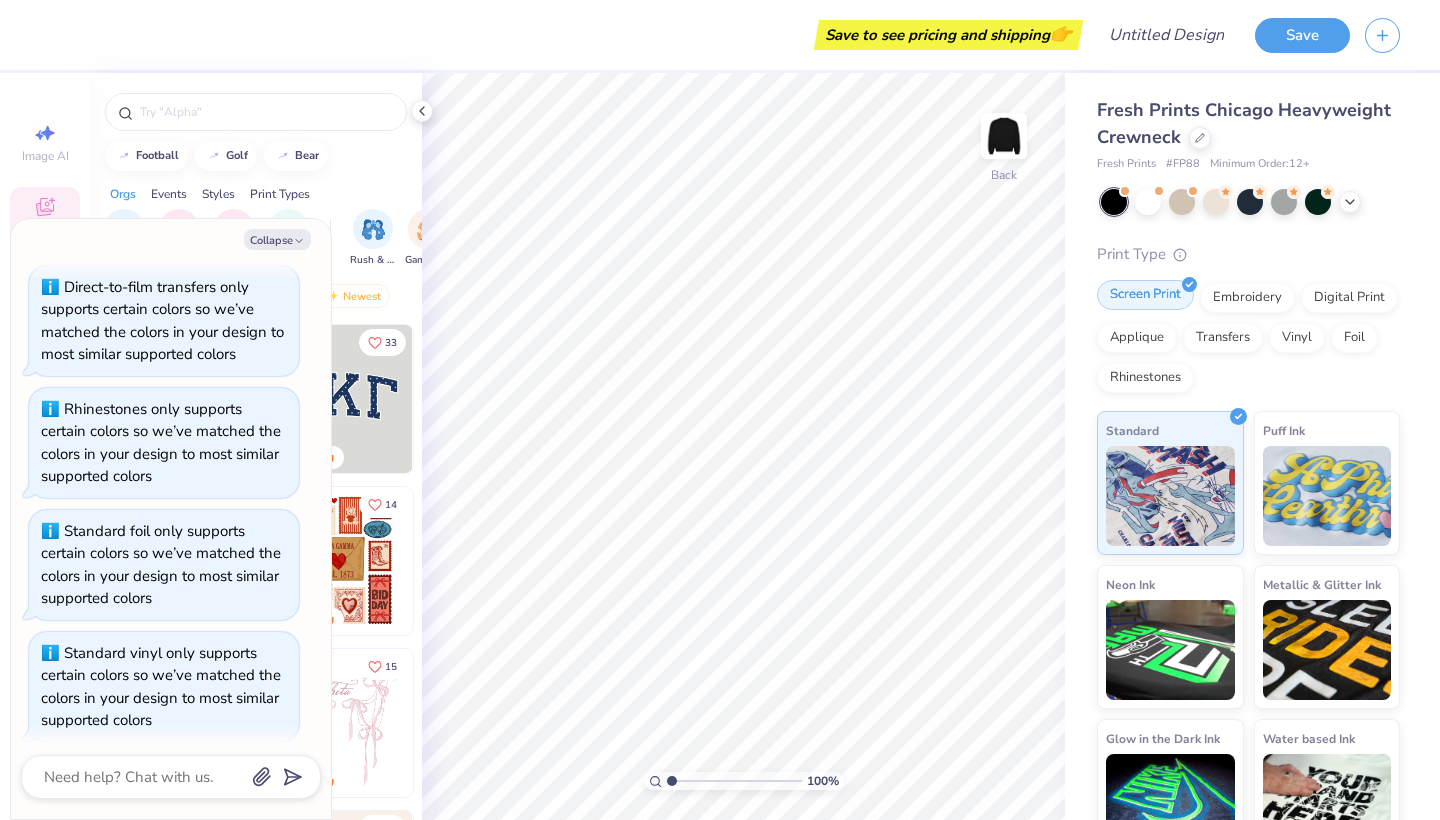 scroll, scrollTop: 529, scrollLeft: 0, axis: vertical 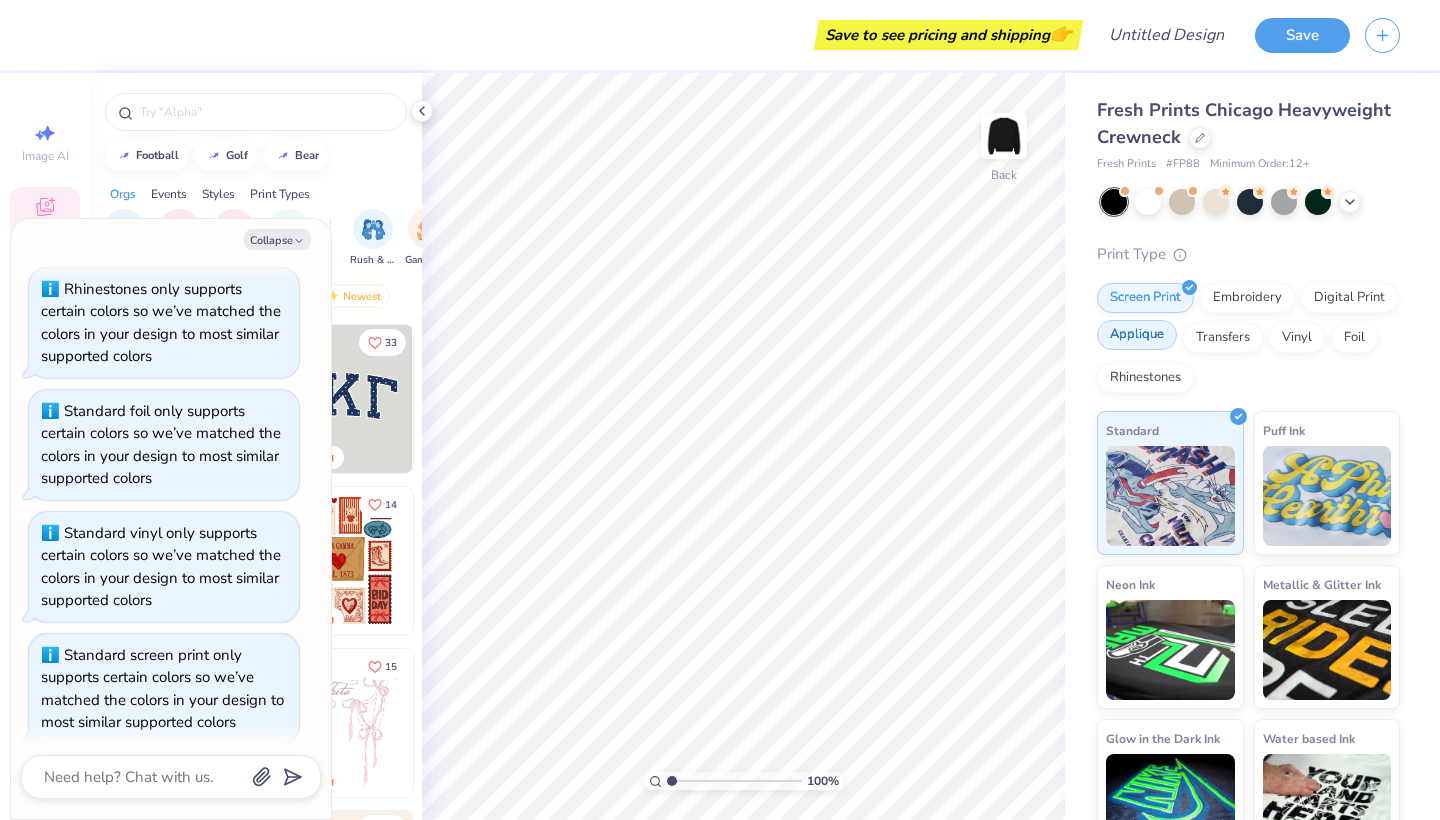 click on "Applique" at bounding box center (1137, 335) 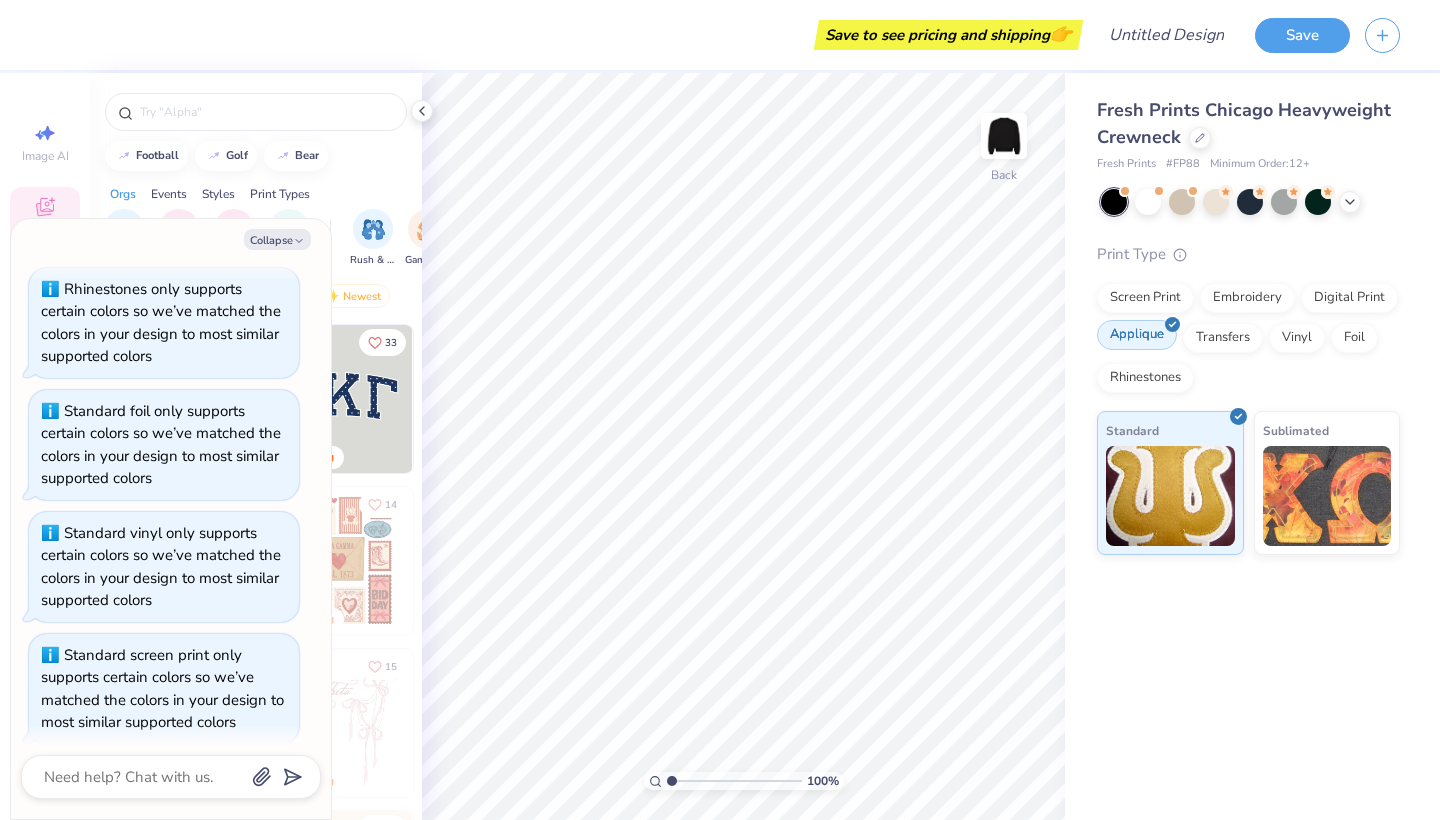 scroll, scrollTop: 649, scrollLeft: 0, axis: vertical 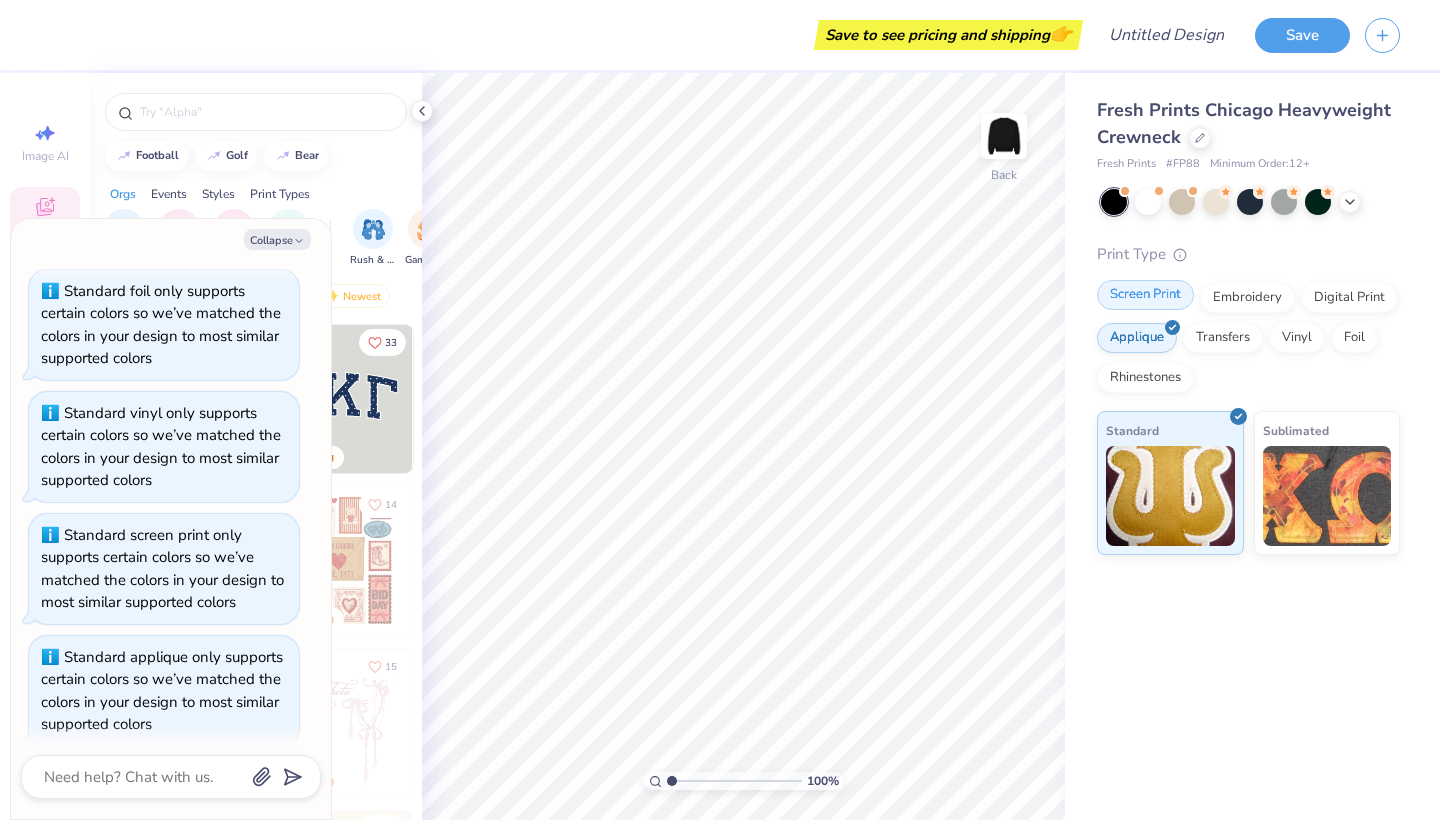 click on "Screen Print" at bounding box center (1145, 295) 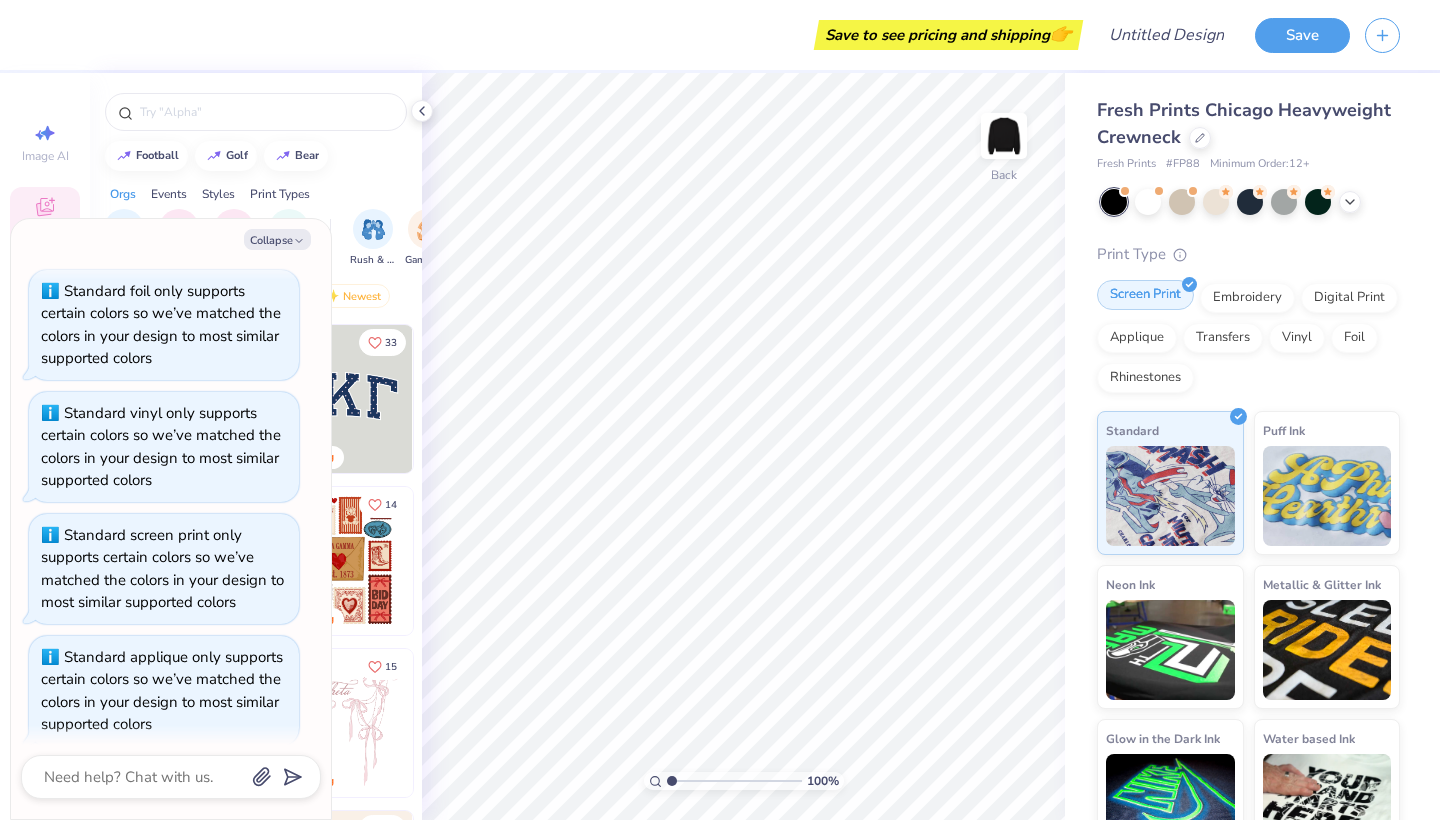 scroll, scrollTop: 769, scrollLeft: 0, axis: vertical 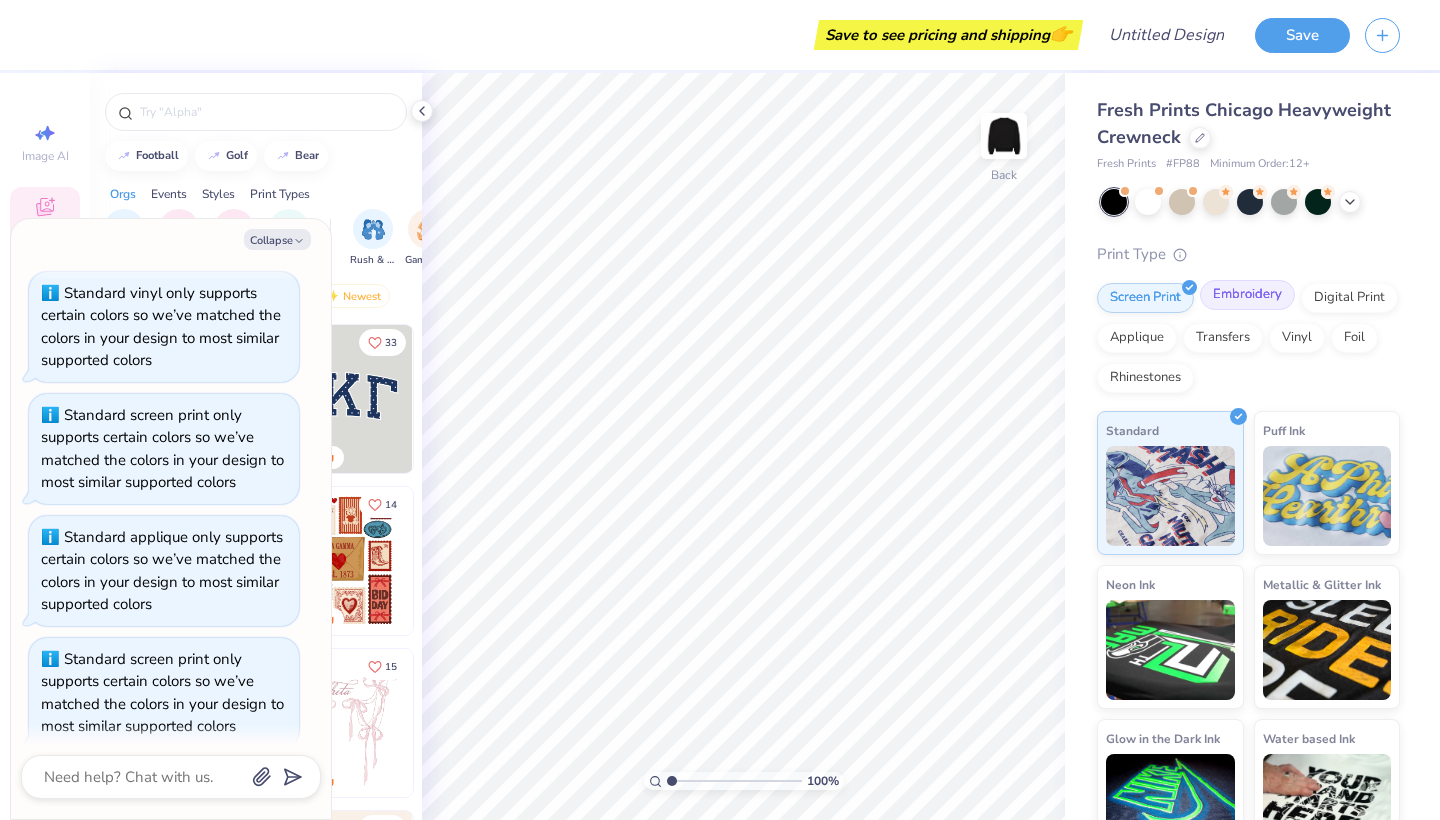 click on "Embroidery" at bounding box center [1247, 295] 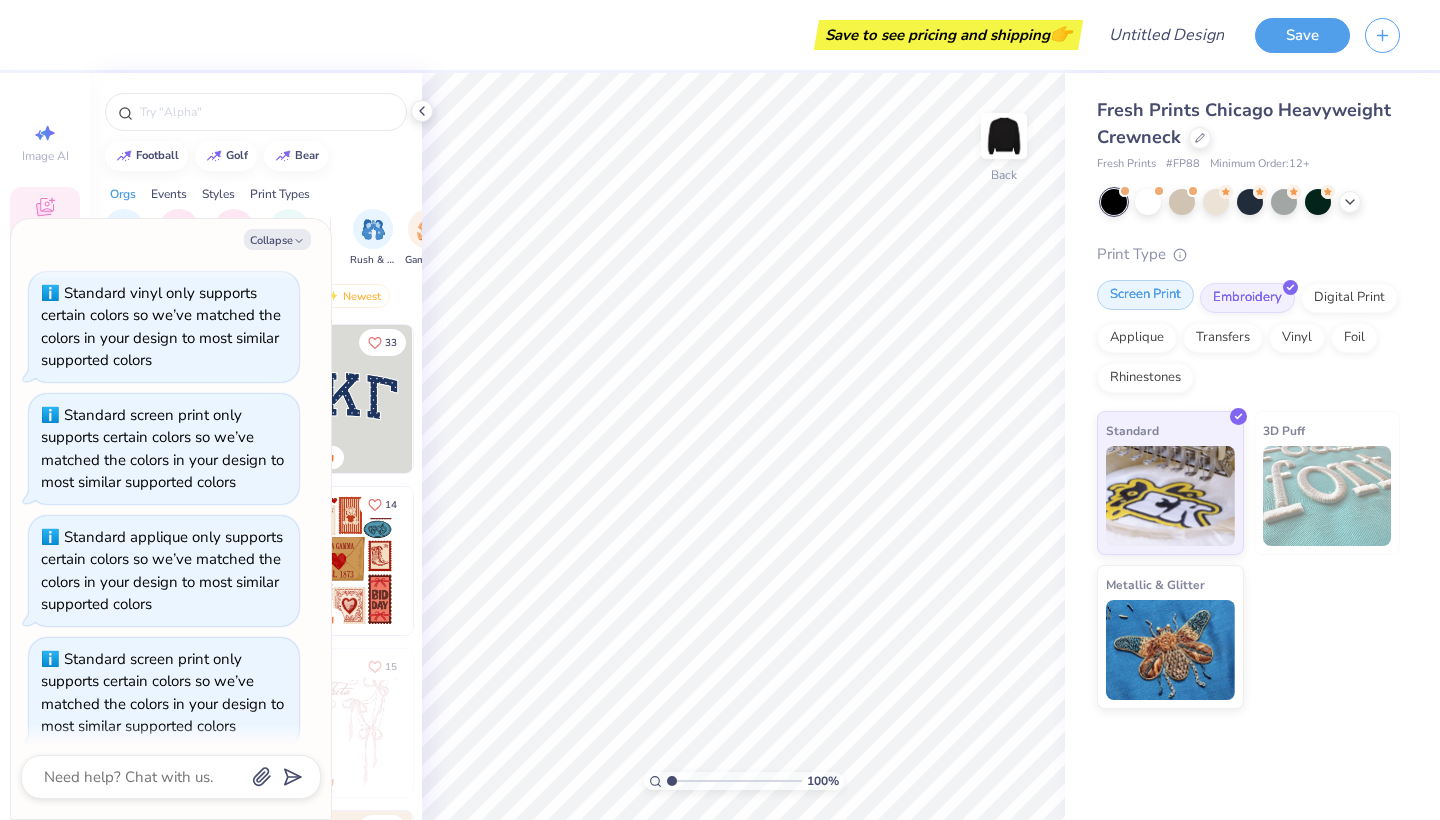 click on "Screen Print" at bounding box center [1145, 295] 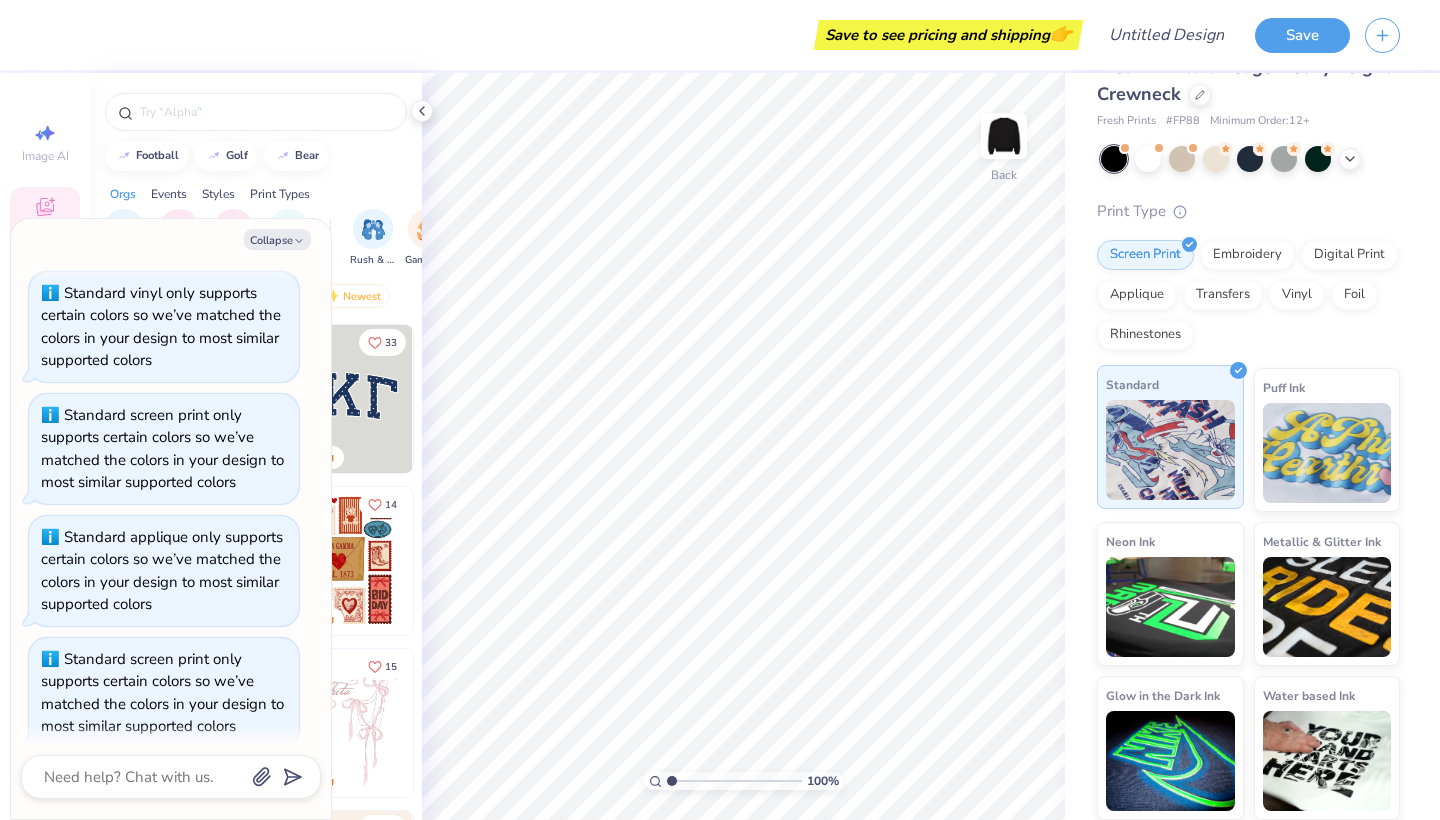 scroll, scrollTop: 42, scrollLeft: 0, axis: vertical 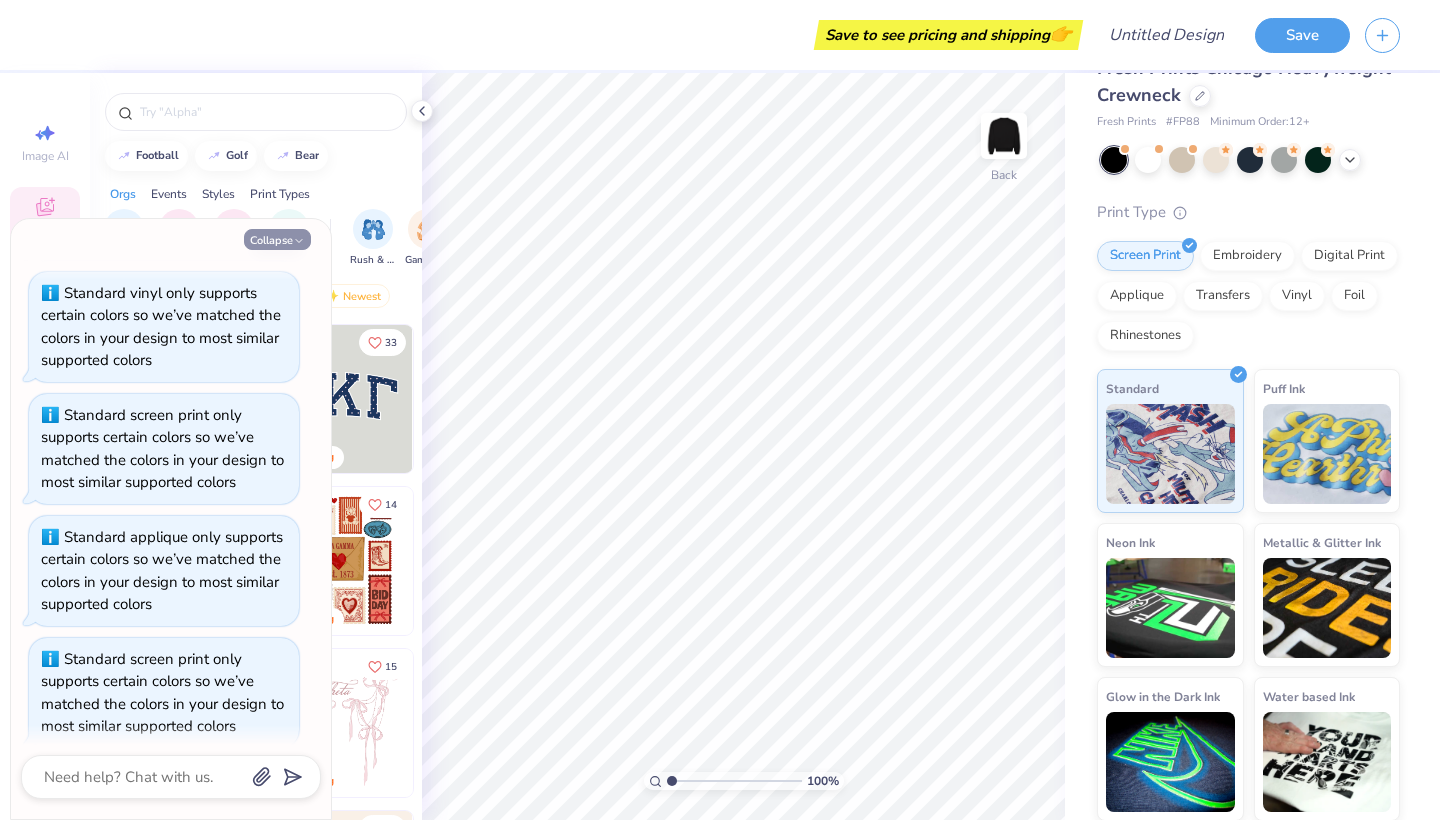 click 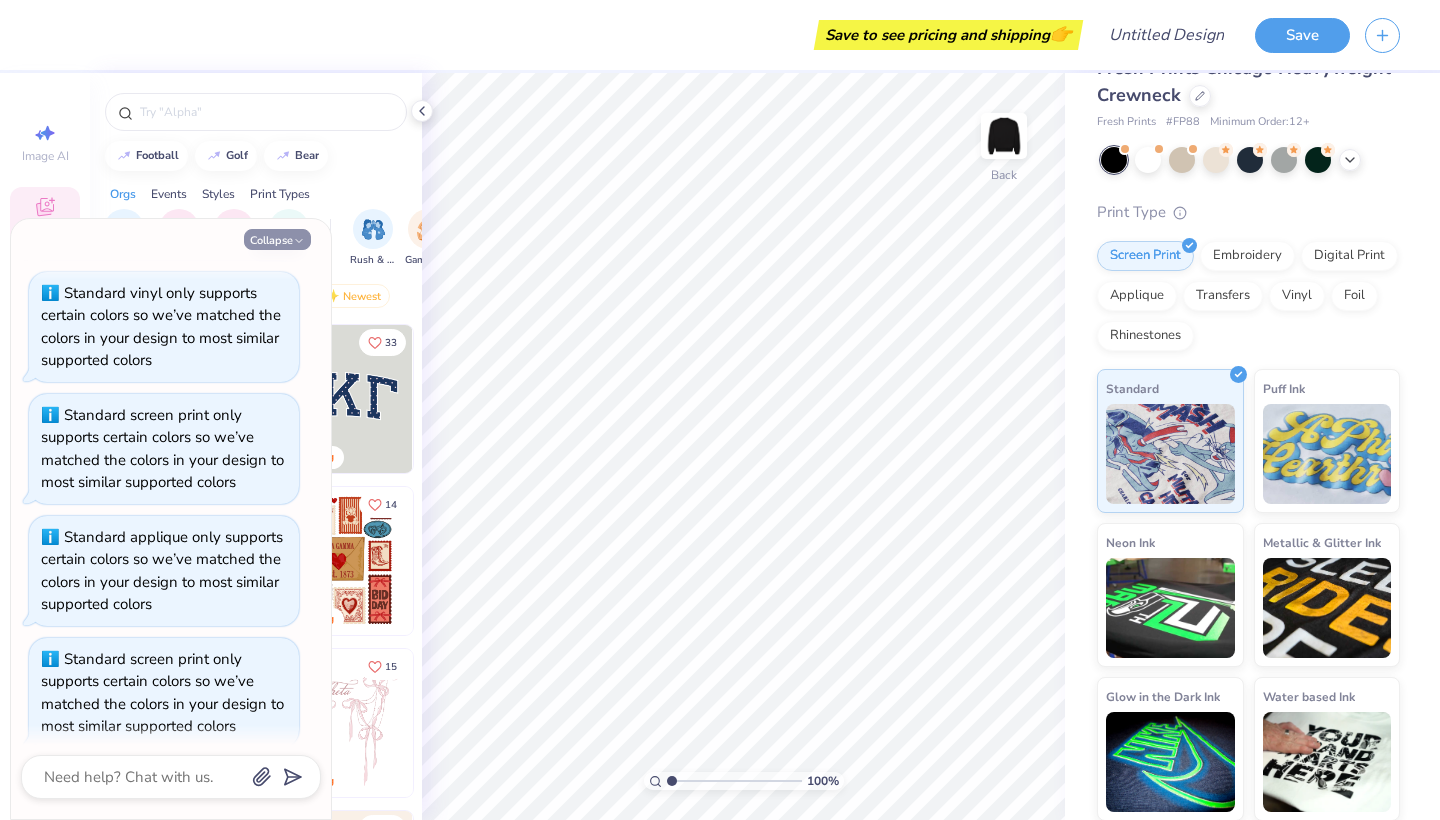 type on "x" 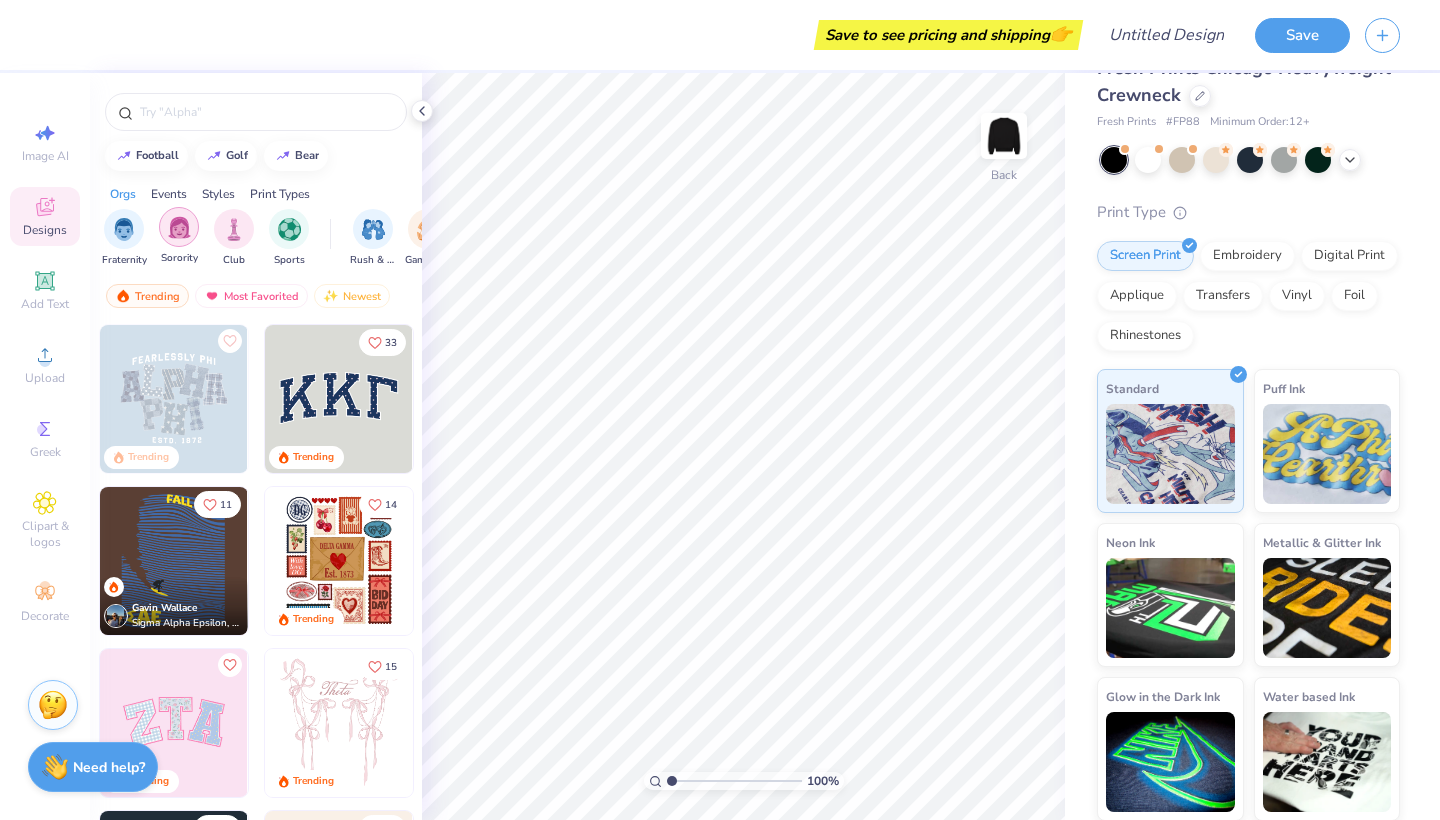 click at bounding box center [179, 227] 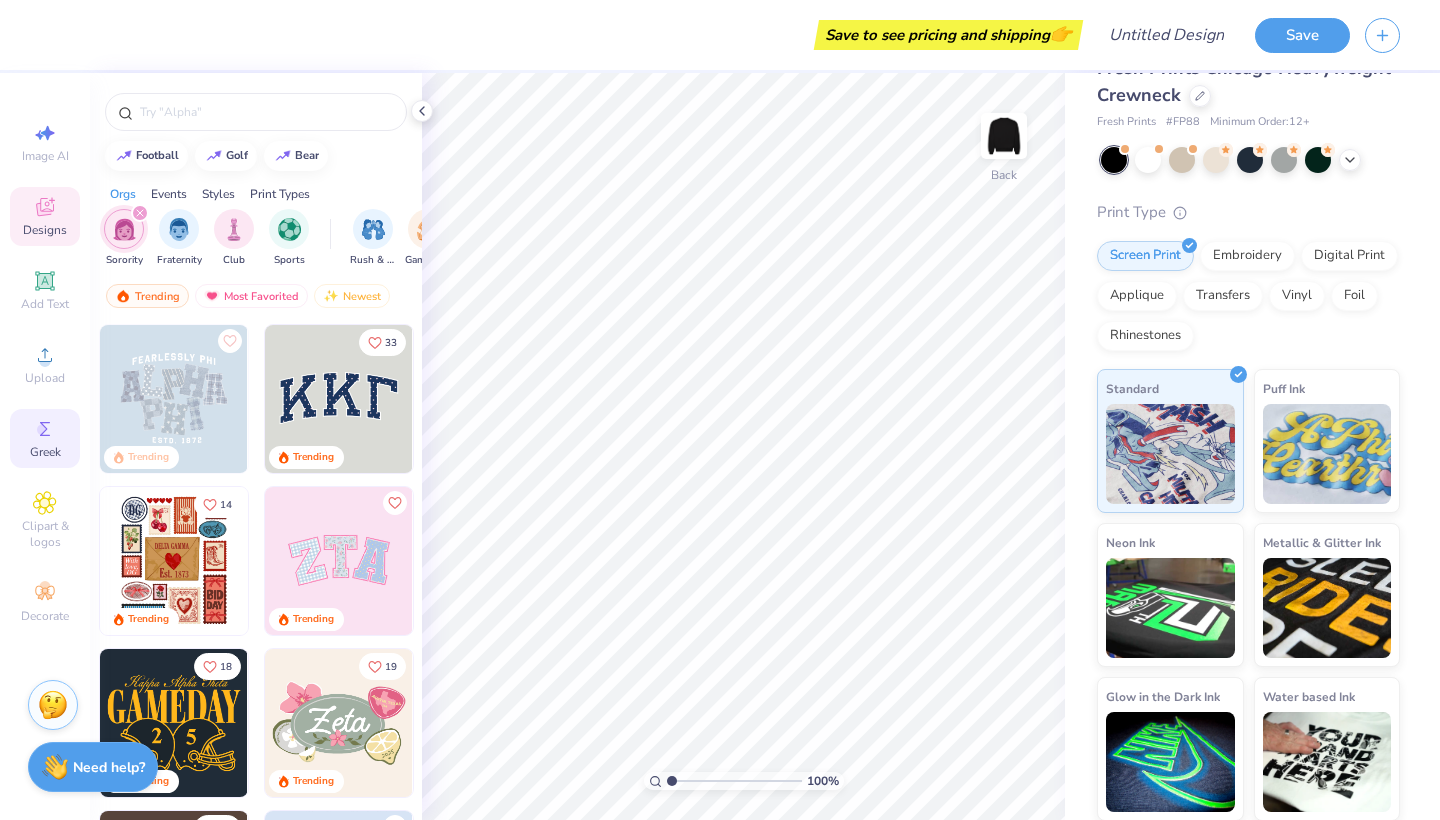click on "Greek" at bounding box center (45, 452) 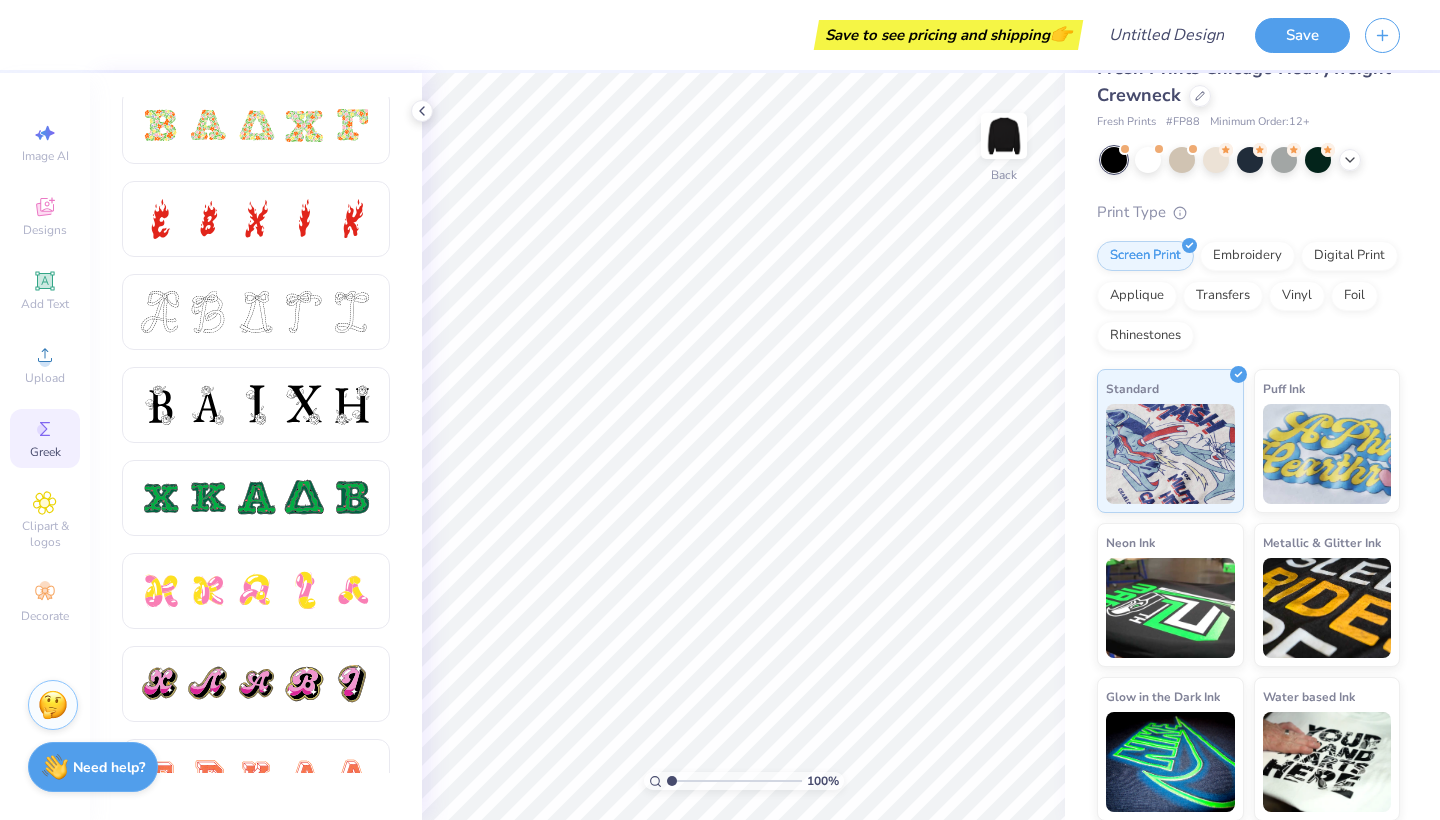 scroll, scrollTop: 667, scrollLeft: 0, axis: vertical 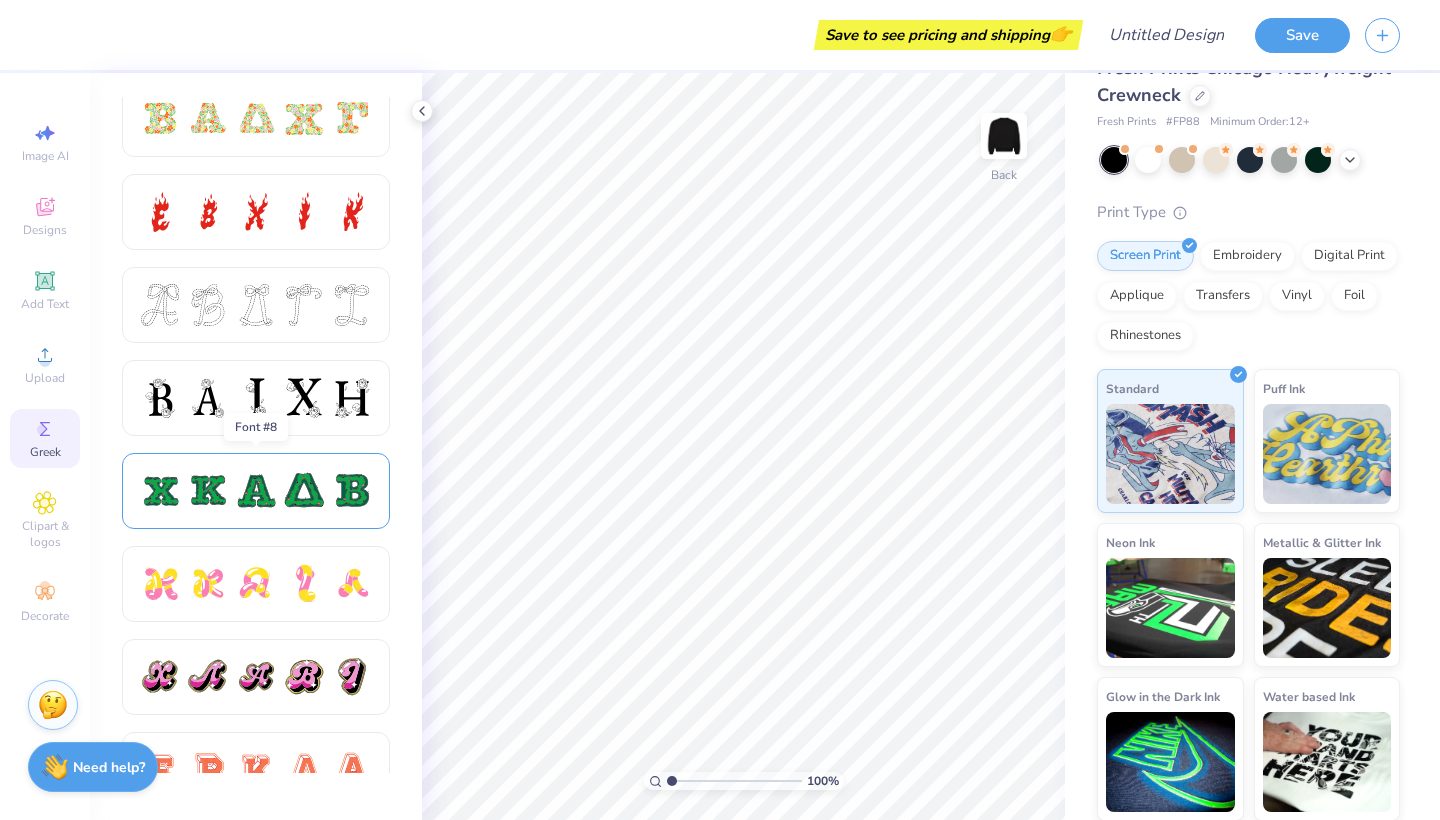 click at bounding box center [208, 491] 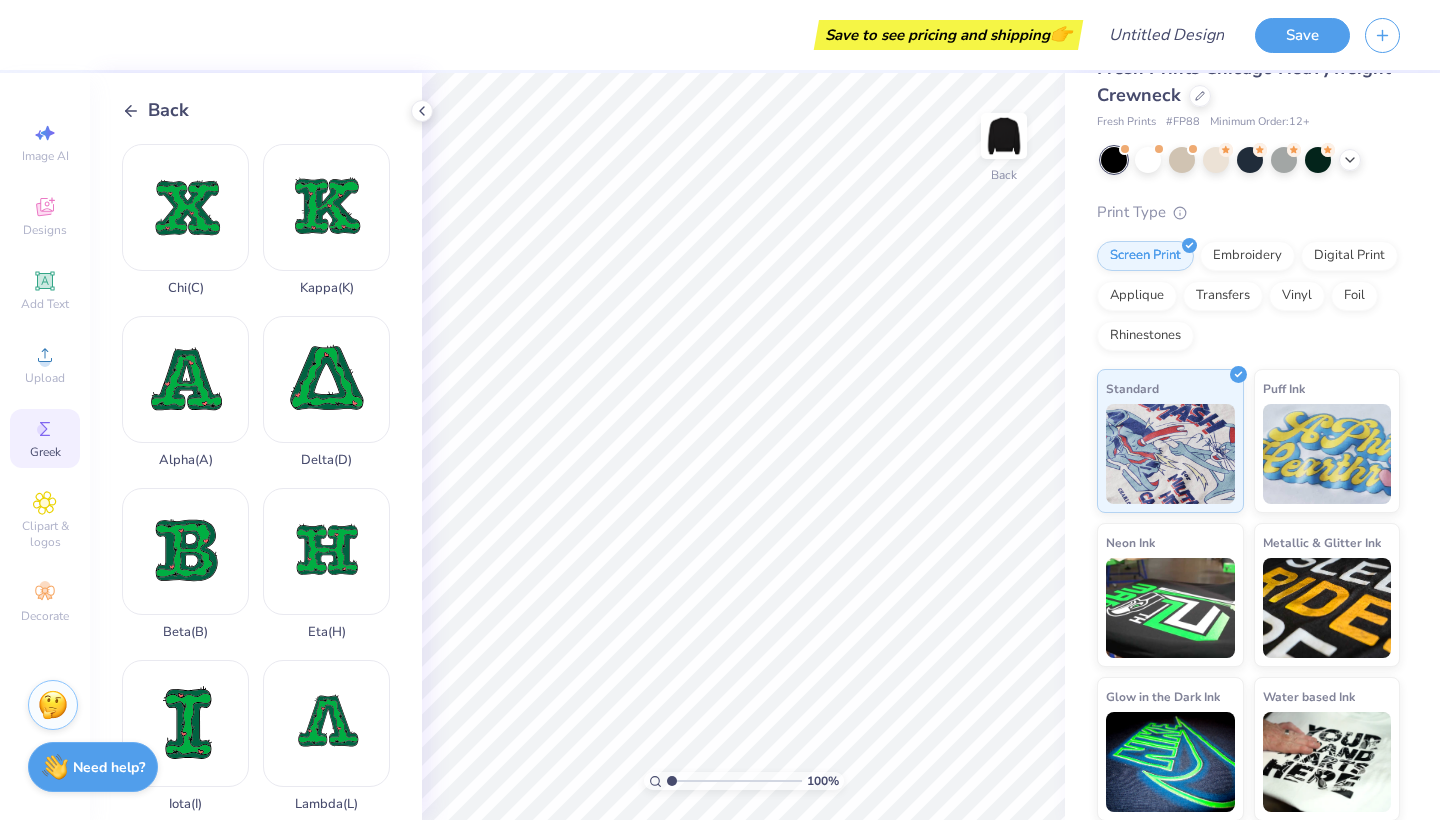 click 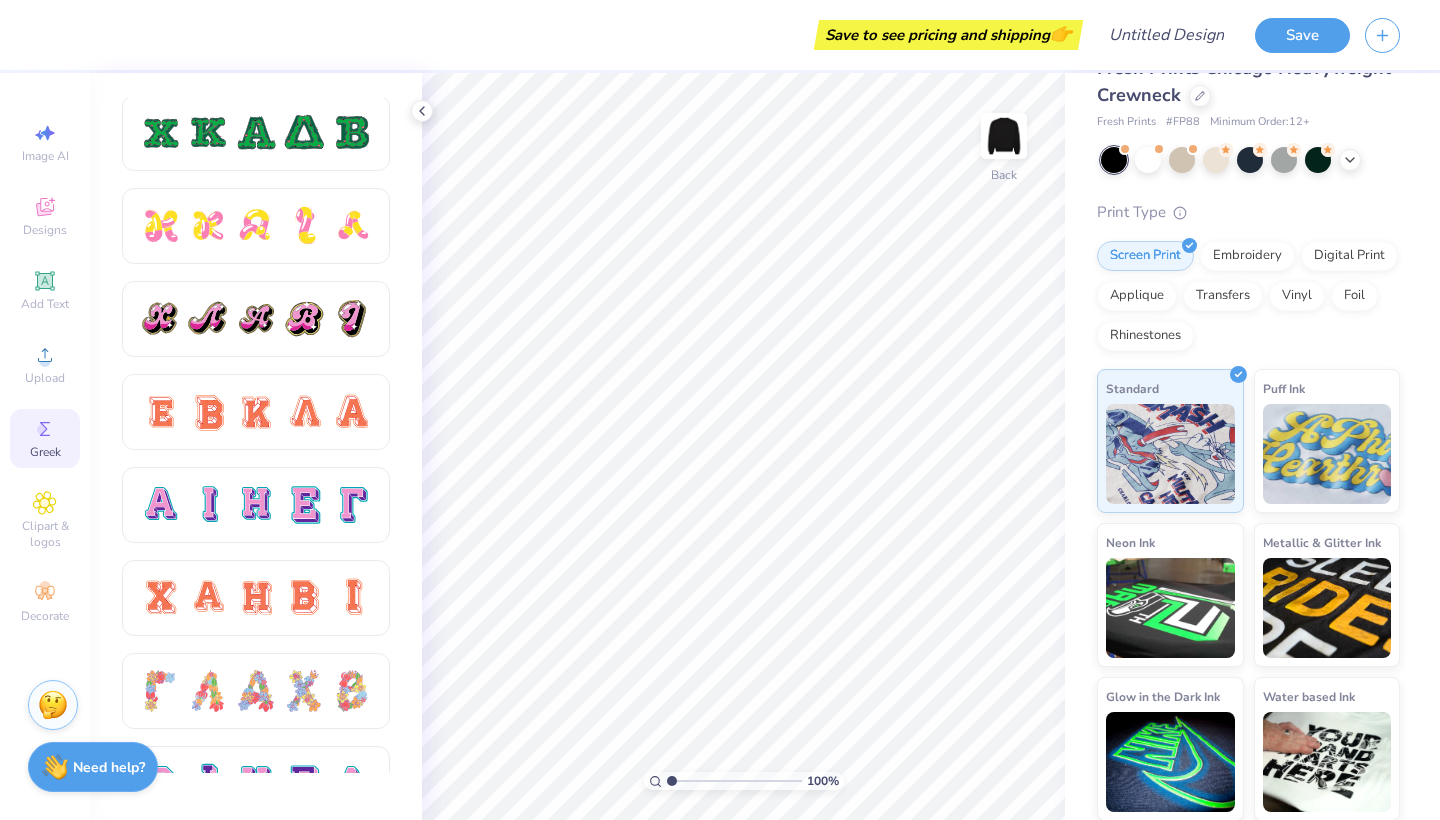 scroll, scrollTop: 1026, scrollLeft: 0, axis: vertical 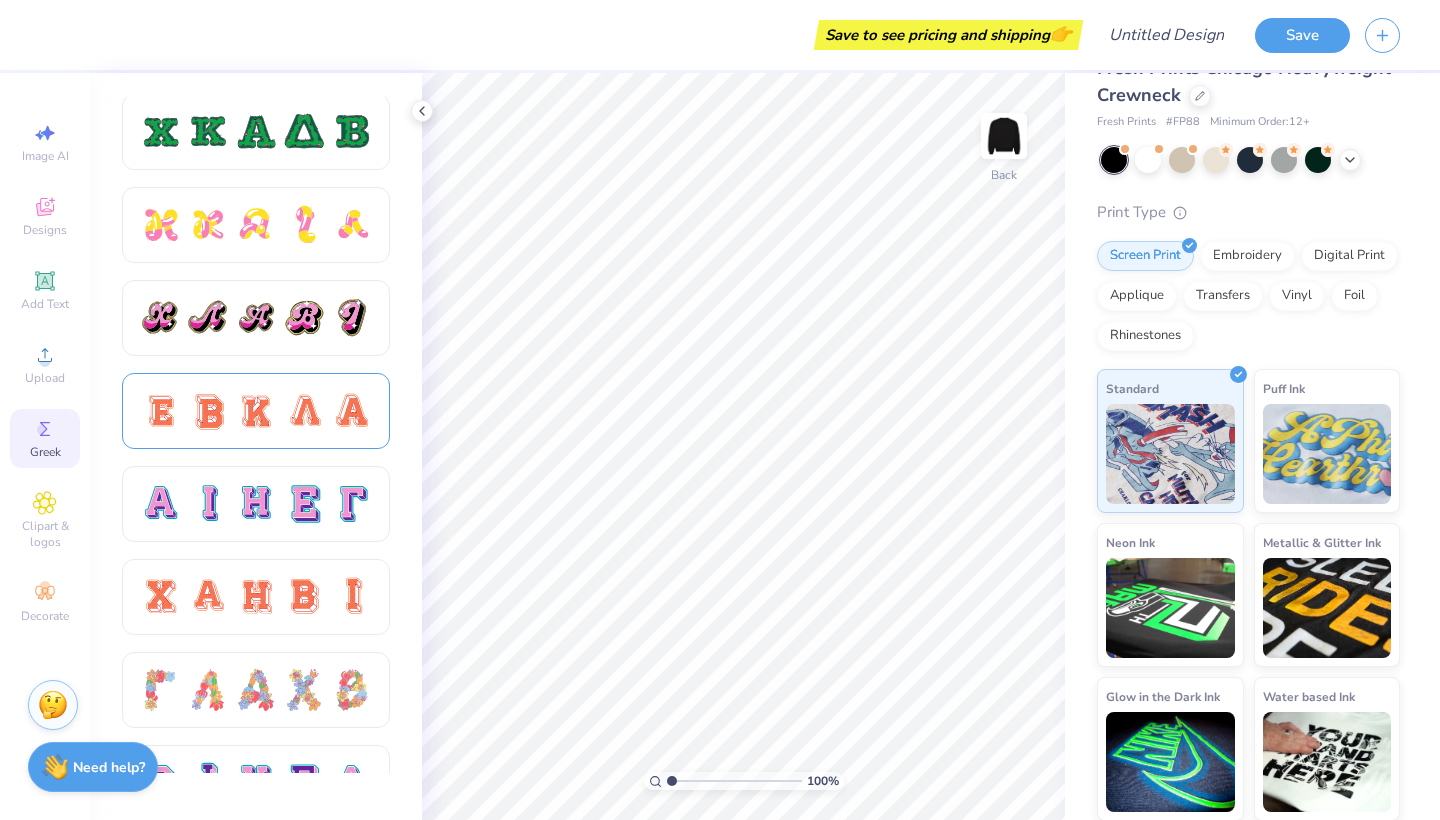 click at bounding box center (256, 411) 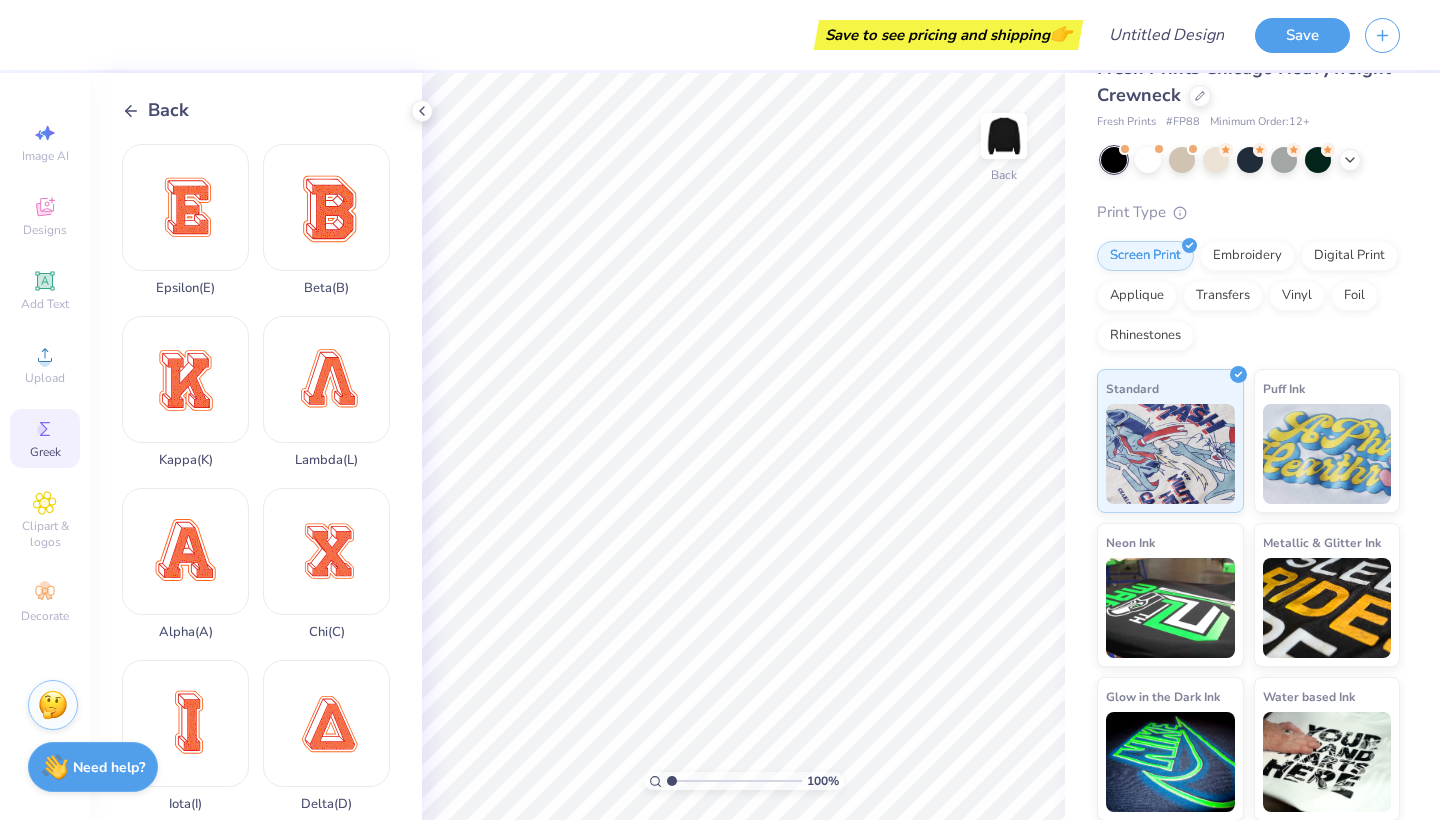 scroll, scrollTop: 0, scrollLeft: 0, axis: both 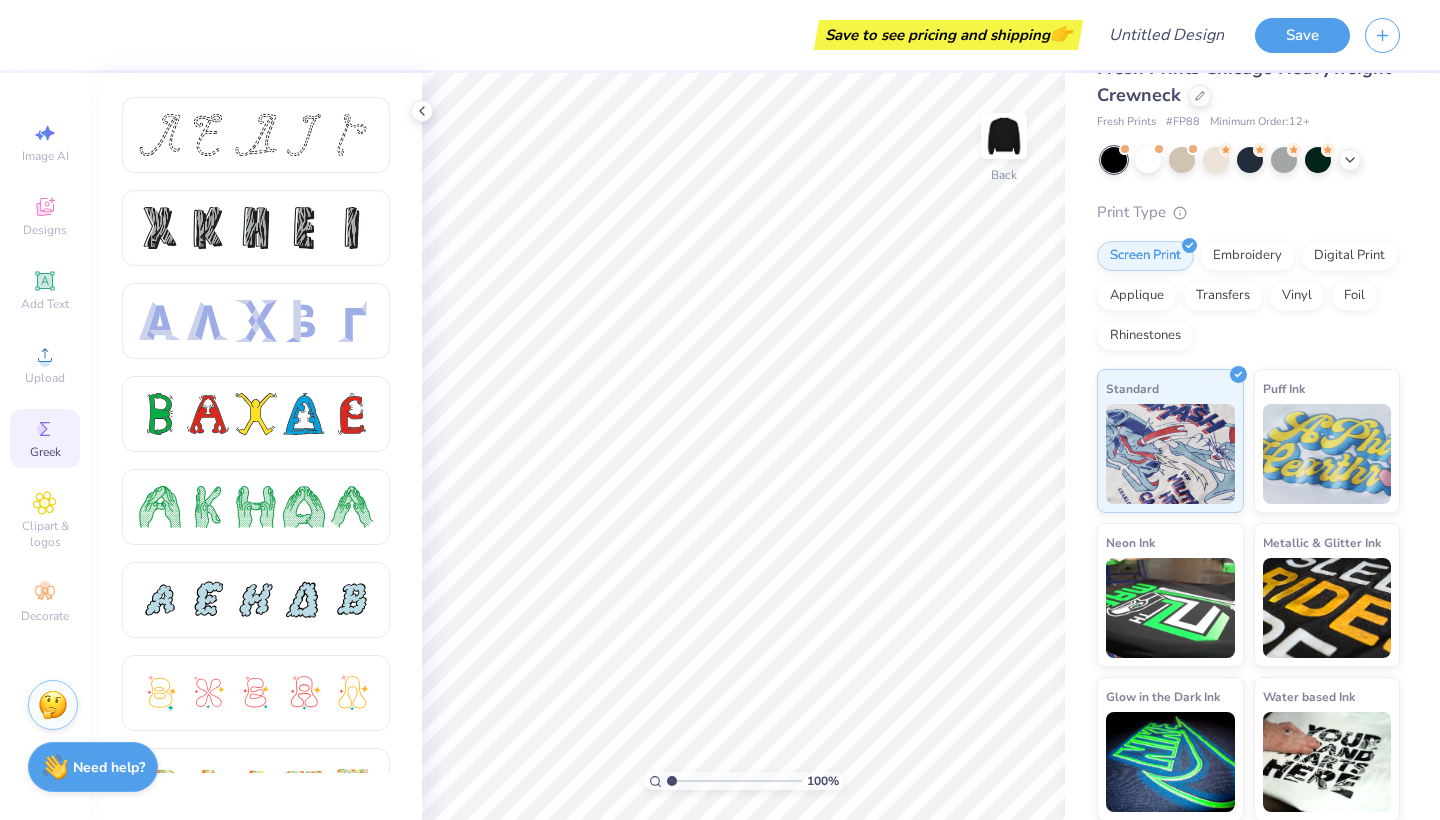 click at bounding box center [272, 435] 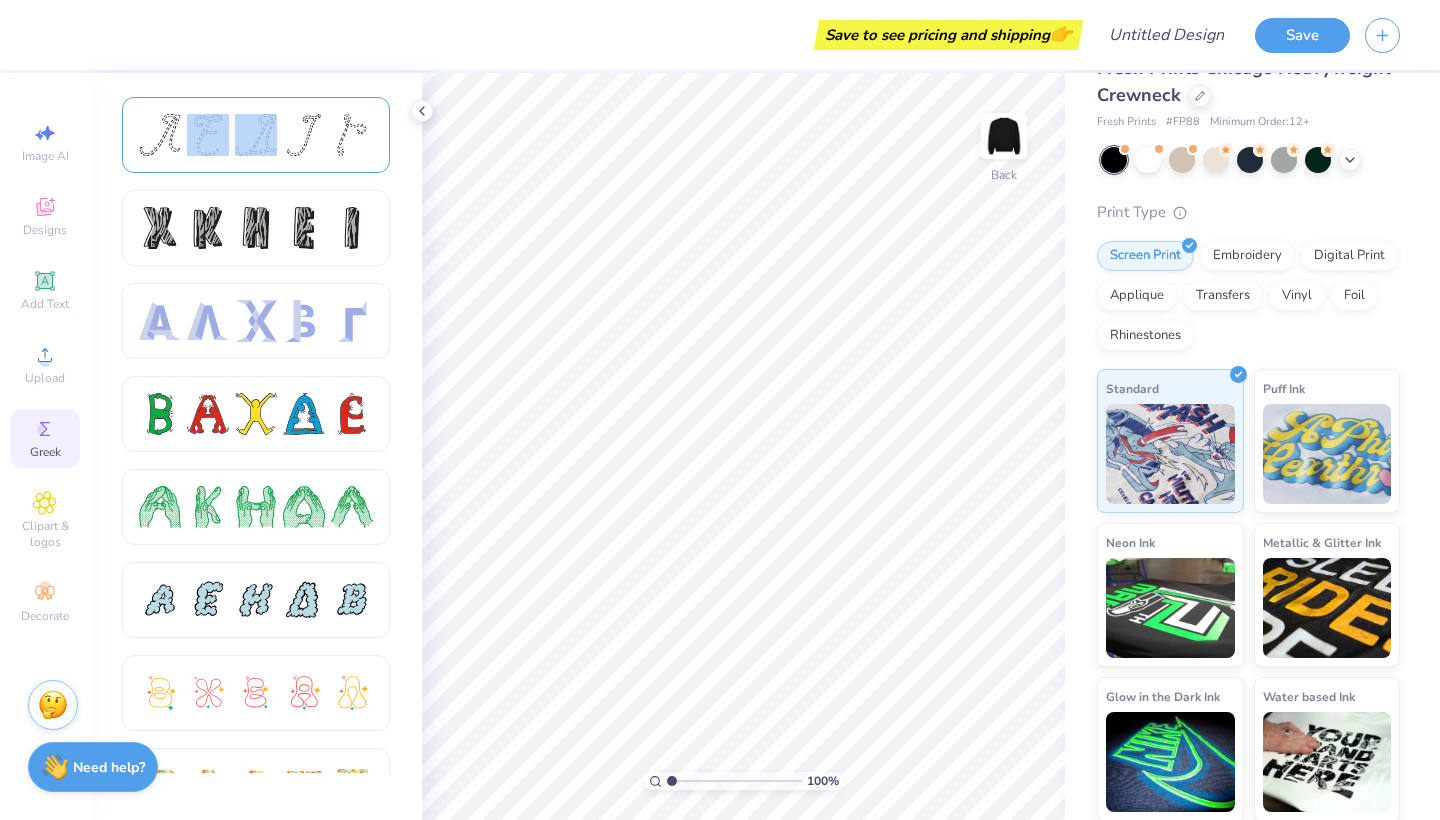 click at bounding box center [256, 135] 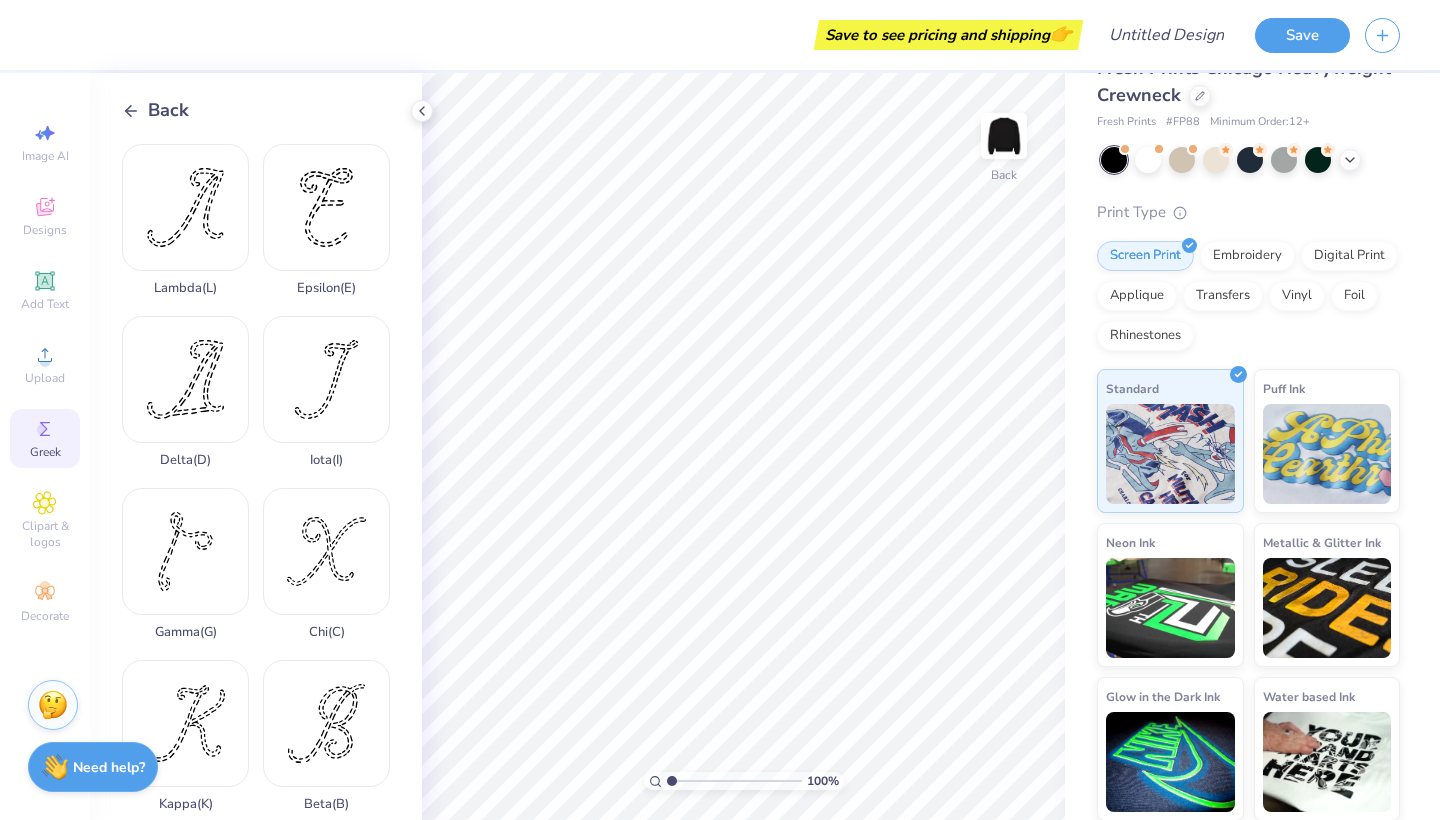 scroll, scrollTop: 0, scrollLeft: 0, axis: both 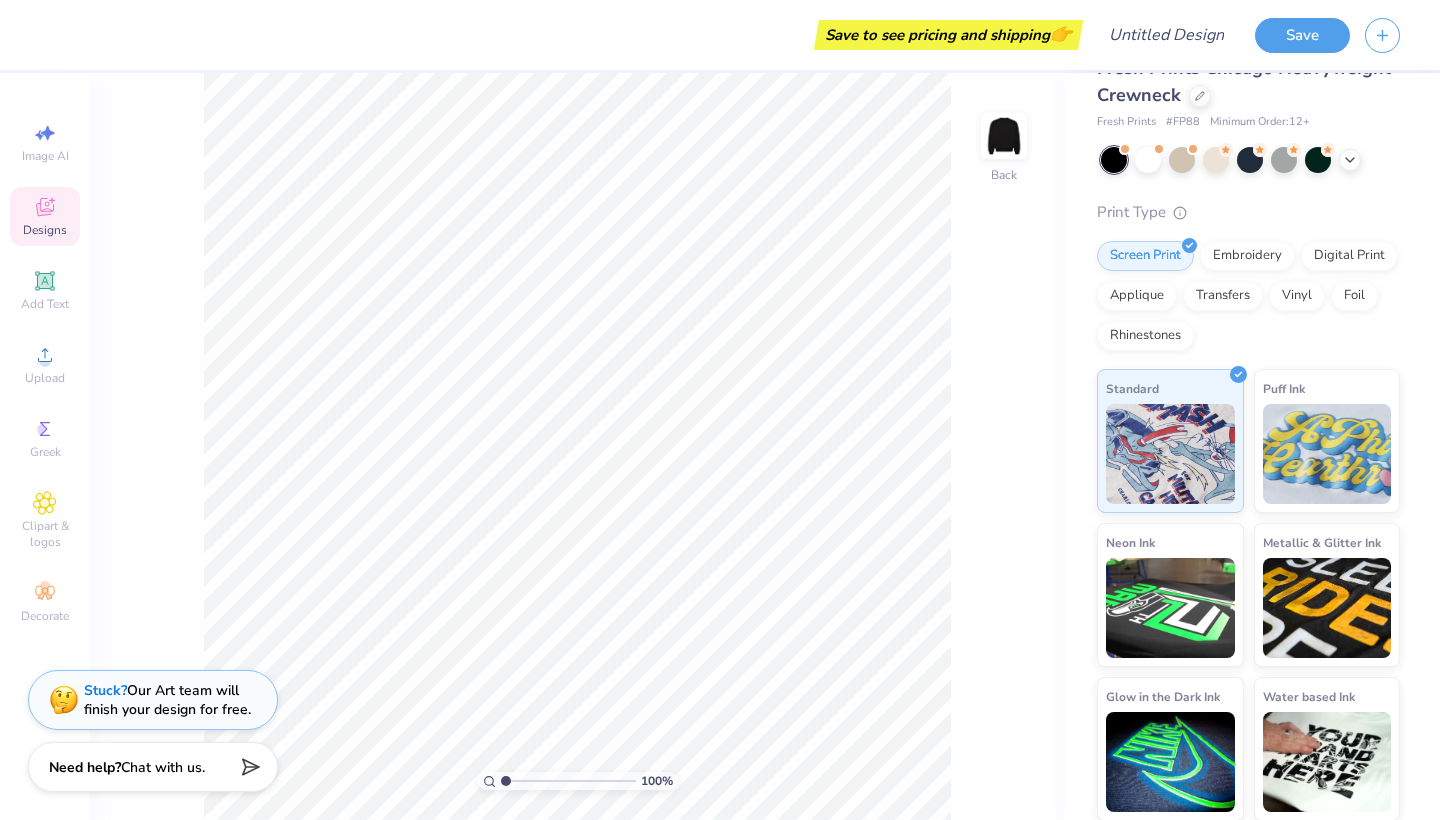 click on "Designs" at bounding box center [45, 216] 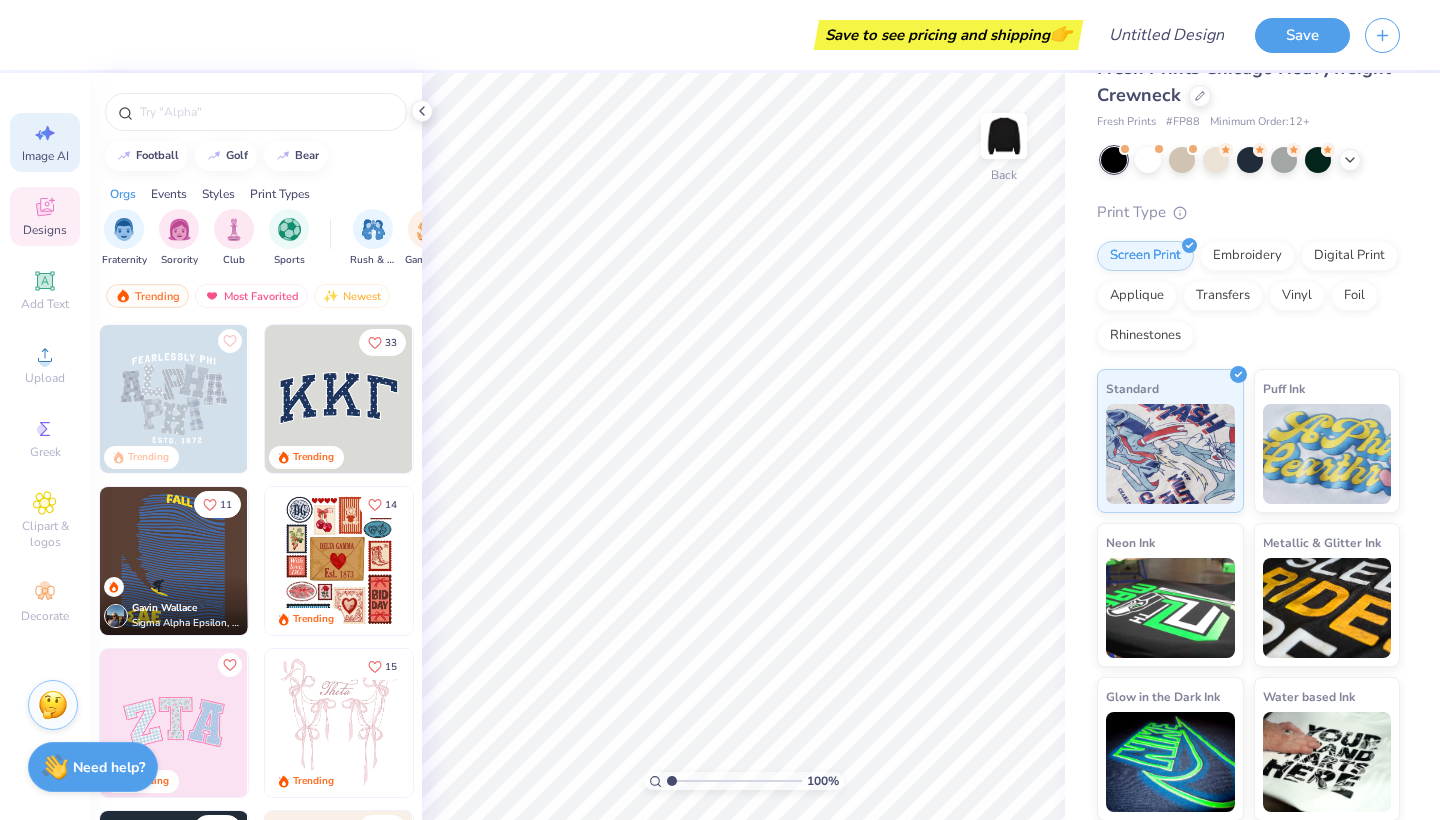 click on "Image AI" at bounding box center (45, 142) 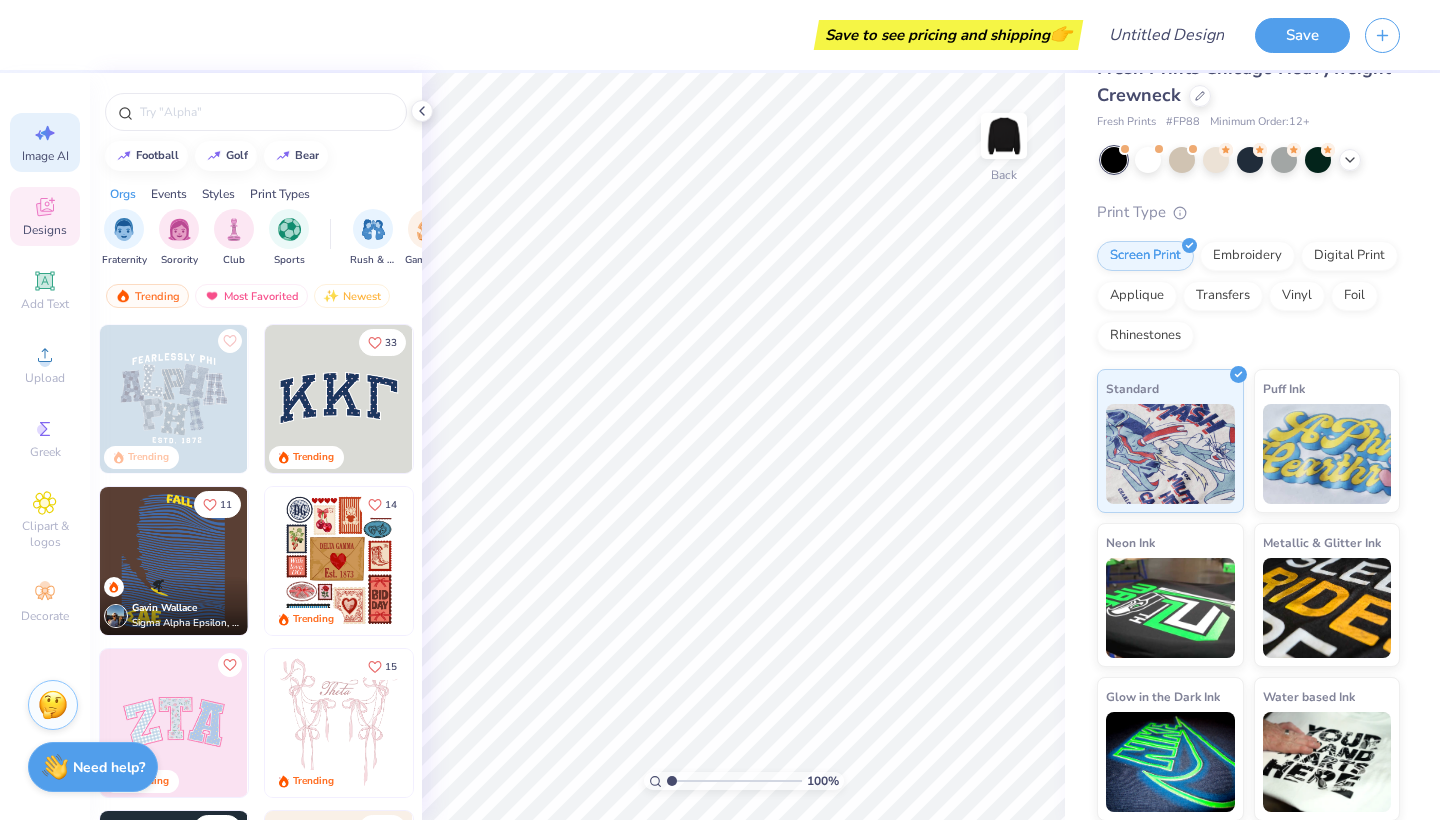 select on "4" 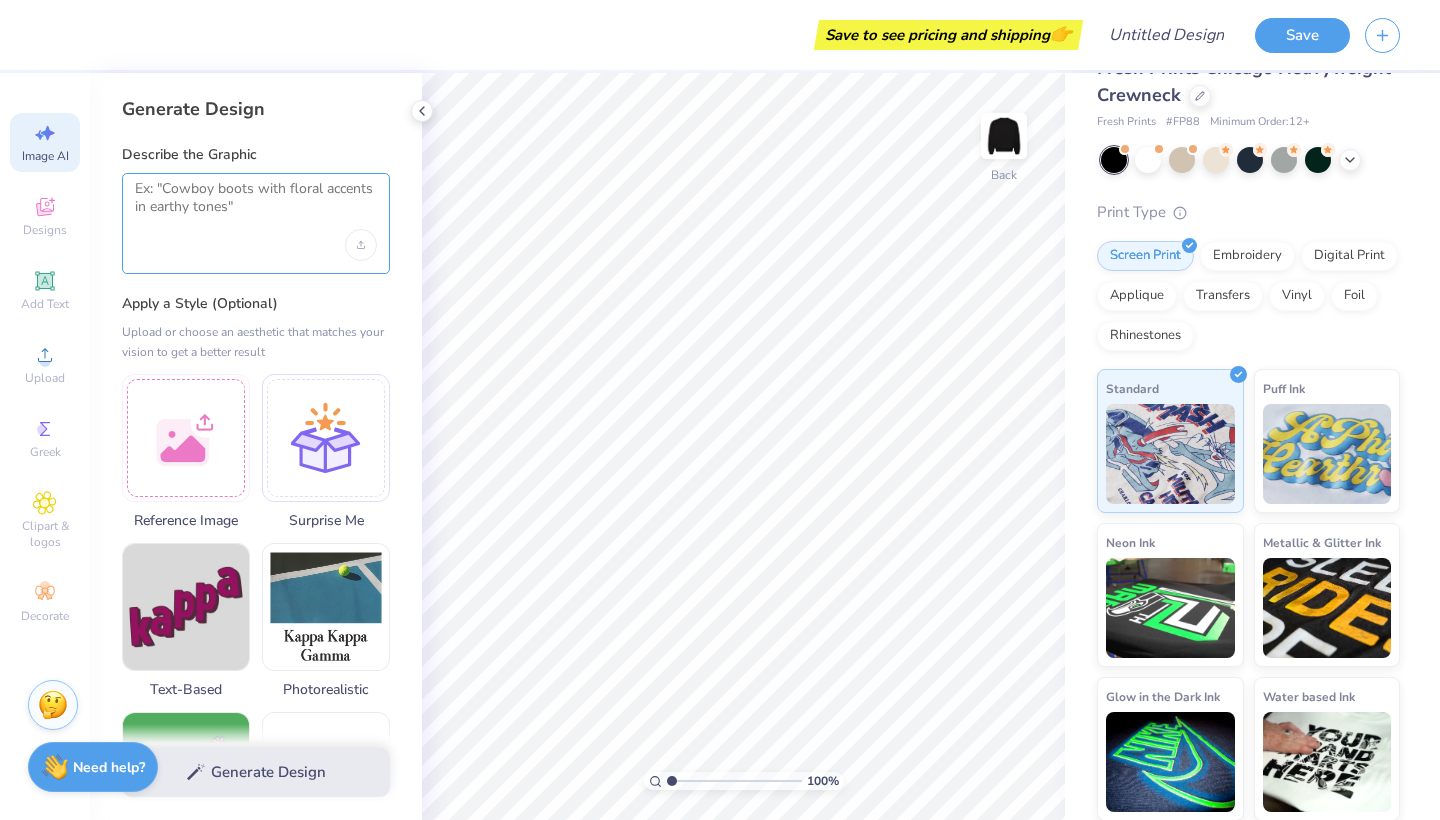 click at bounding box center (256, 205) 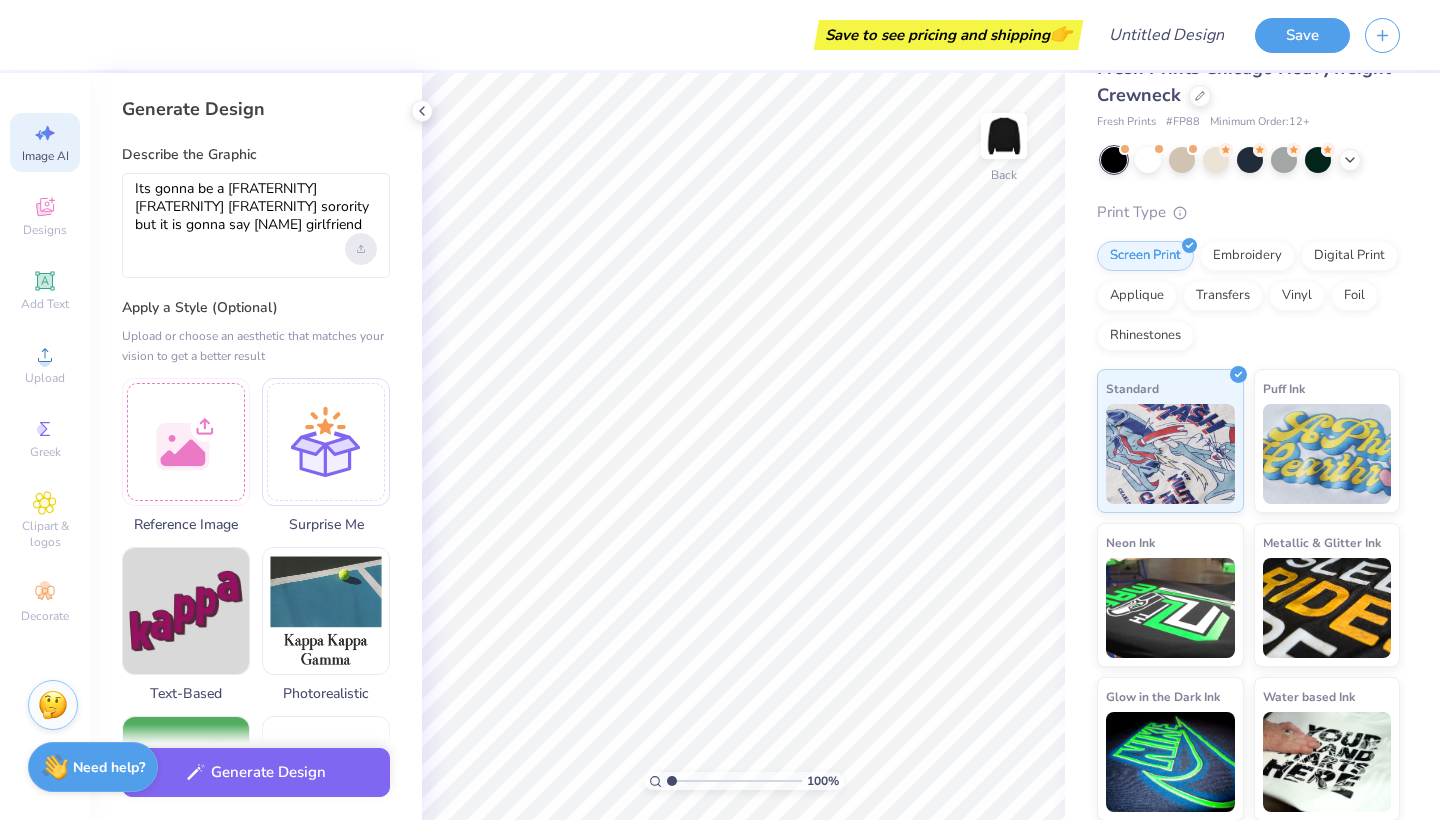click at bounding box center [361, 249] 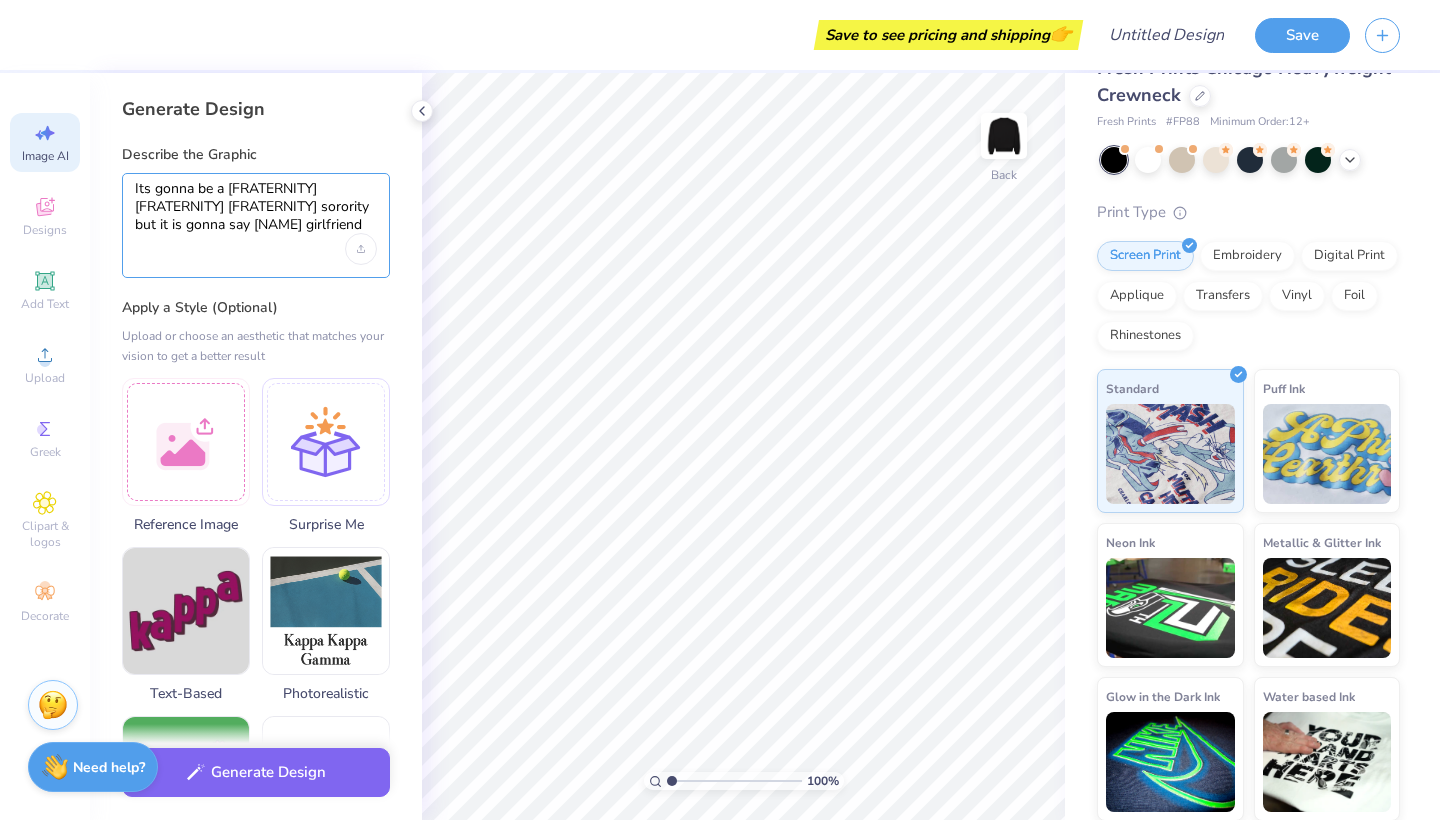 click on "Its gonna be a [FRATERNITY] [FRATERNITY] [FRATERNITY] sorority but it is gonna say [NAME] girlfriend" at bounding box center (256, 207) 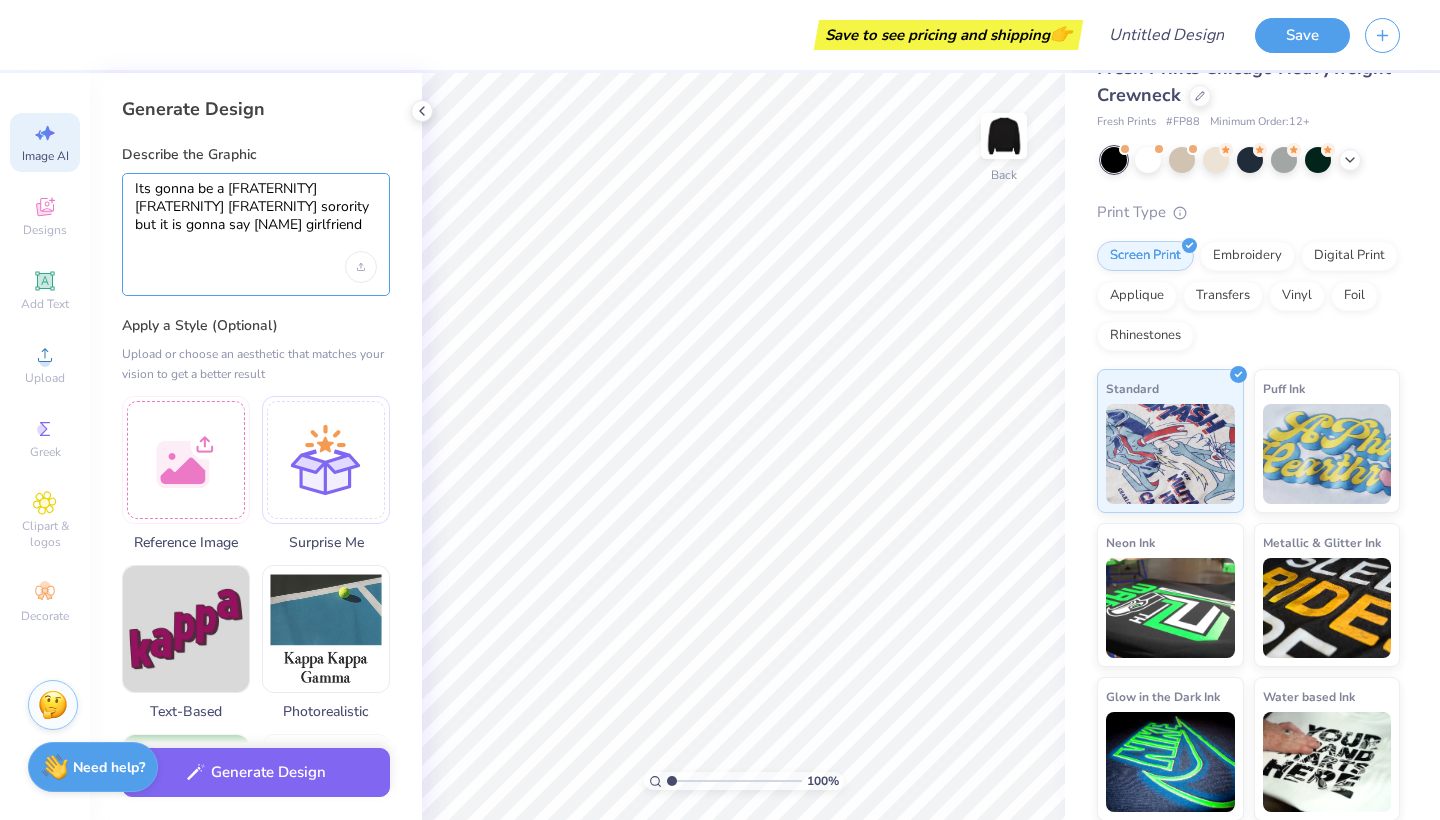 scroll, scrollTop: 0, scrollLeft: 0, axis: both 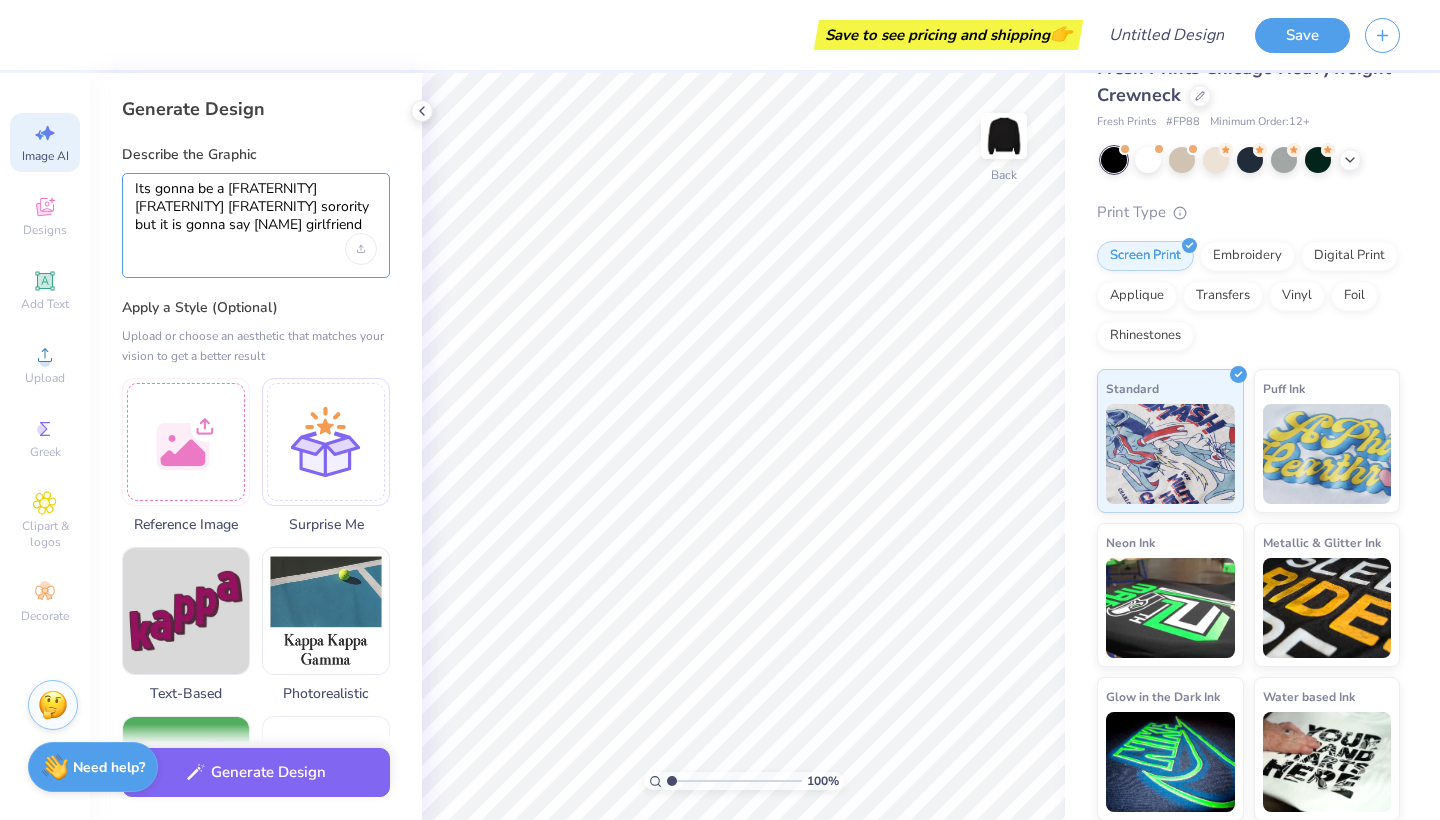 type on "Its gonna be a [FRATERNITY] [FRATERNITY] [FRATERNITY] sorority but it is gonna say [NAME] girlfriend" 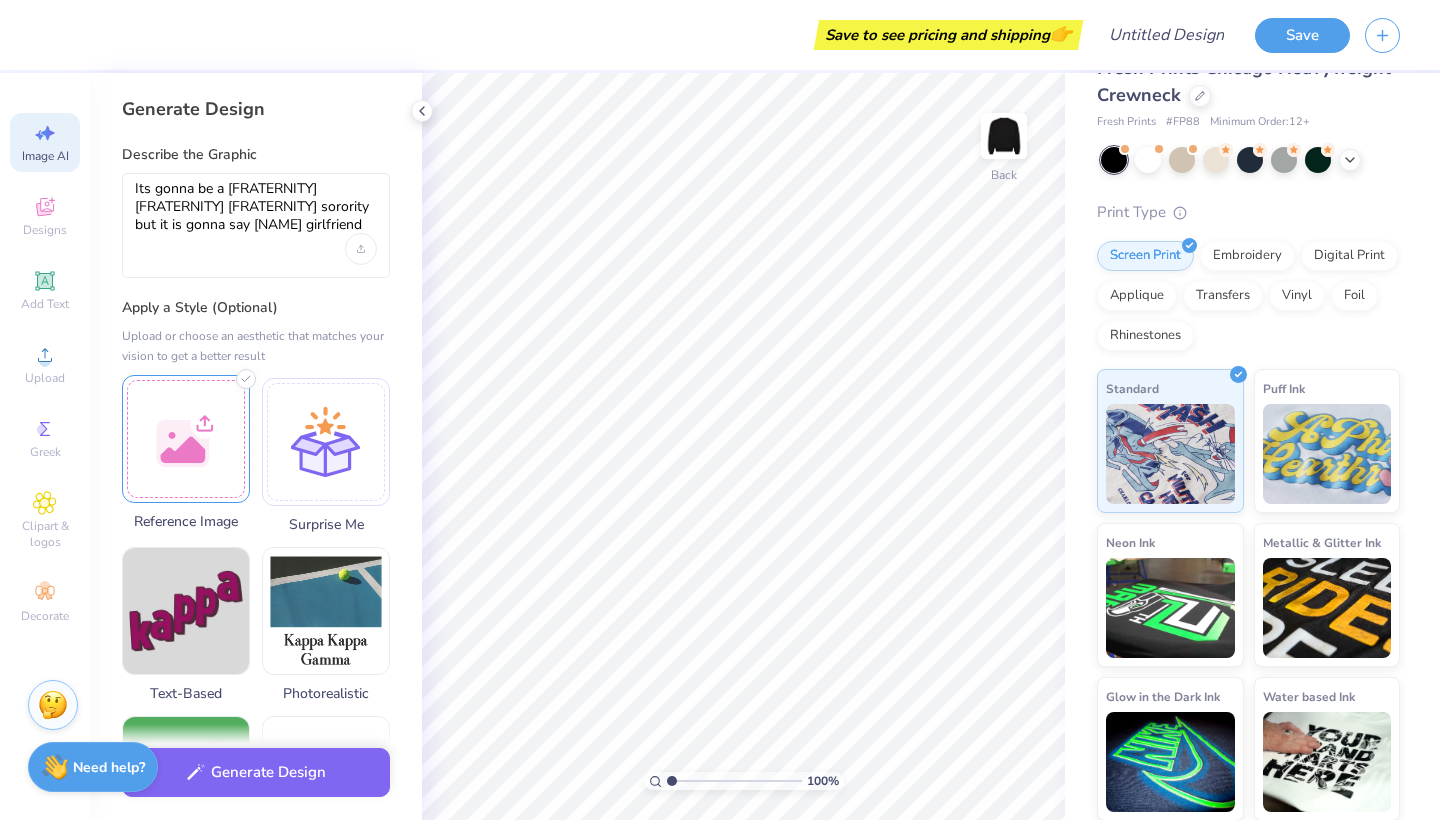 drag, startPoint x: 211, startPoint y: 230, endPoint x: 192, endPoint y: 466, distance: 236.7636 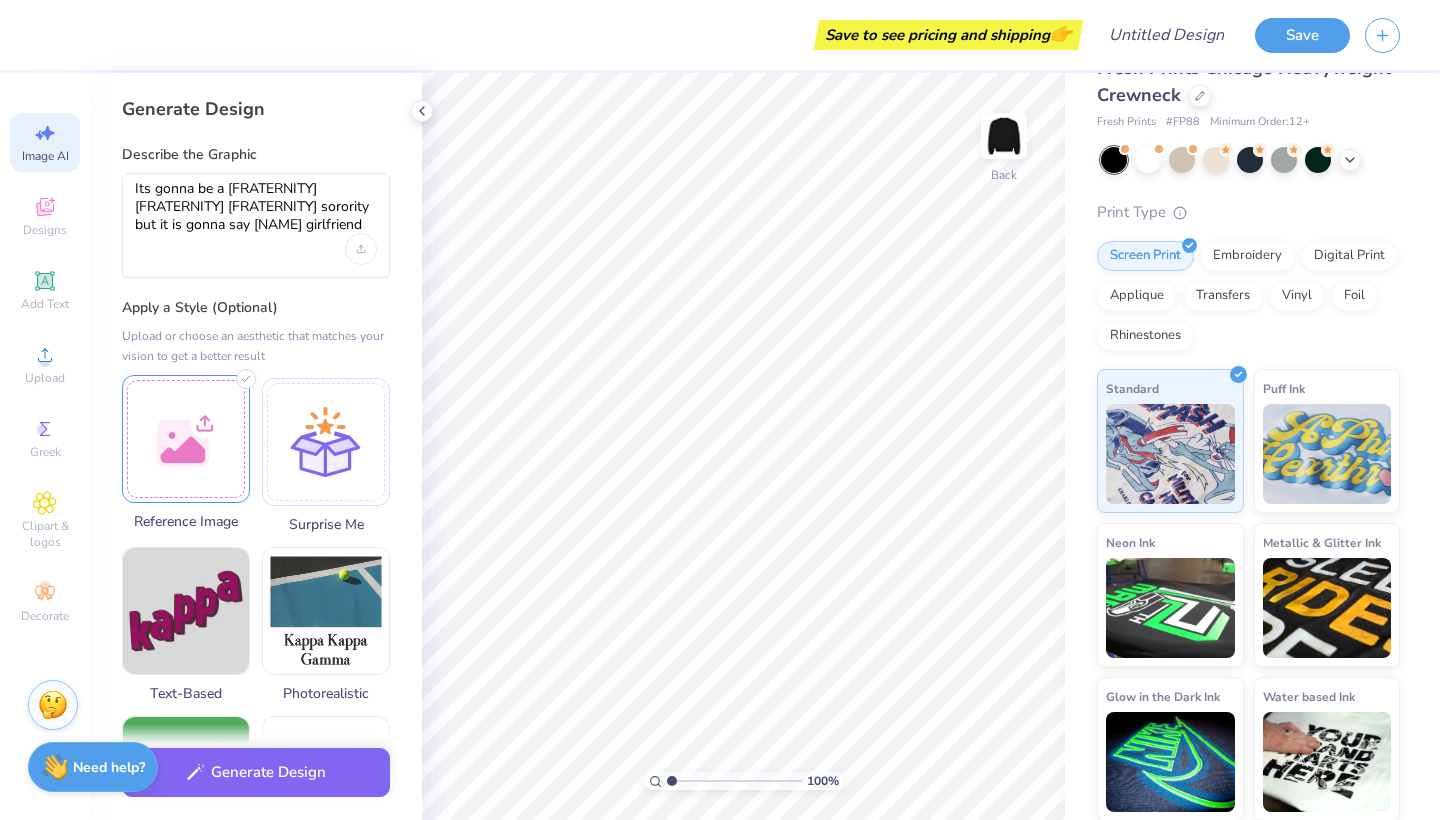 click at bounding box center (186, 439) 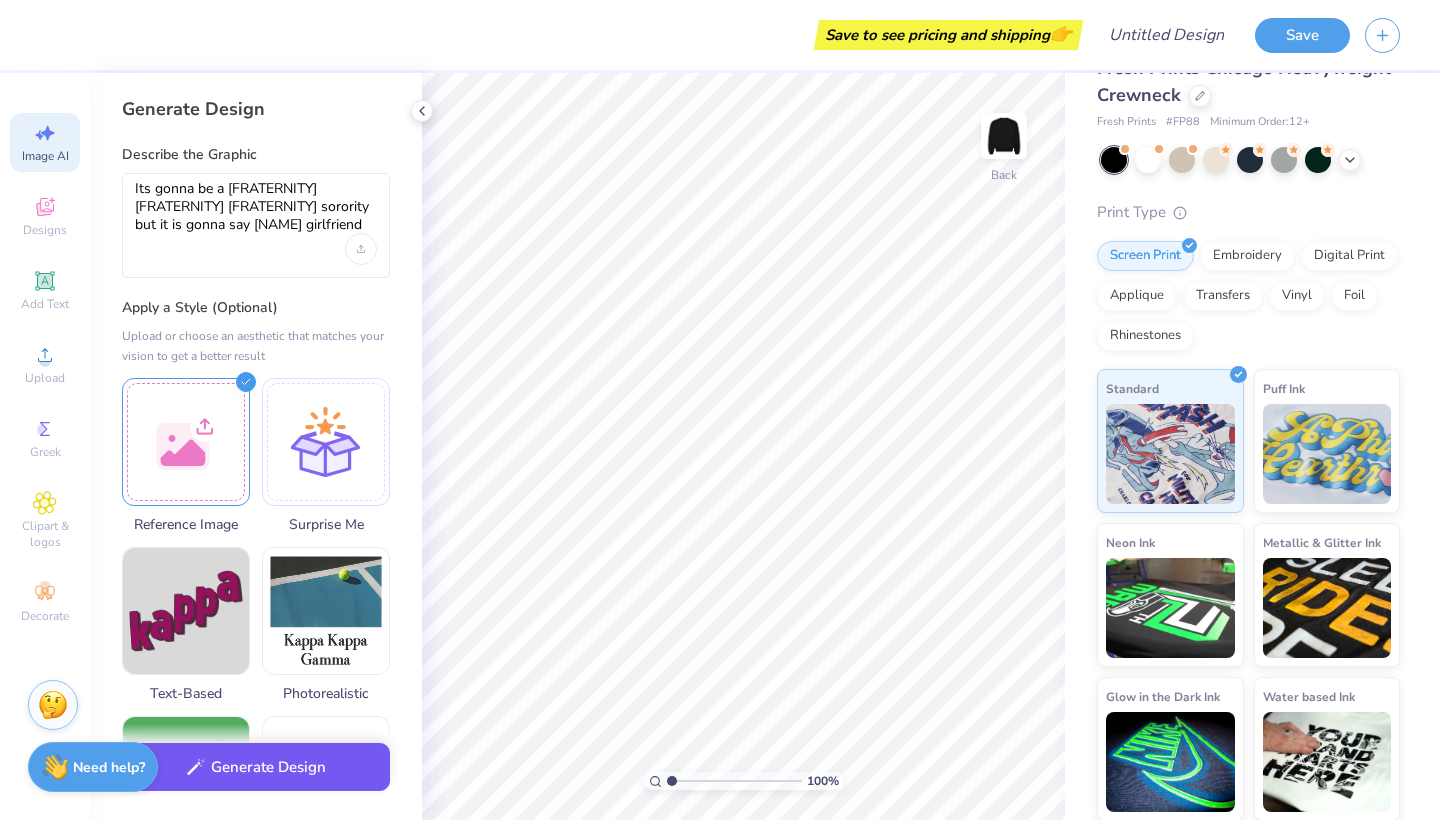 scroll, scrollTop: -1, scrollLeft: 0, axis: vertical 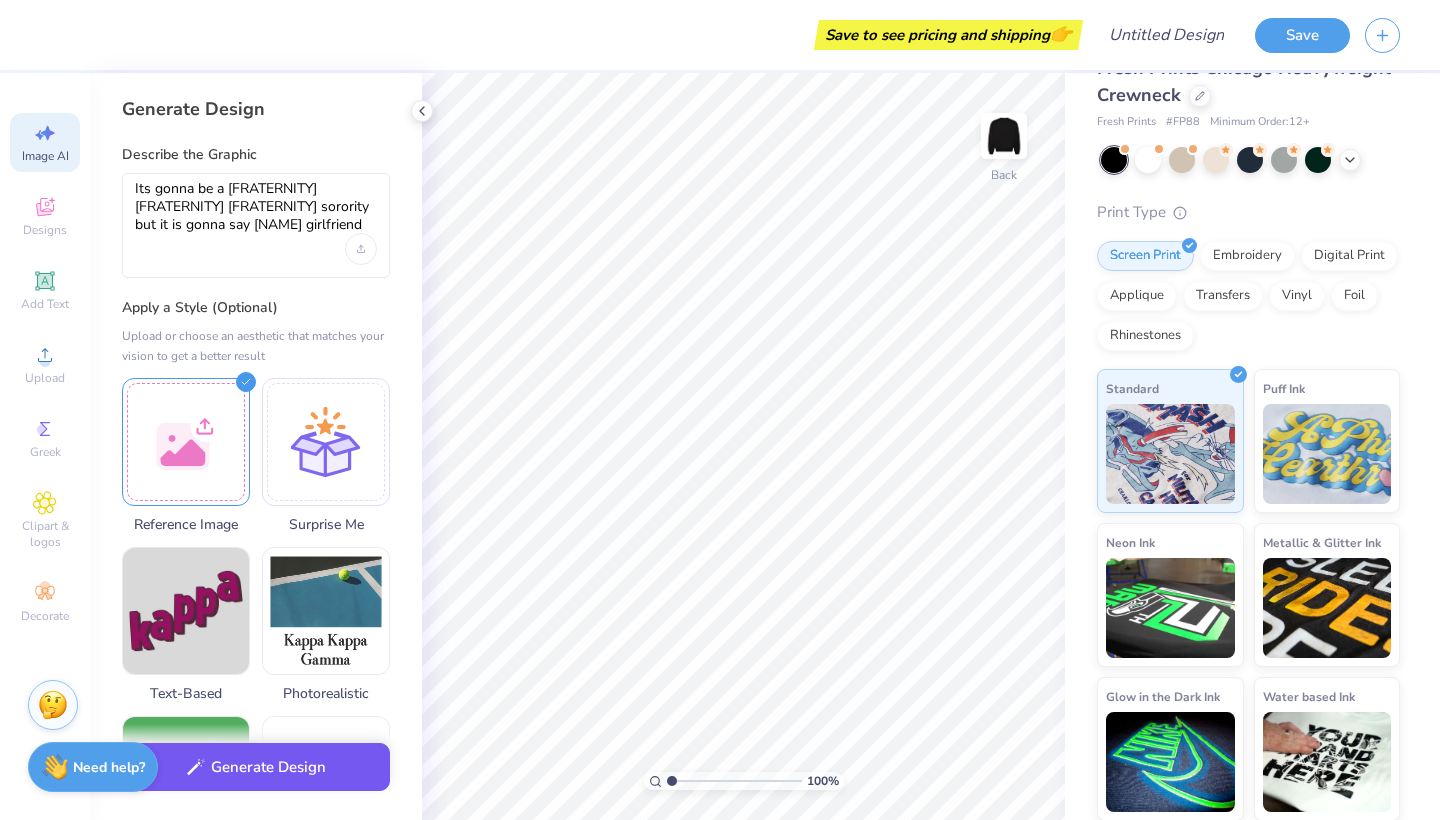 click on "Generate Design" at bounding box center [256, 767] 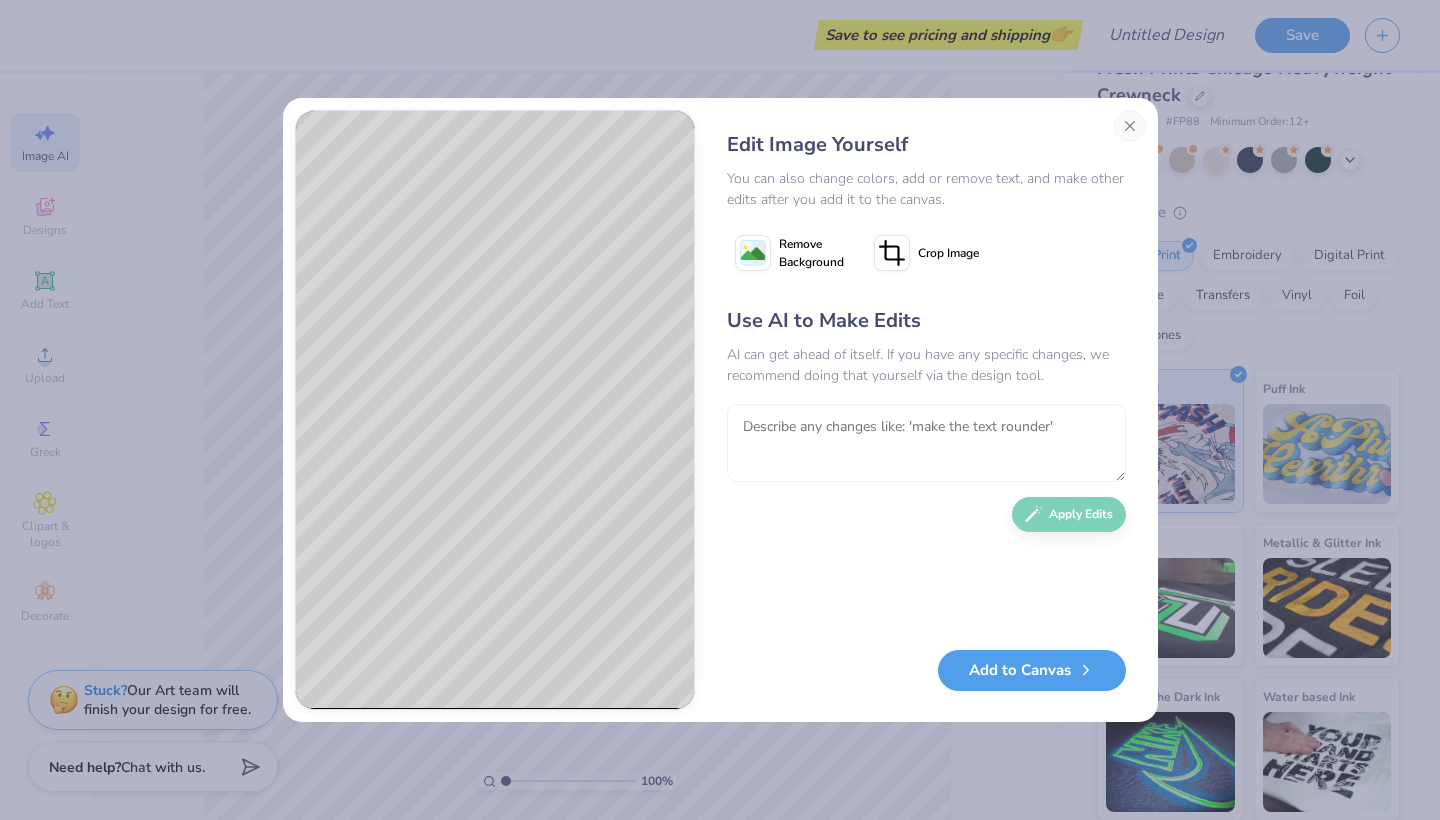click at bounding box center (926, 443) 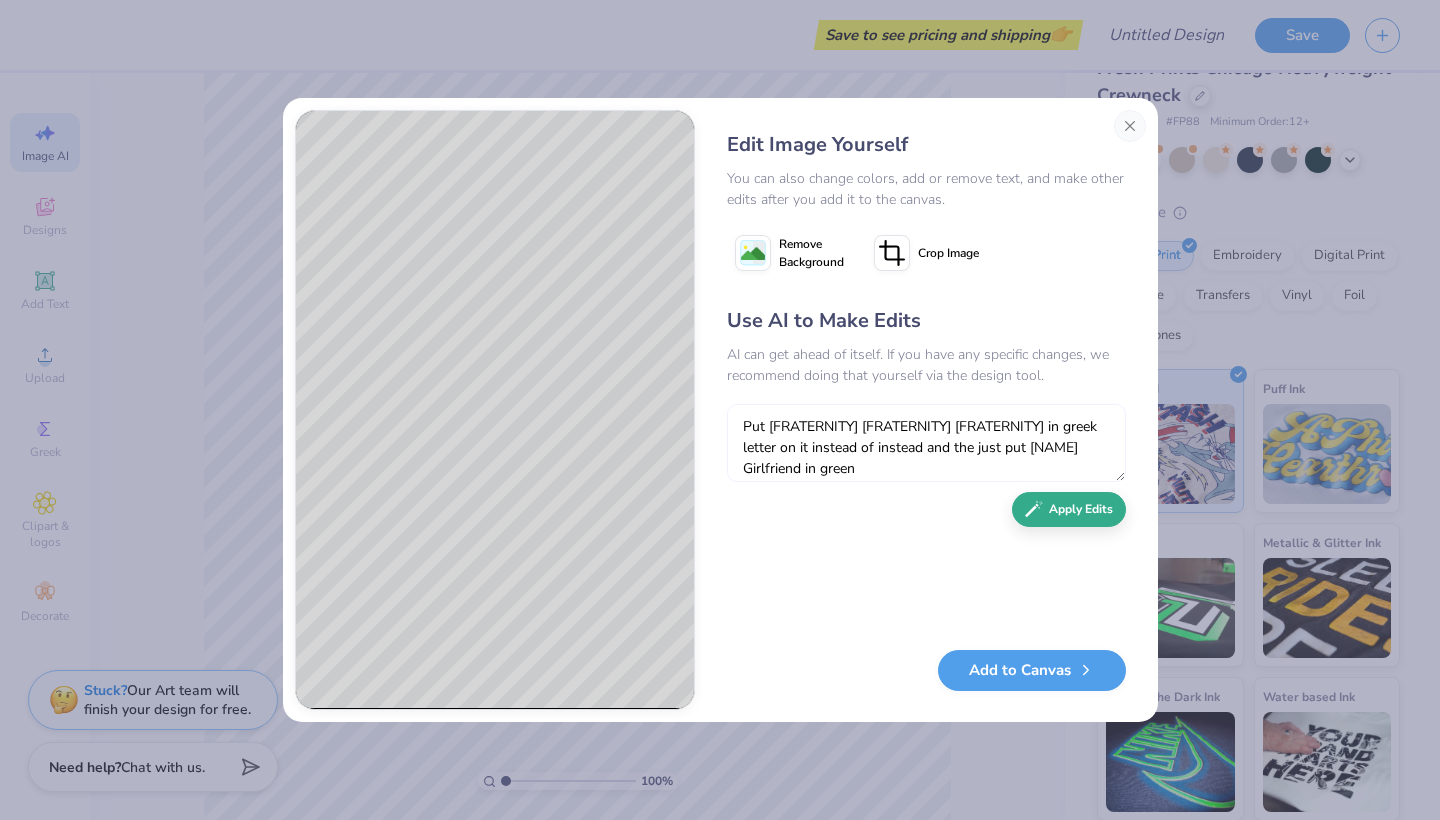 type on "Put [FRATERNITY] [FRATERNITY] [FRATERNITY] in greek letter on it instead of instead and the just put [NAME] Girlfriend in green" 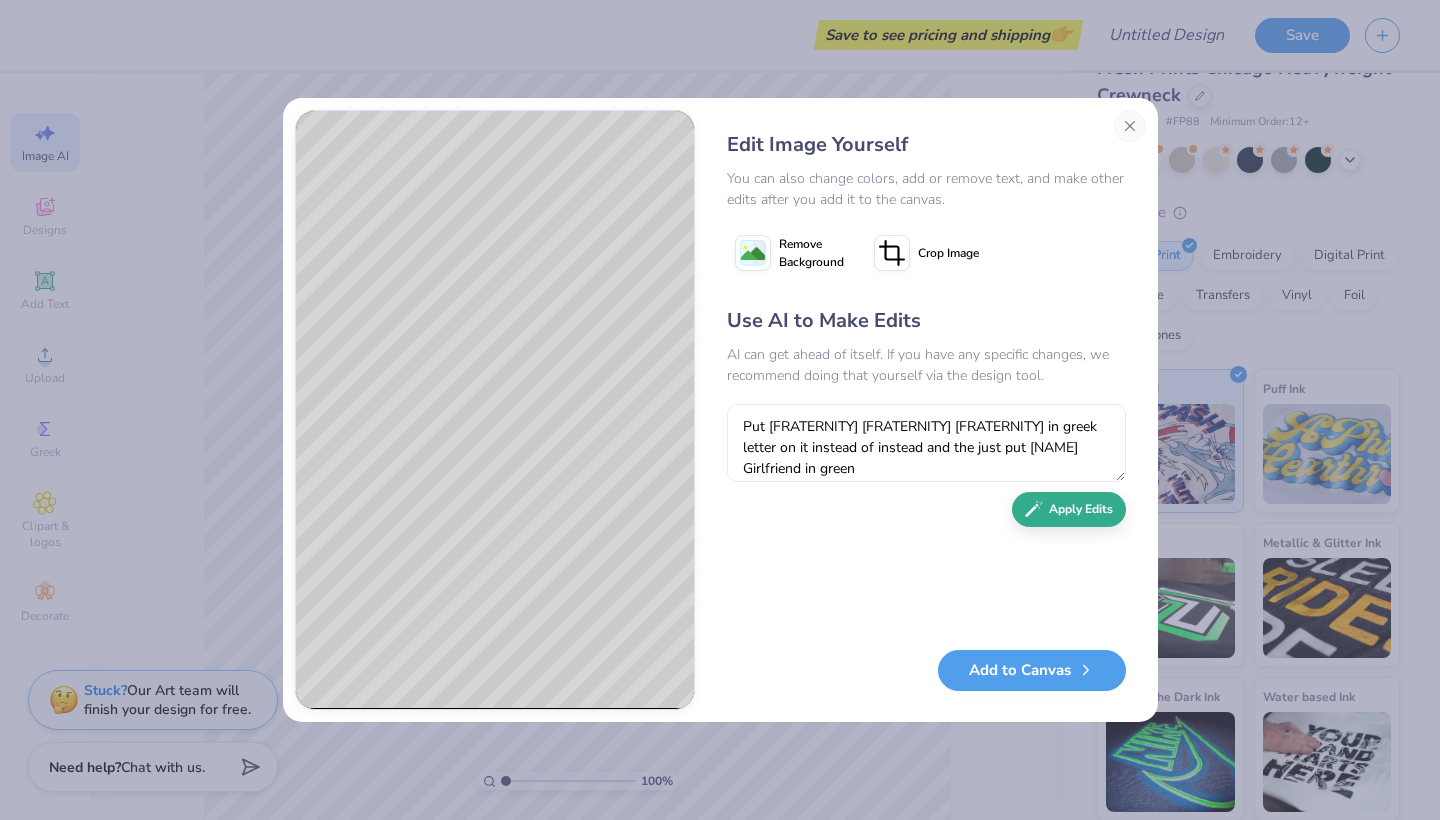 click on "Apply Edits" at bounding box center [1069, 509] 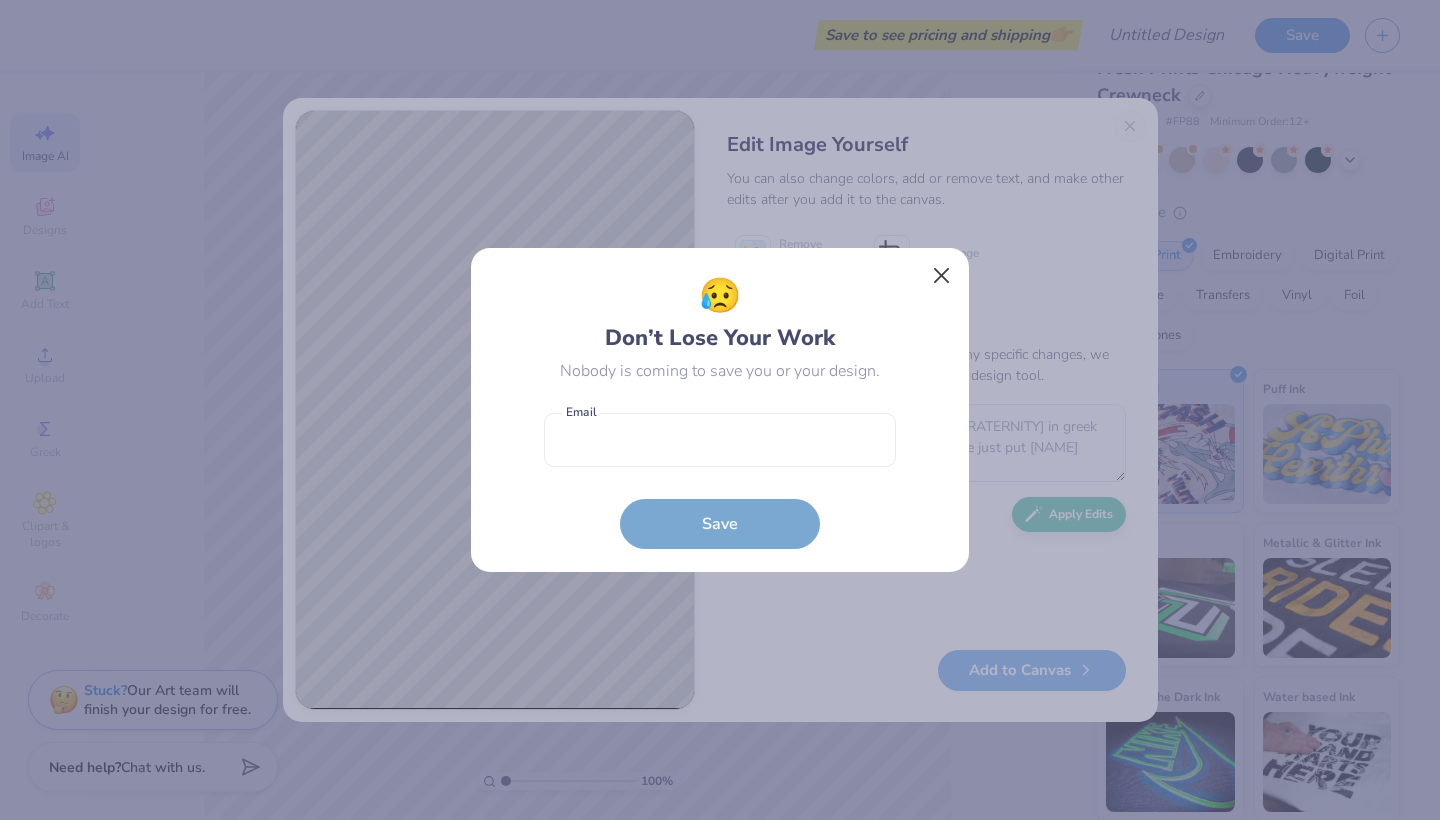 click at bounding box center (942, 276) 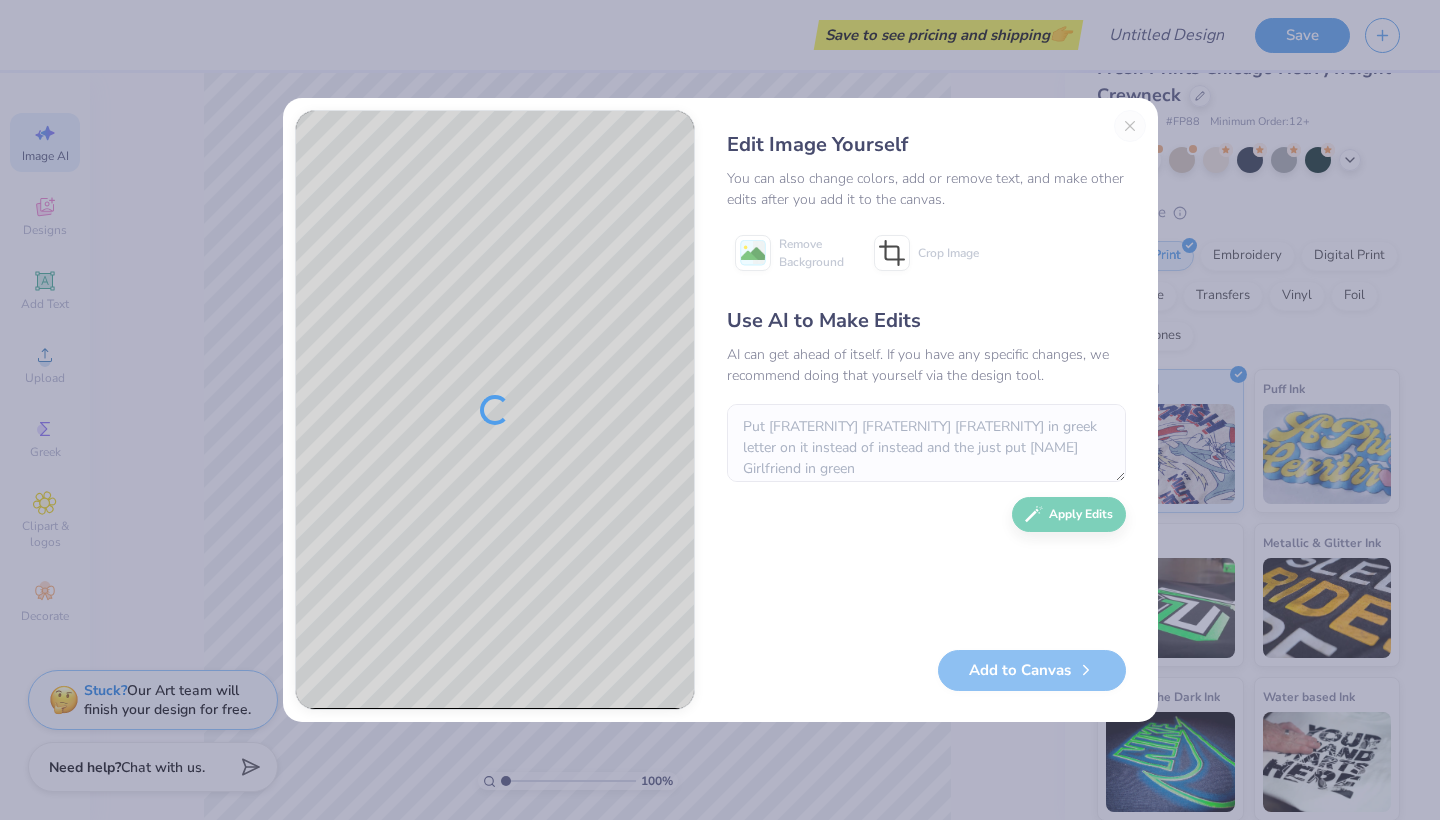 click at bounding box center [495, 410] 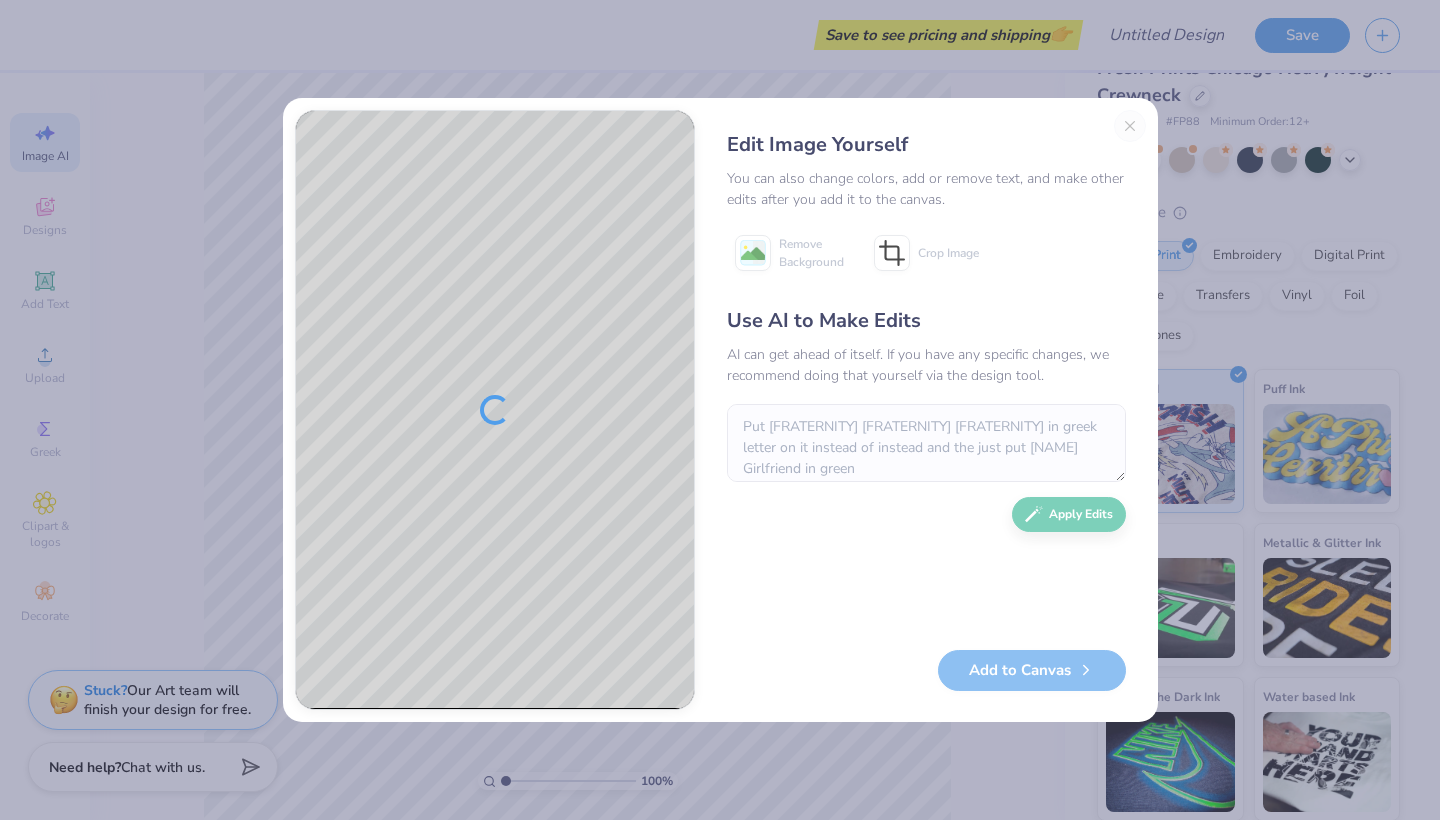 click at bounding box center (495, 410) 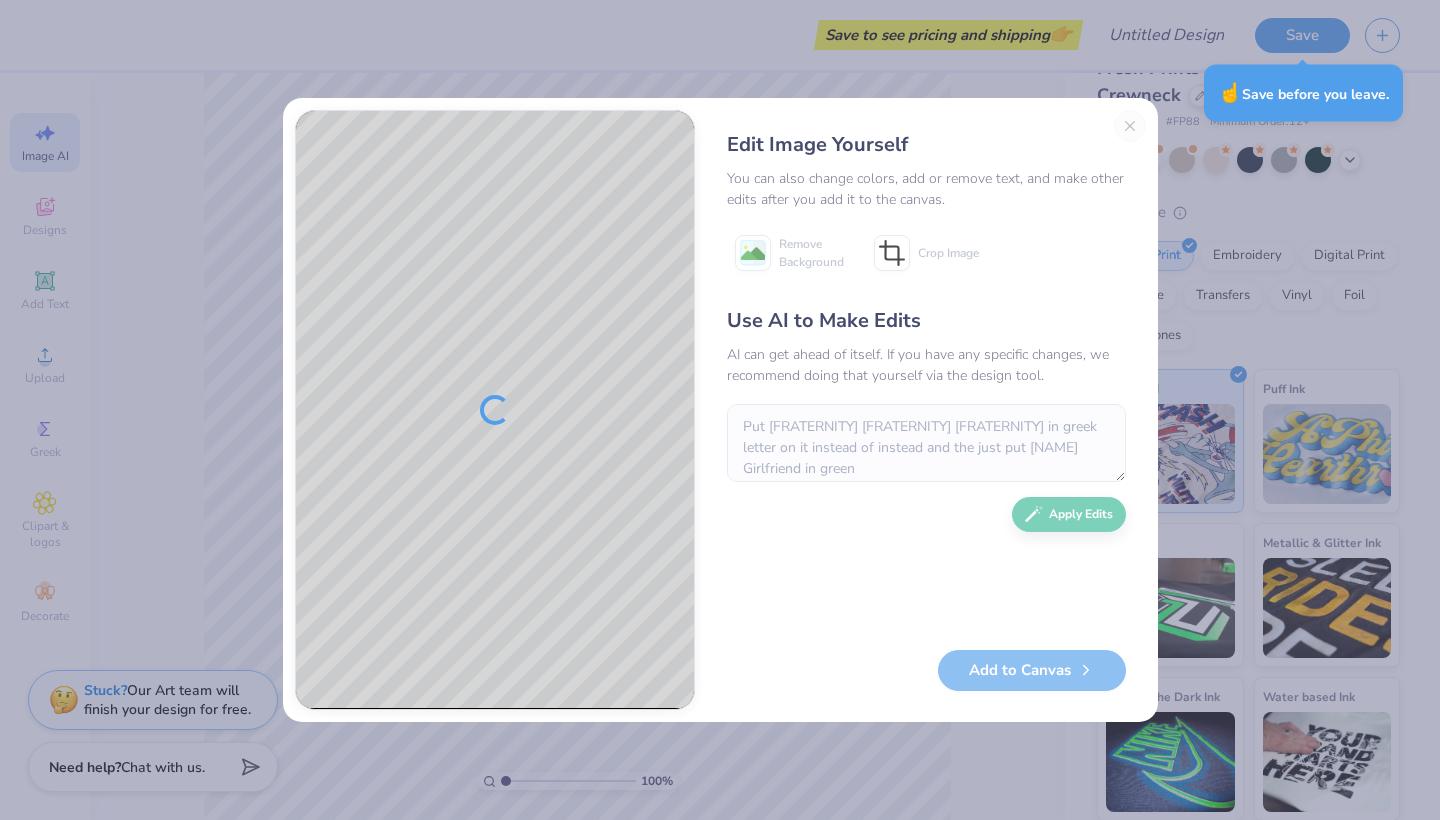 click on "Use AI to Make Edits AI can get ahead of itself. If you have any specific changes, we recommend doing that yourself via the design tool. Put [FRATERNITY] [FRATERNITY] [FRATERNITY] in greek letter on it instead of instead and the just put [FRATERNITY] [FRATERNITY] Girlfriend in green  Apply Edits" at bounding box center (926, 468) 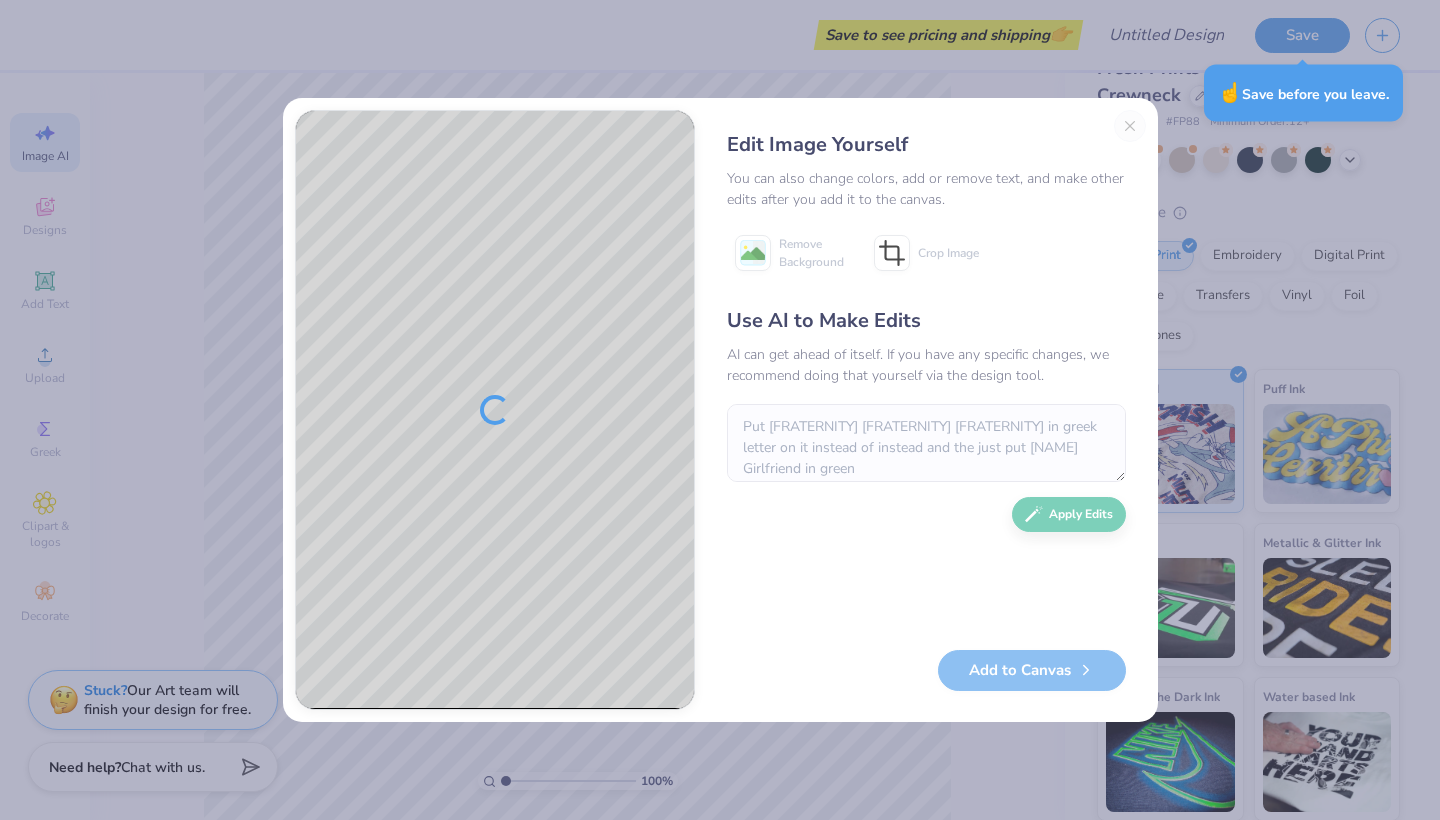 click at bounding box center (495, 410) 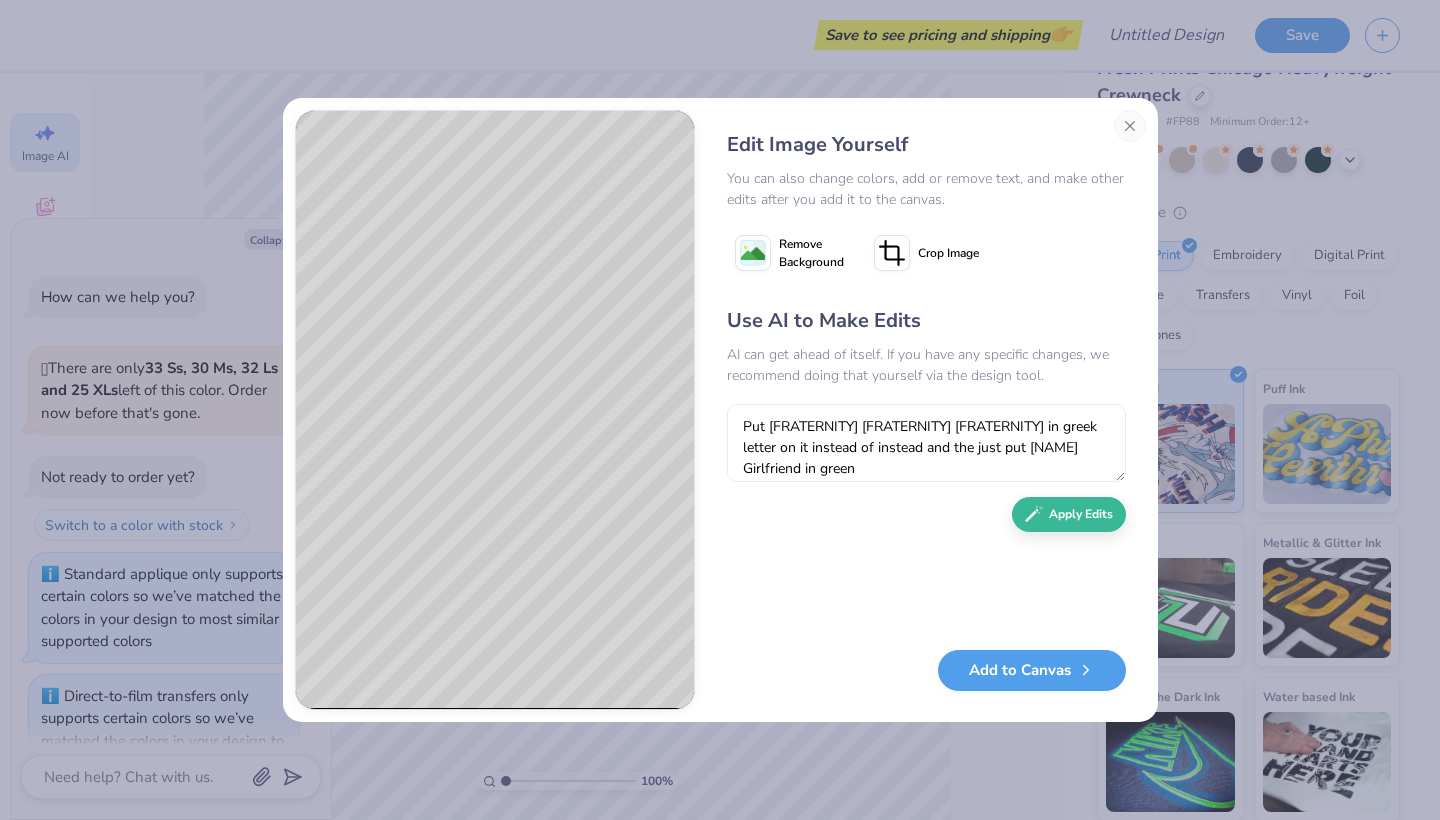 scroll, scrollTop: 845, scrollLeft: 0, axis: vertical 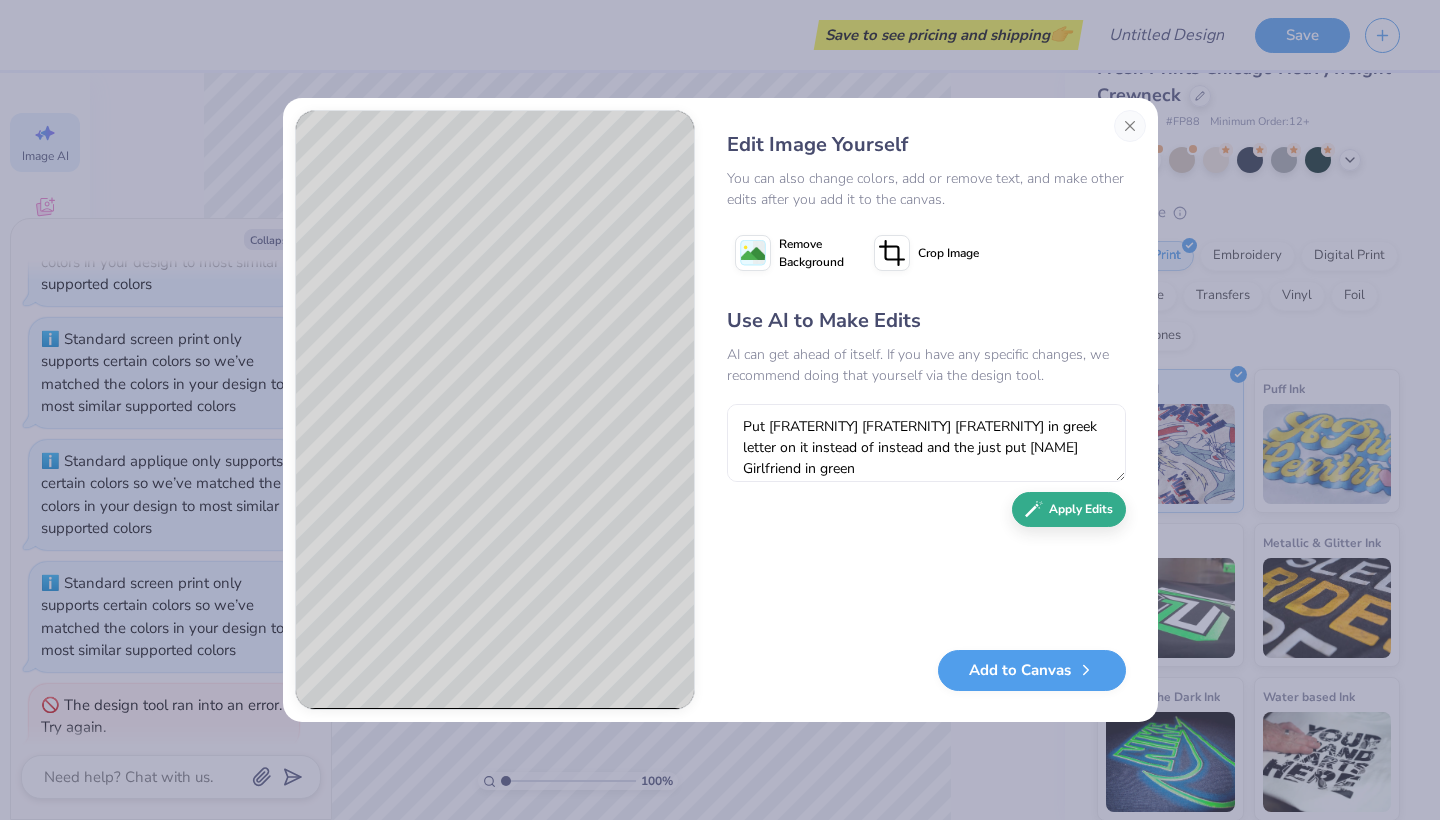 click on "Apply Edits" at bounding box center (1069, 509) 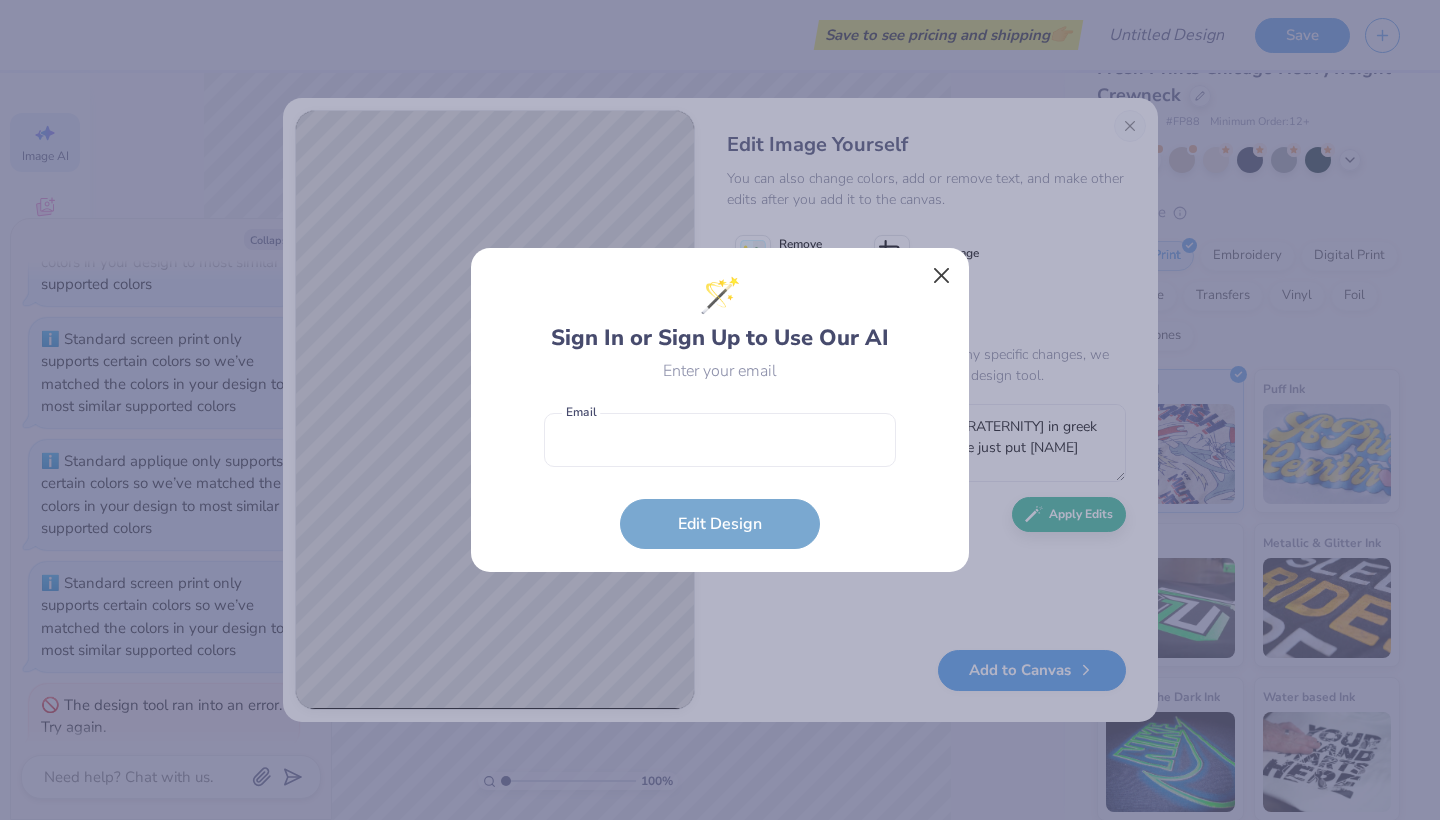 click at bounding box center (942, 276) 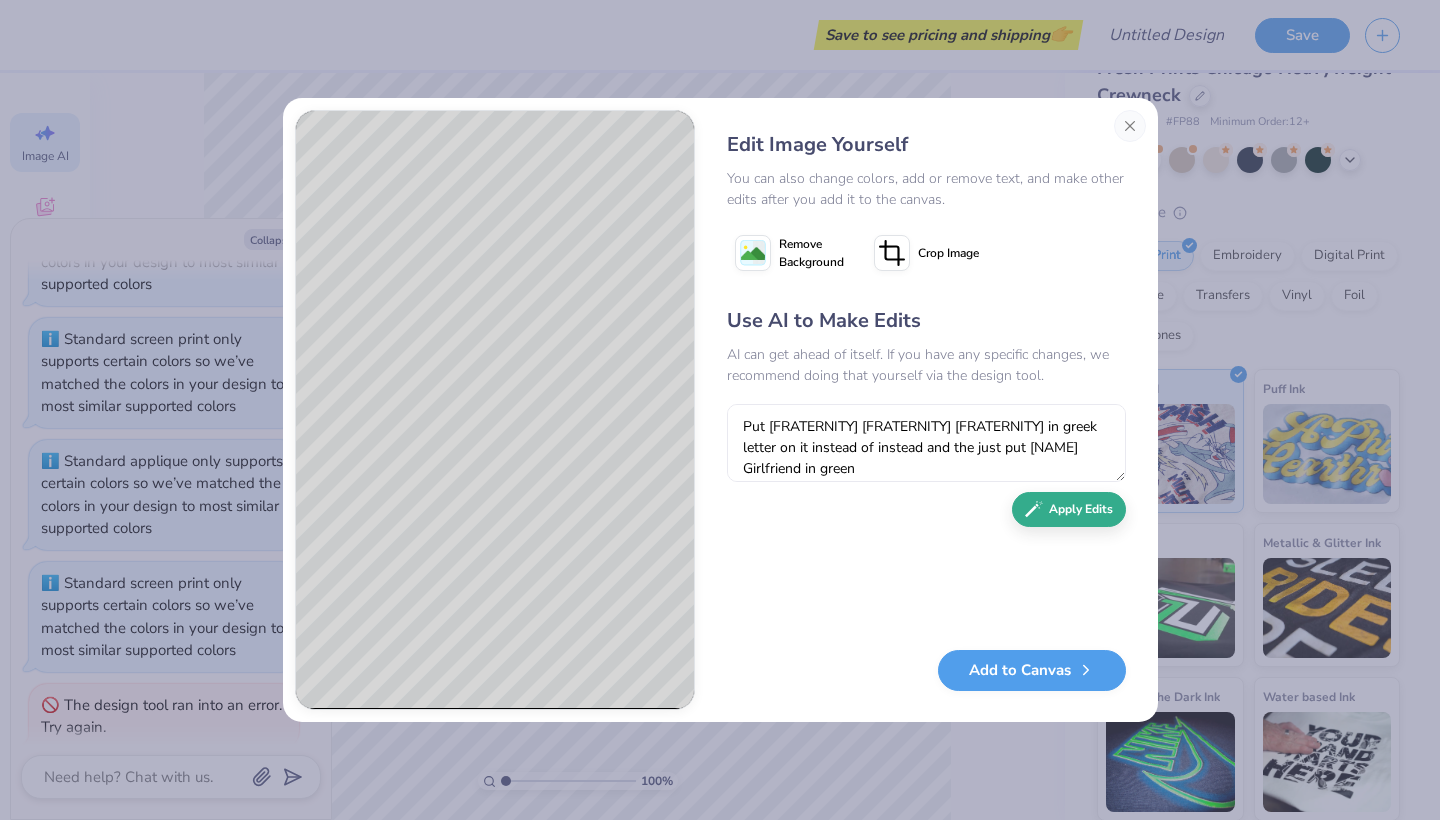 click on "Apply Edits" at bounding box center [1069, 509] 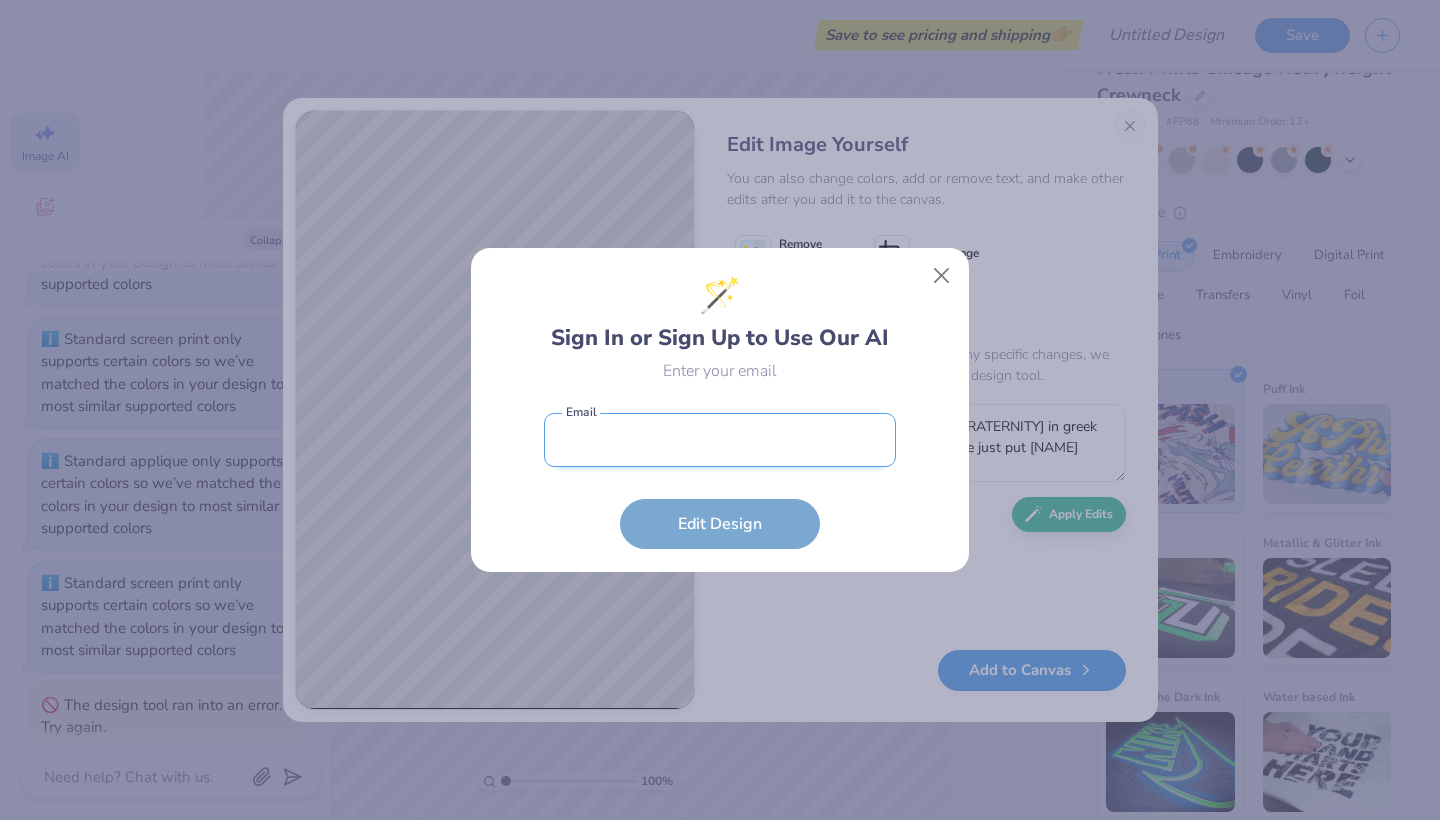 click at bounding box center [720, 440] 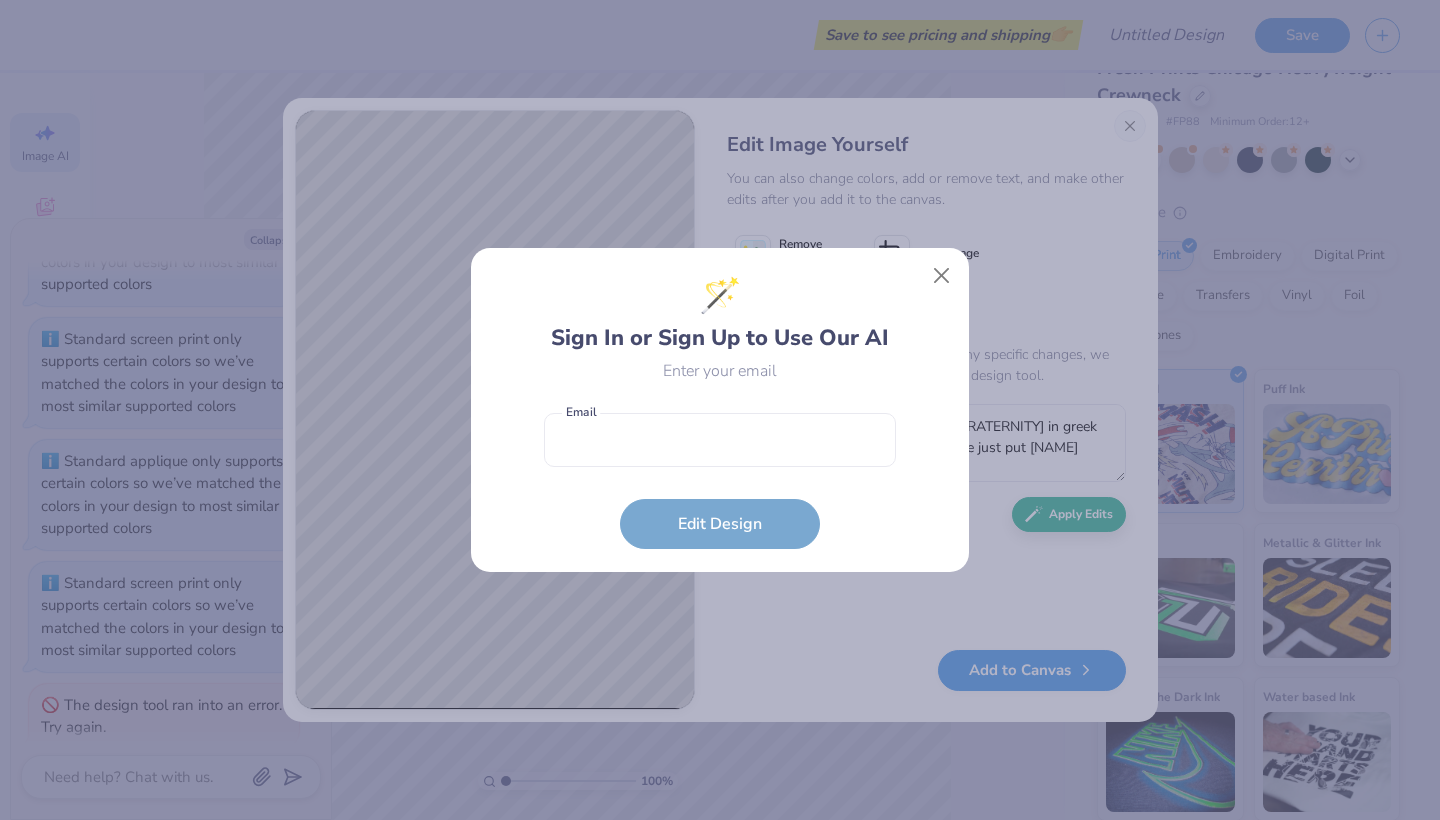 click on "🪄 Sign In or Sign Up to Use Our AI Enter your email Email is a required field Email Edit Design" at bounding box center (720, 410) 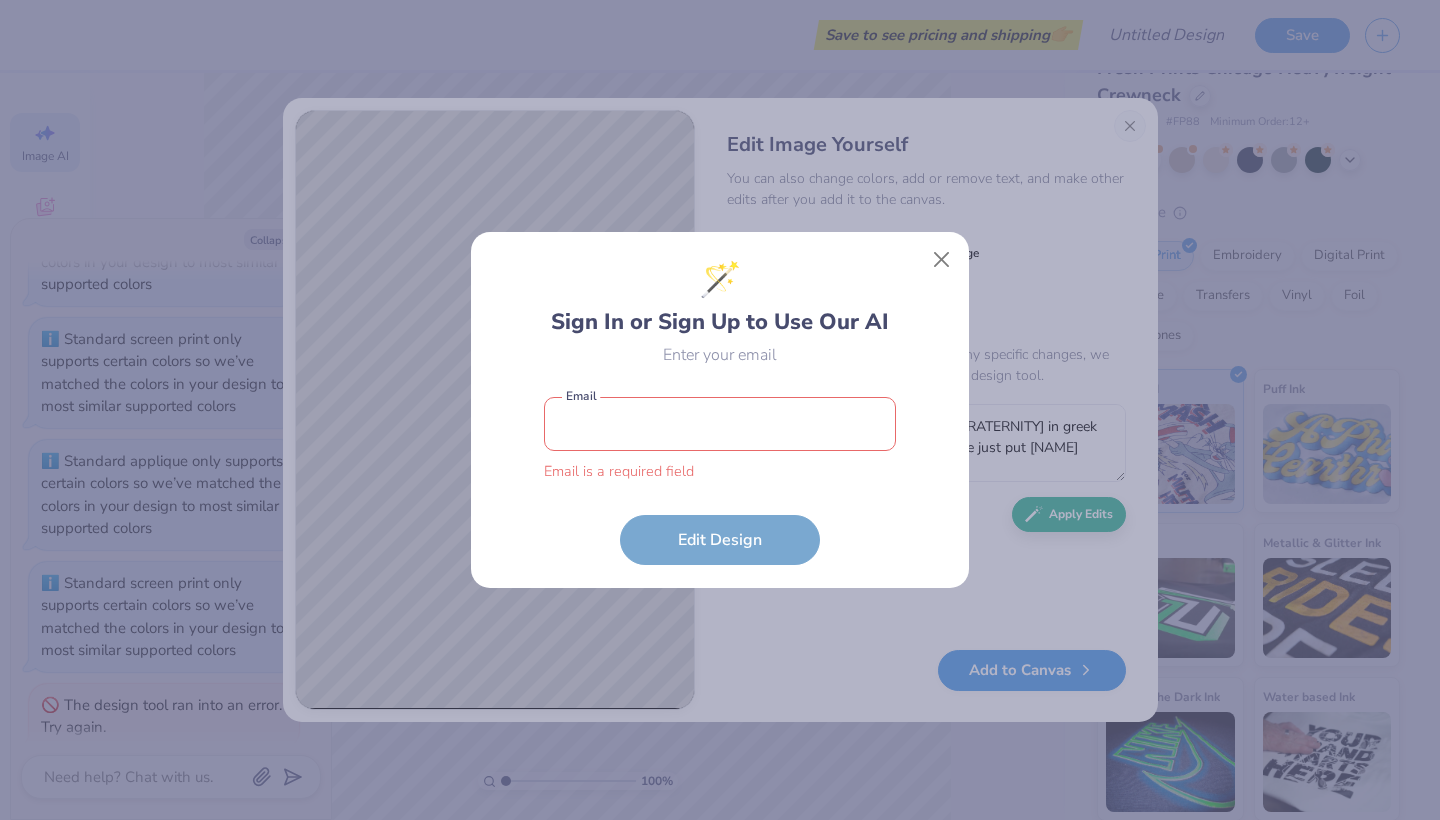 click on "🪄 Sign In or Sign Up to Use Our AI Enter your email Email is a required field Email Edit Design" at bounding box center (720, 410) 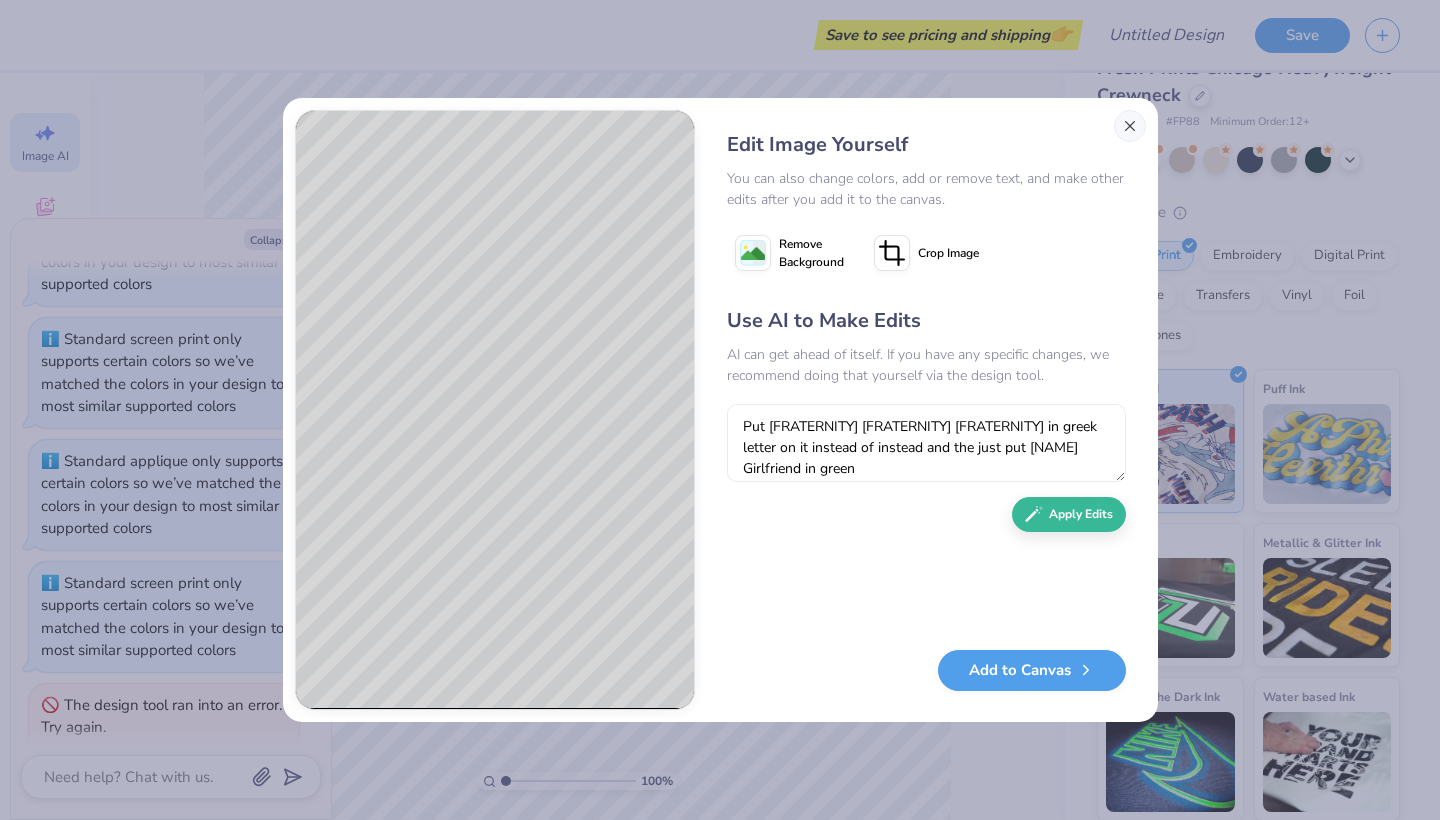 click at bounding box center (1130, 126) 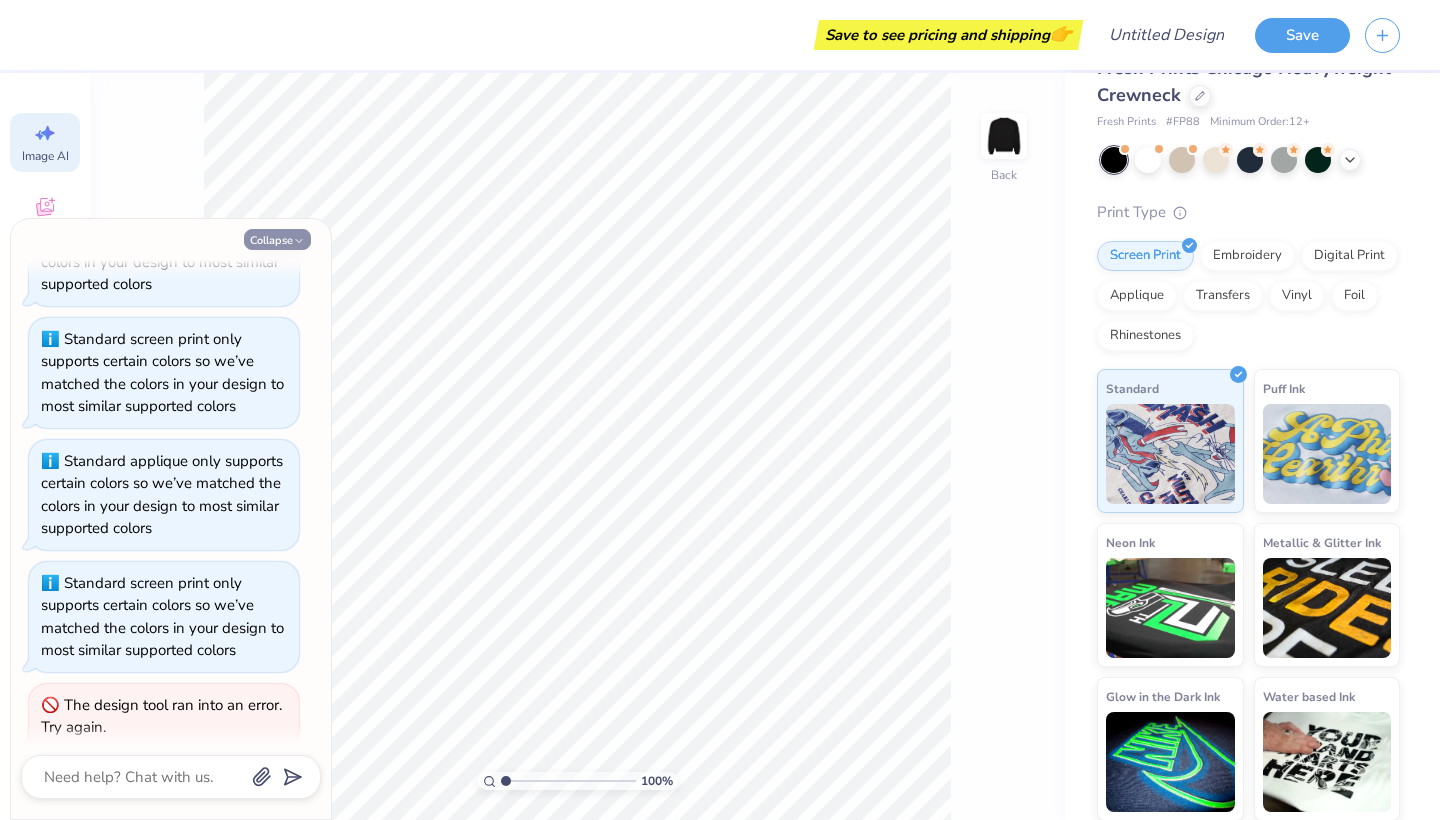 click on "Collapse" at bounding box center (277, 239) 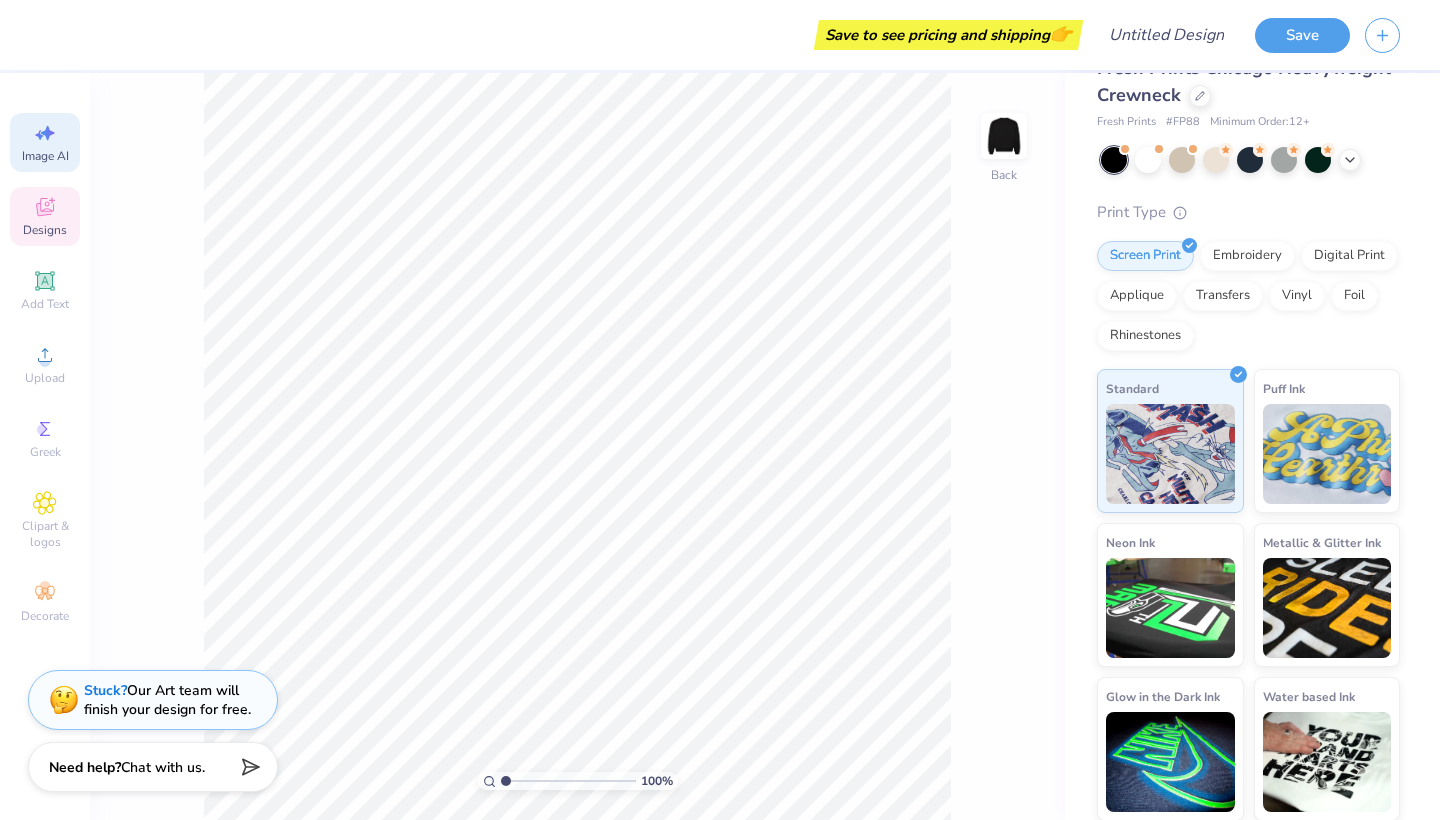 click on "Designs" at bounding box center (45, 230) 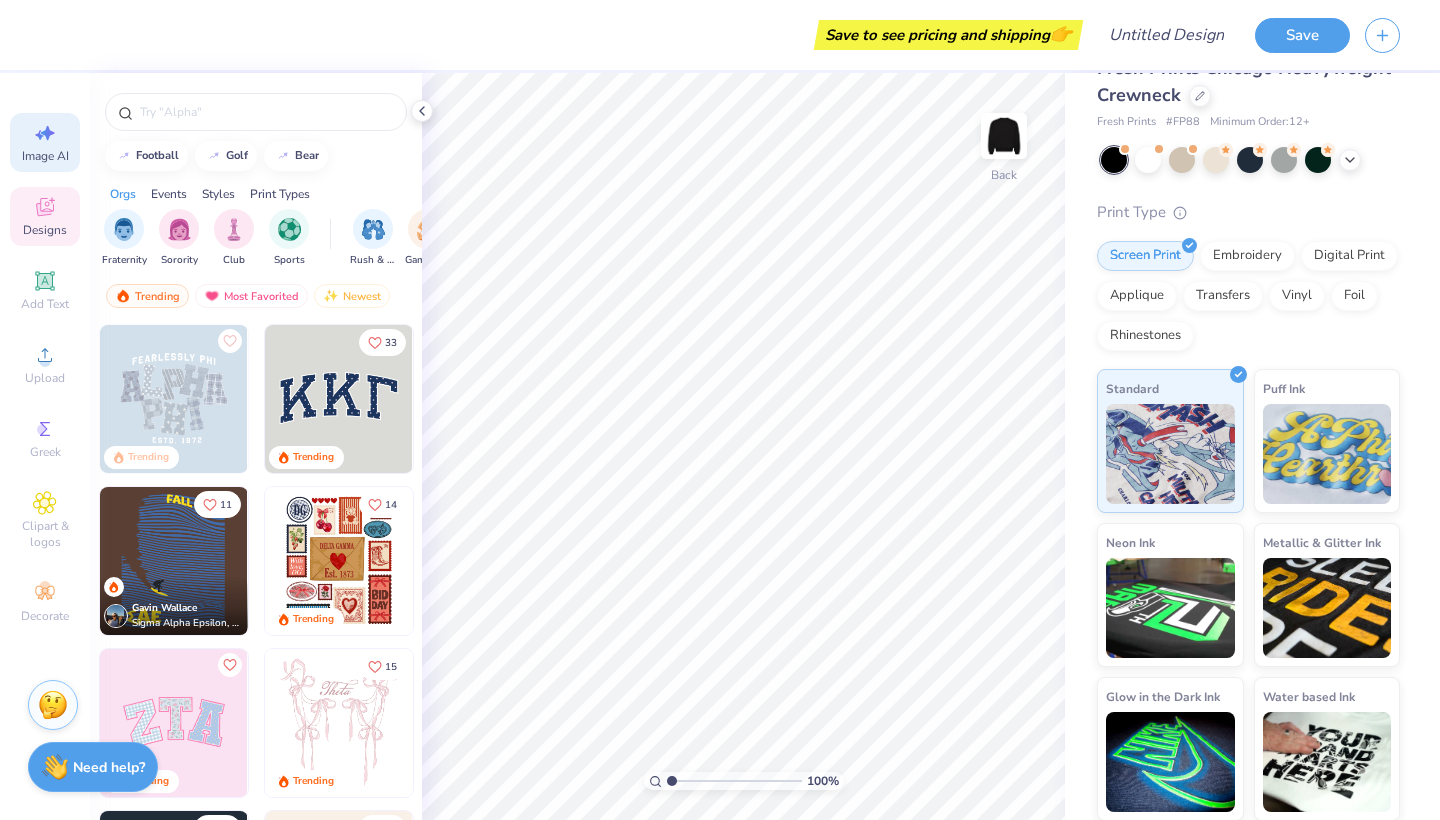 click on "Image AI" at bounding box center [45, 156] 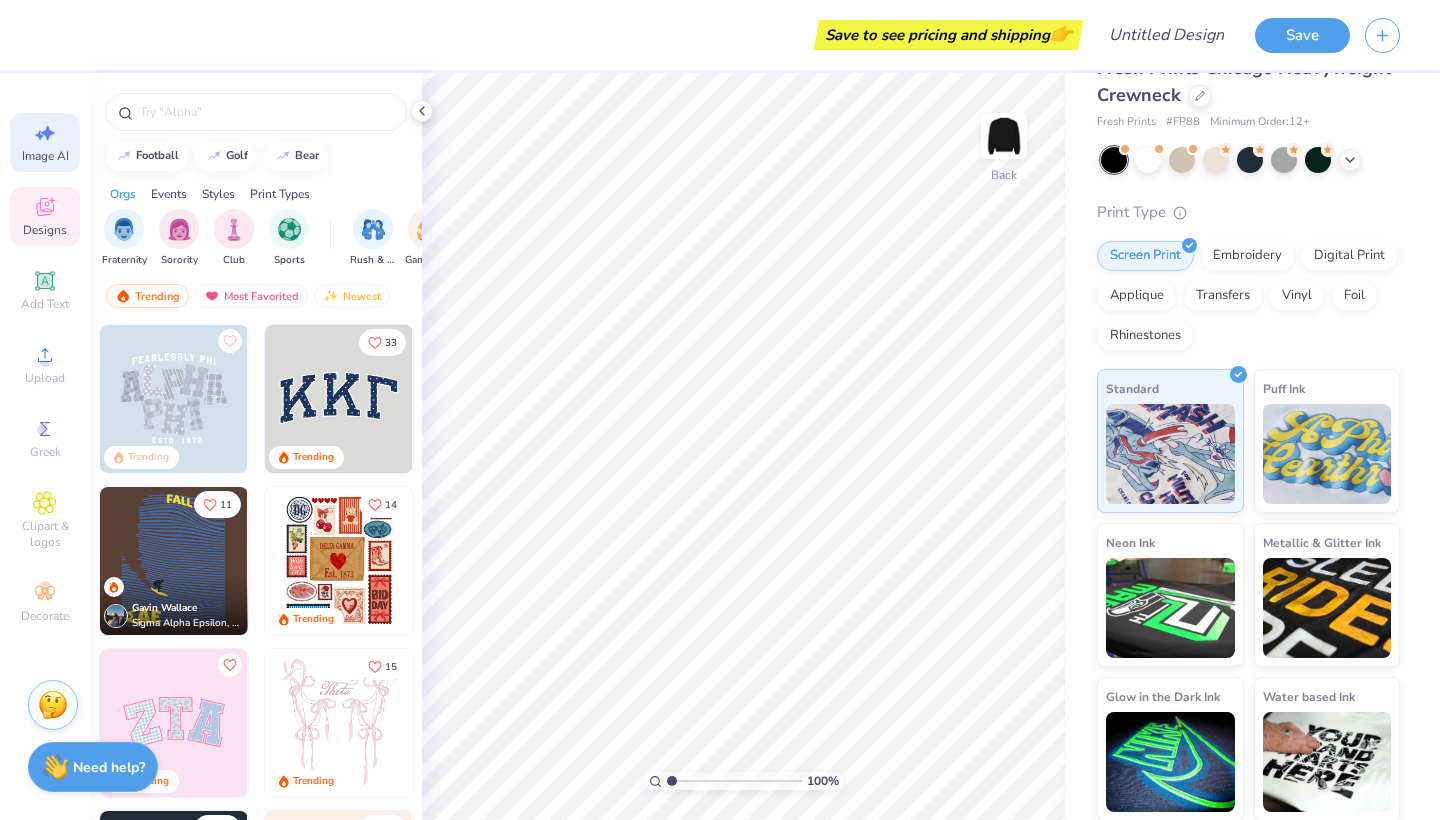 select on "4" 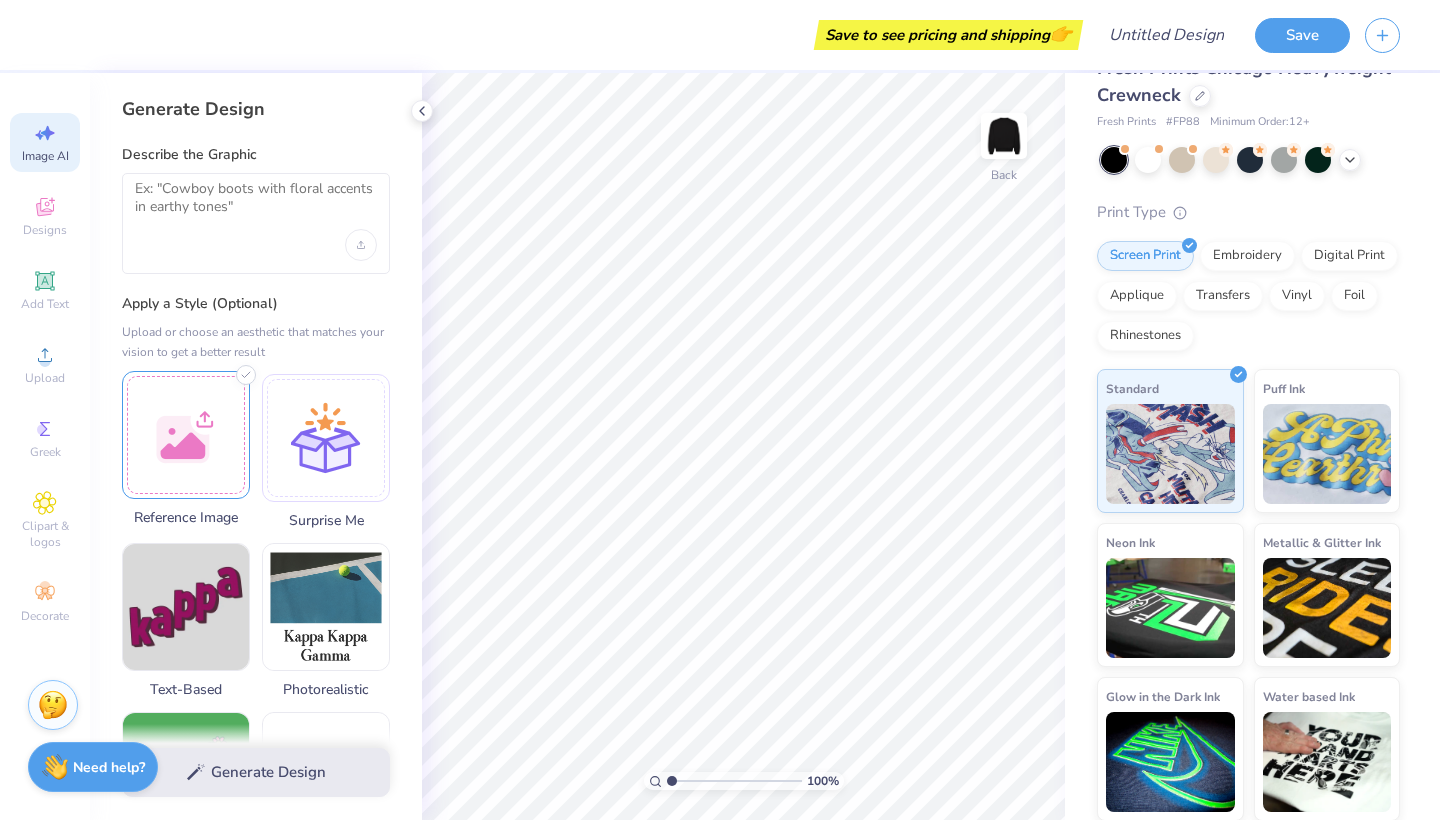 click at bounding box center (186, 435) 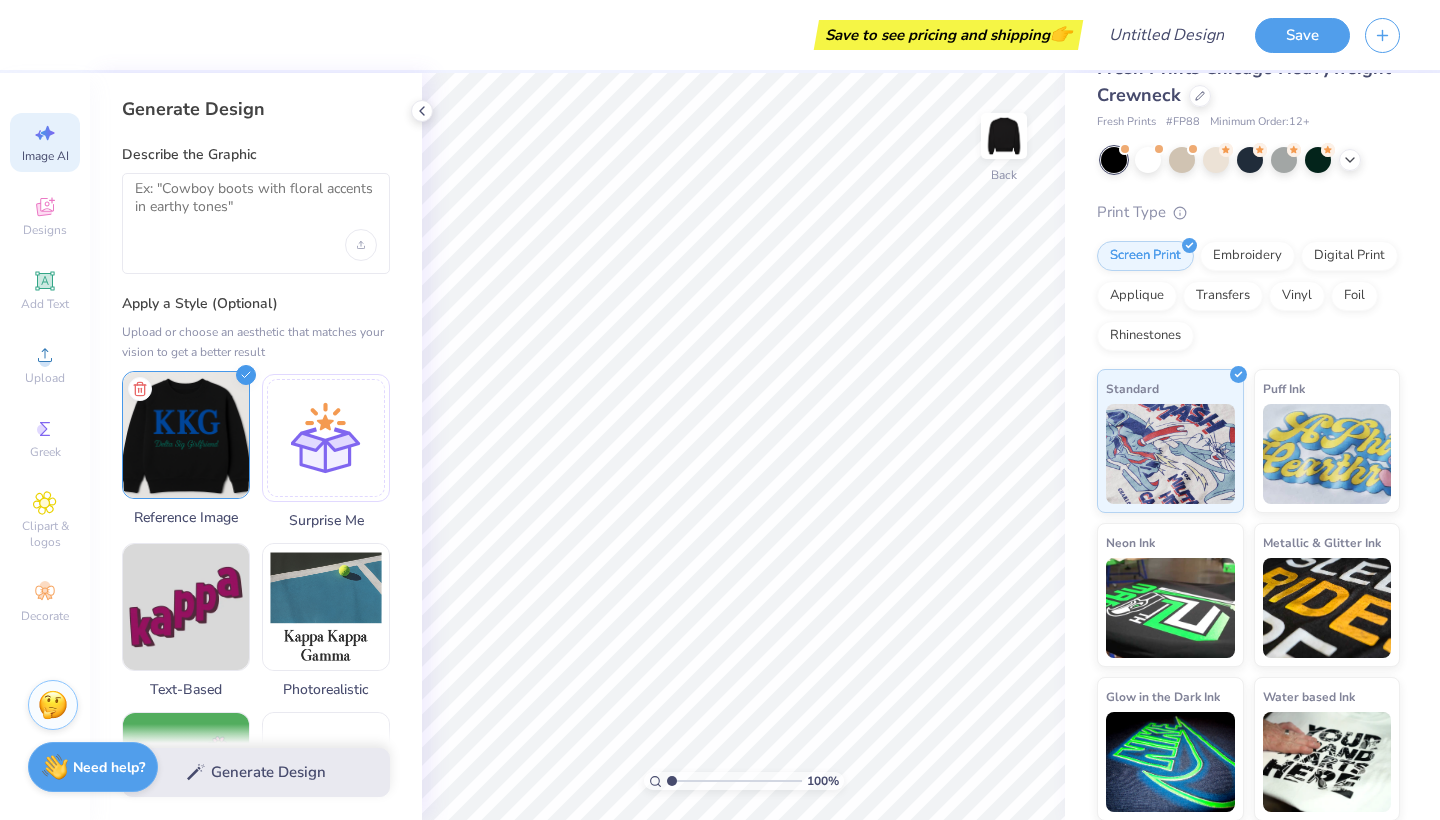 click at bounding box center [186, 435] 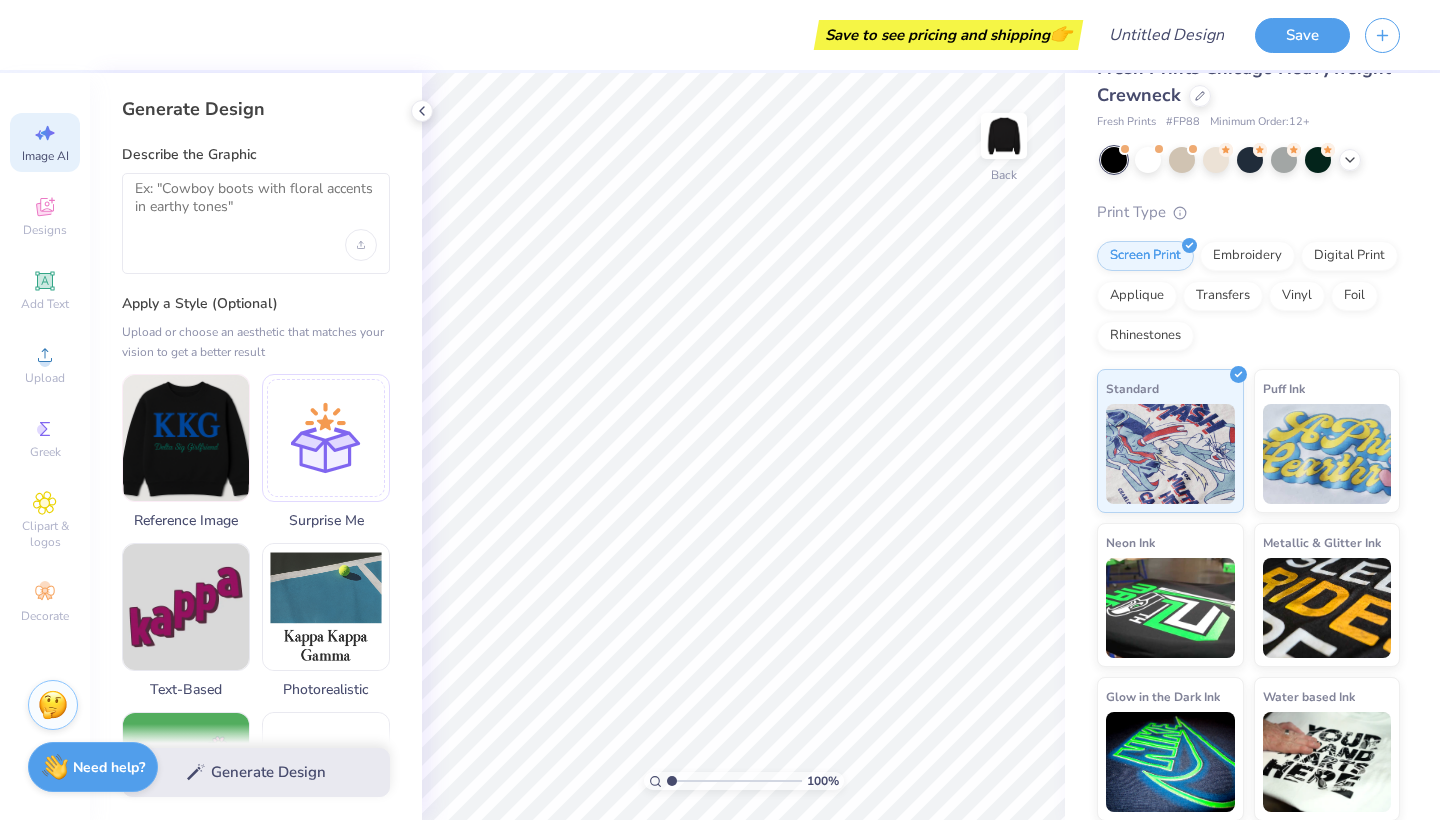 click on "Generate Design" at bounding box center [256, 772] 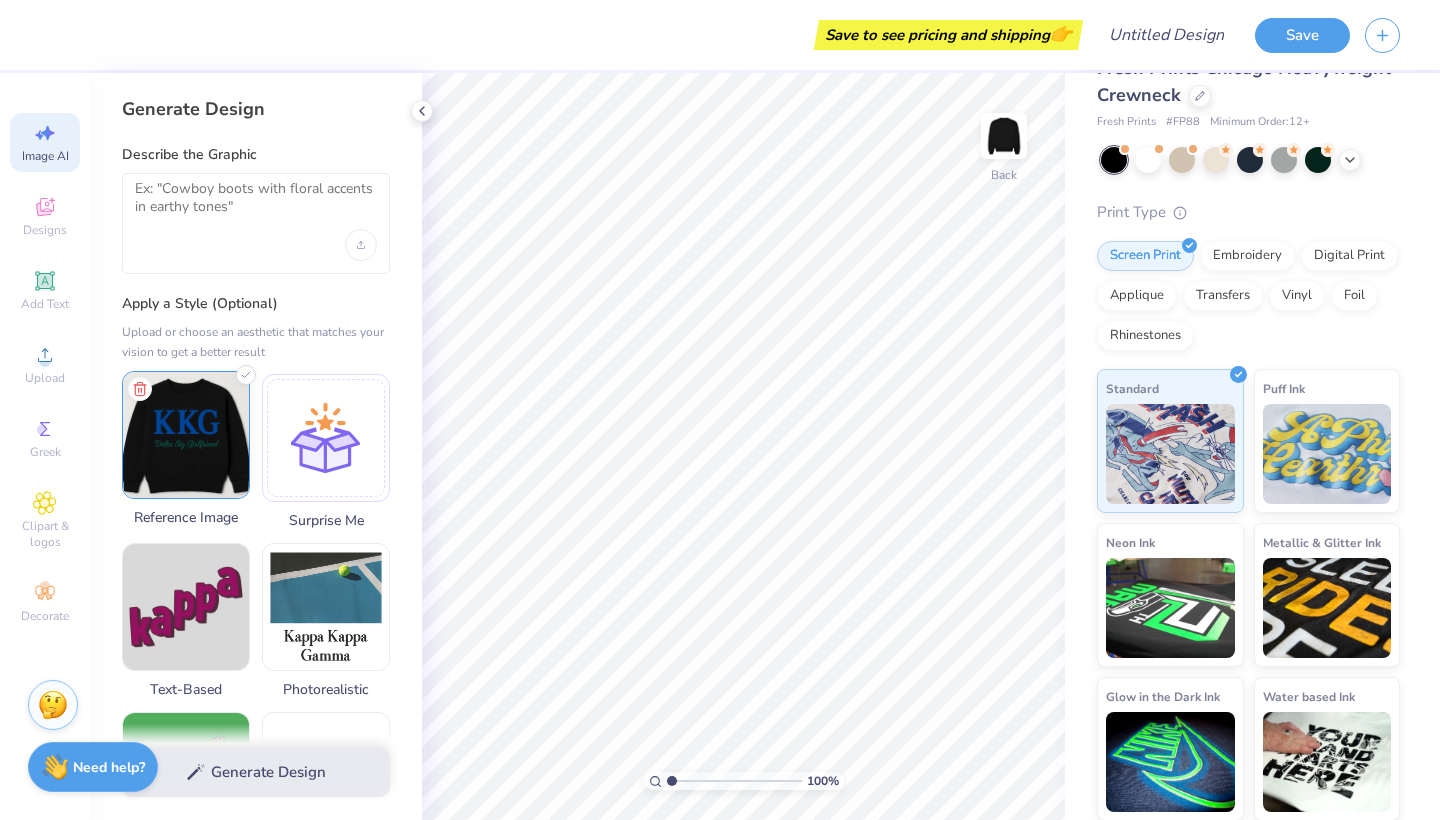 click at bounding box center [186, 435] 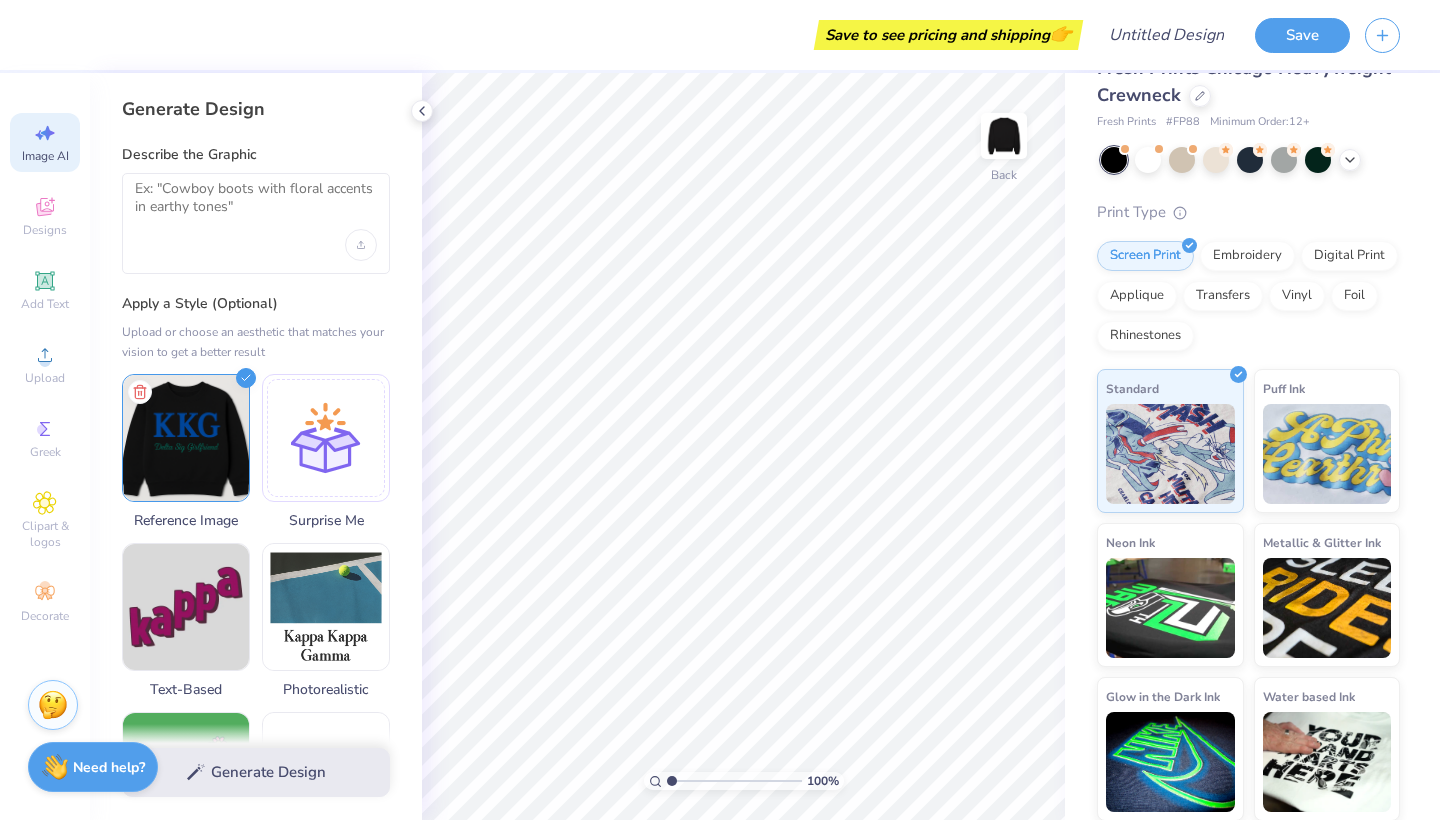 click on "Generate Design" at bounding box center (256, 772) 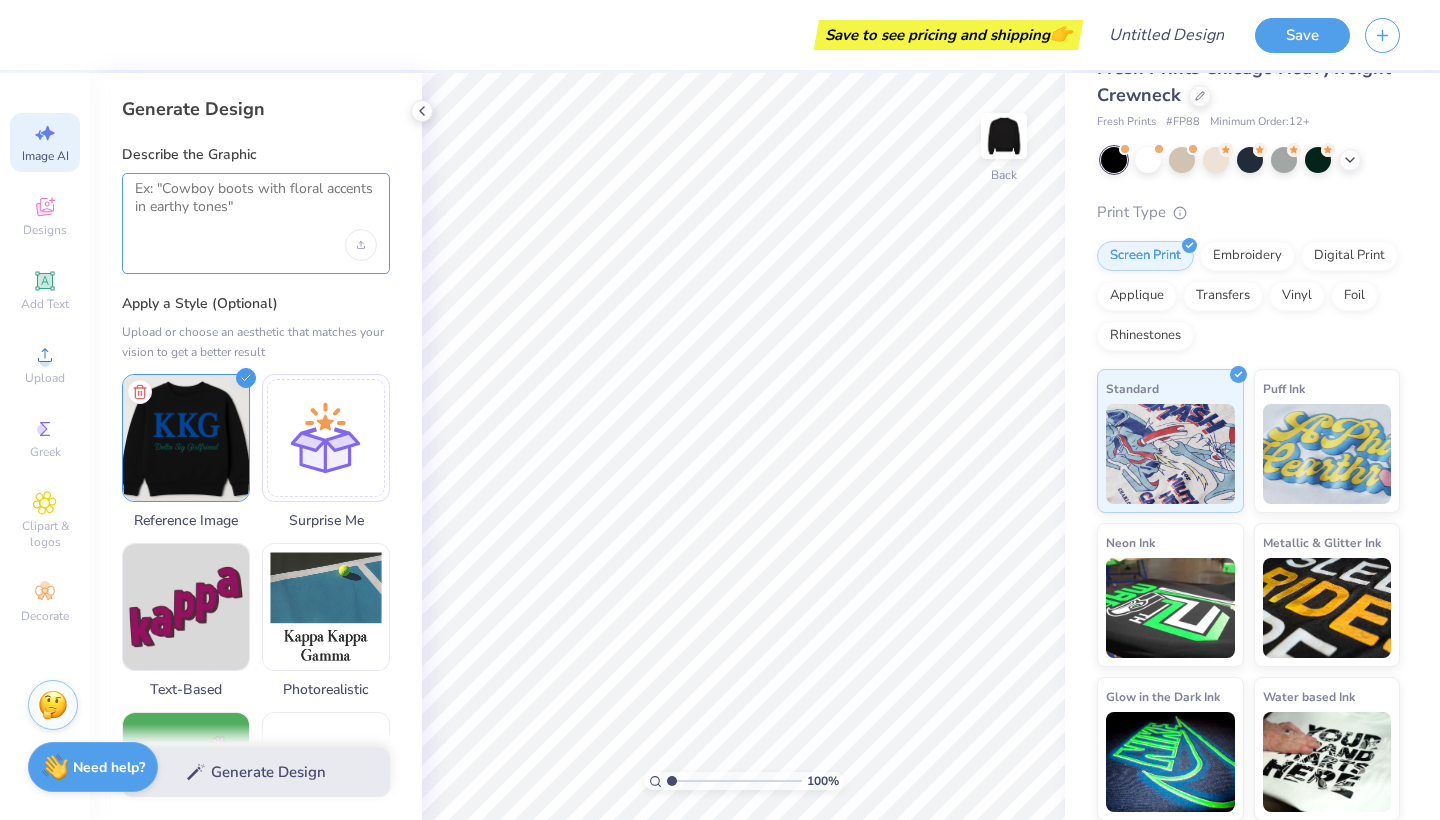 click at bounding box center [256, 205] 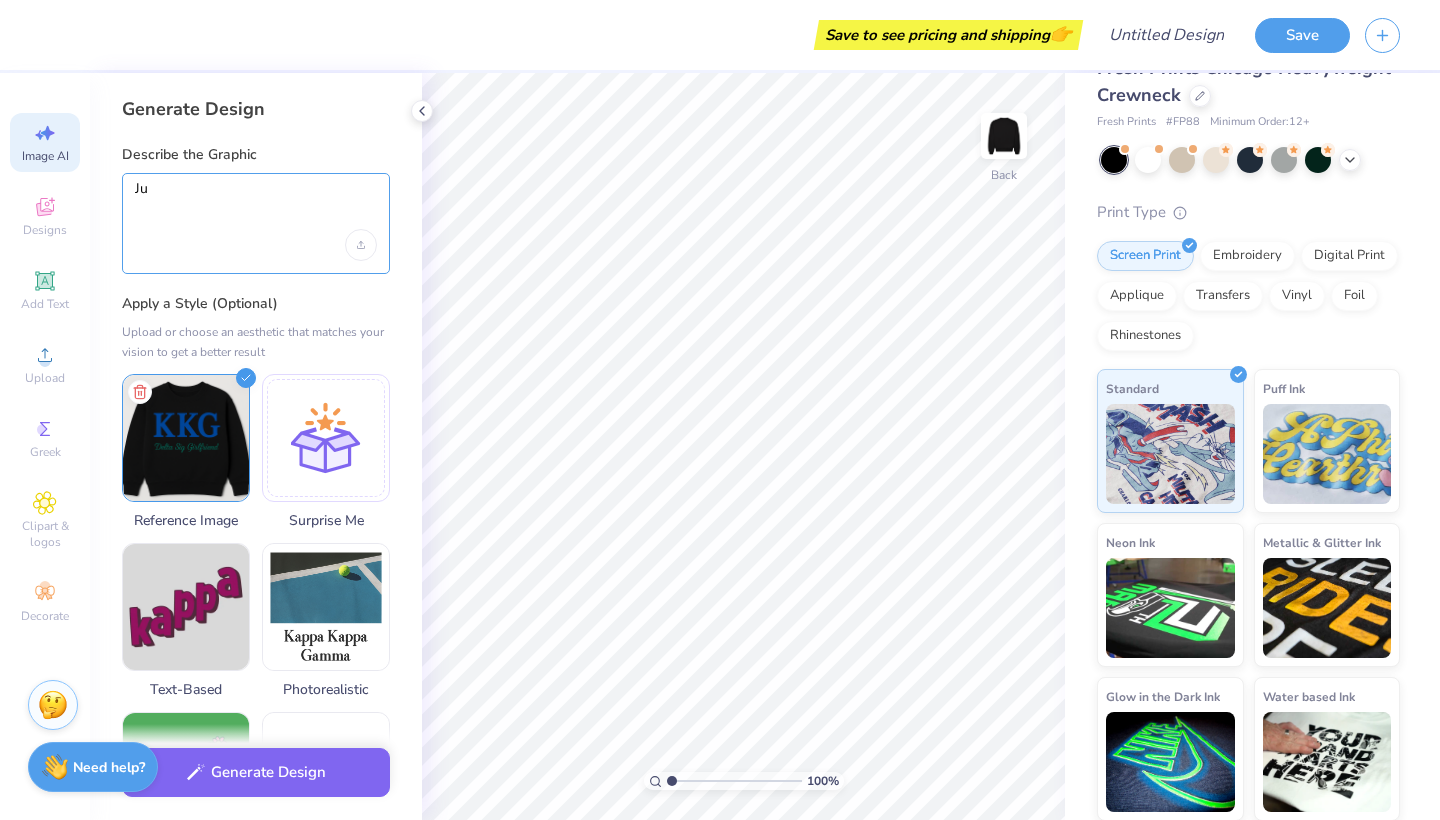 type on "J" 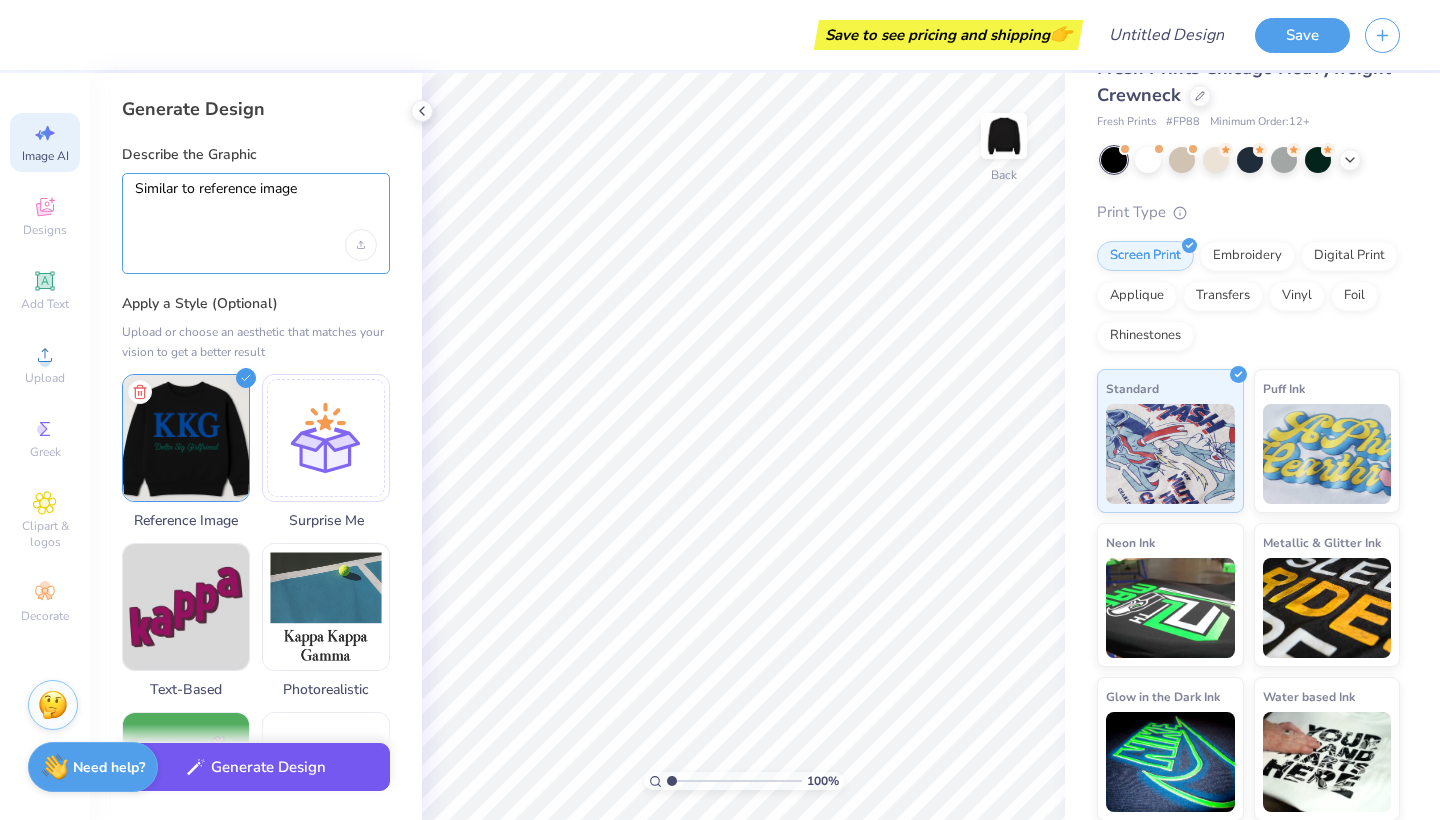type on "Similar to reference image" 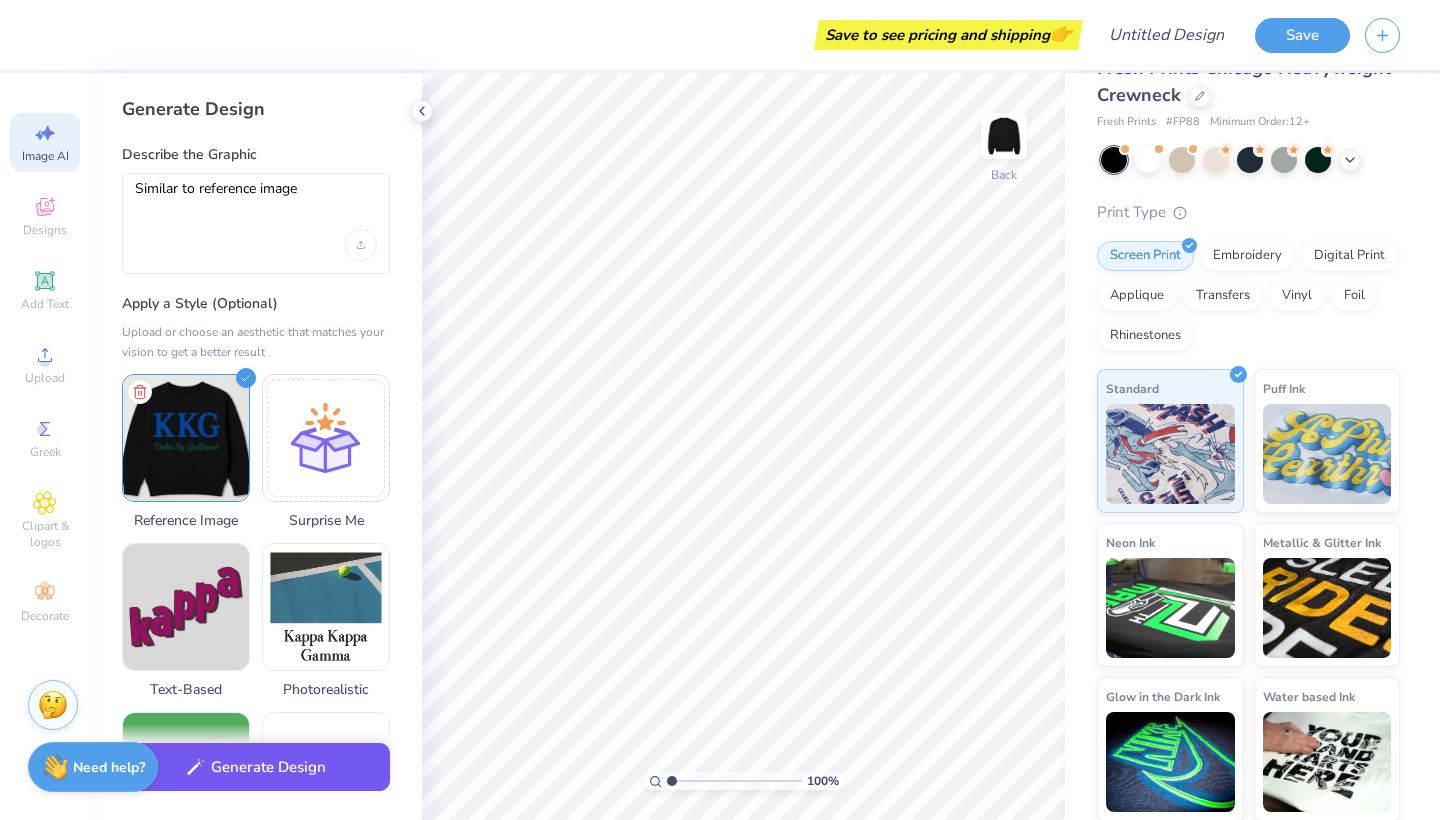 click on "Generate Design" at bounding box center (256, 767) 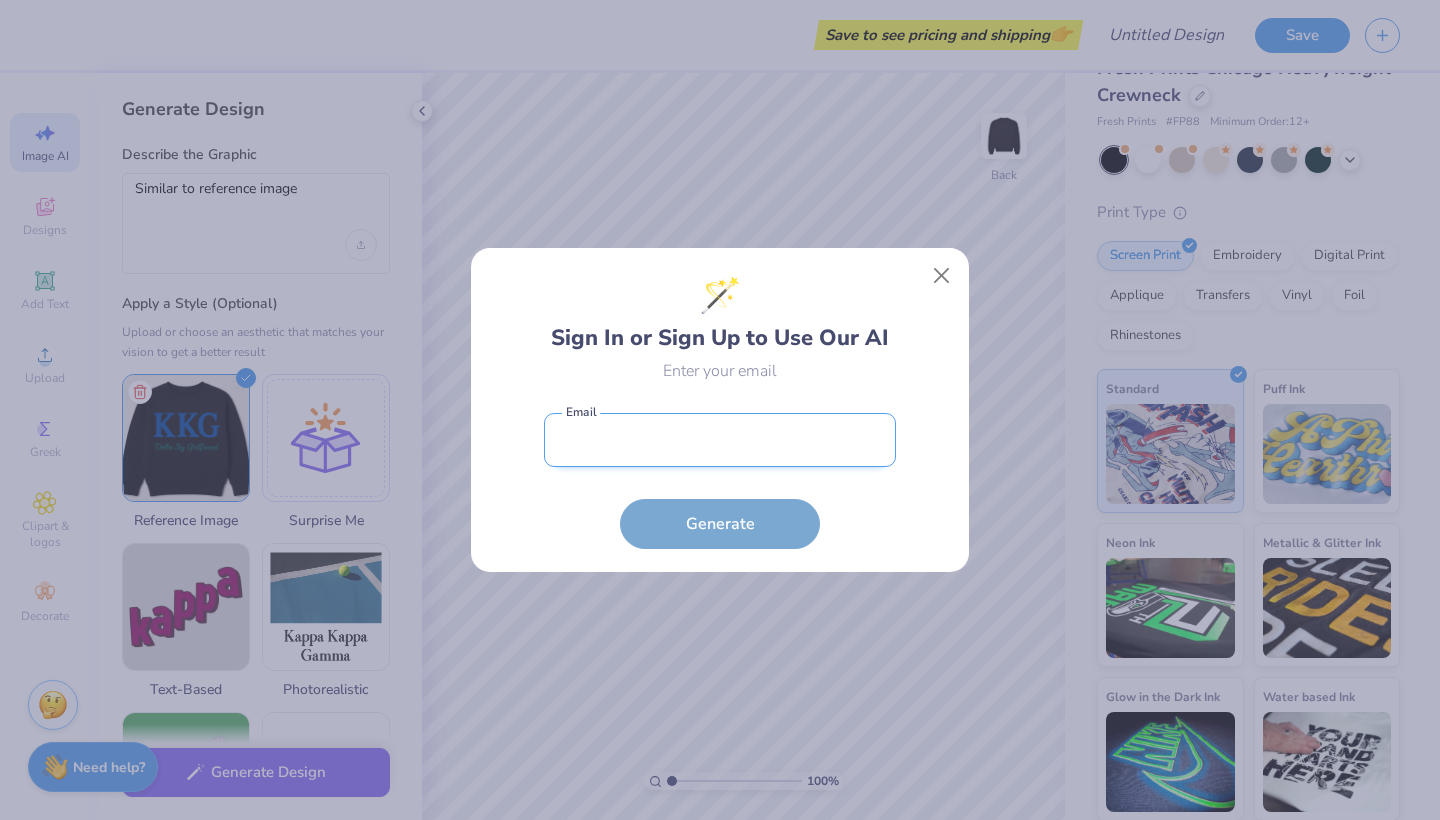 click at bounding box center [720, 440] 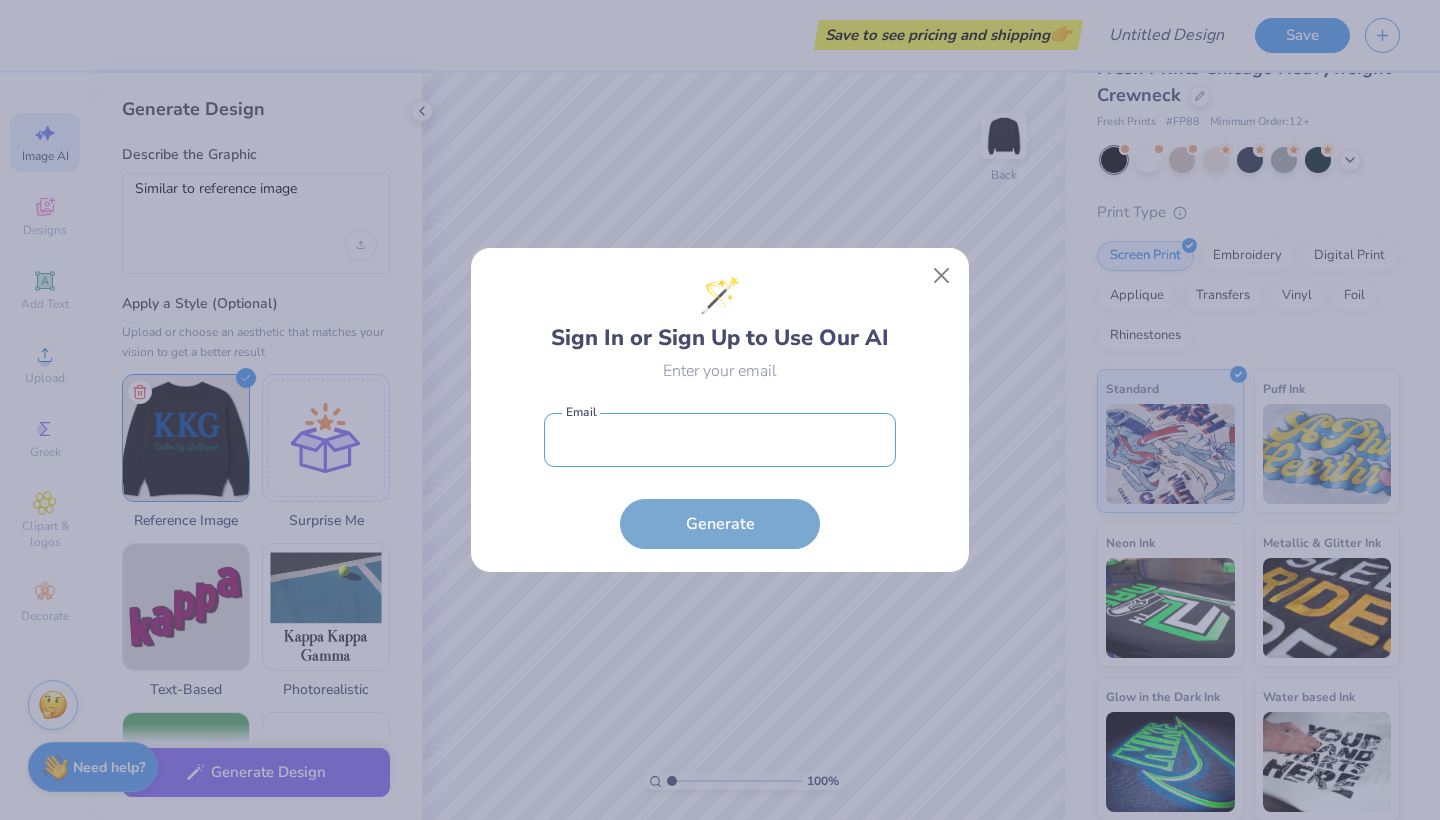 type on "[EMAIL]" 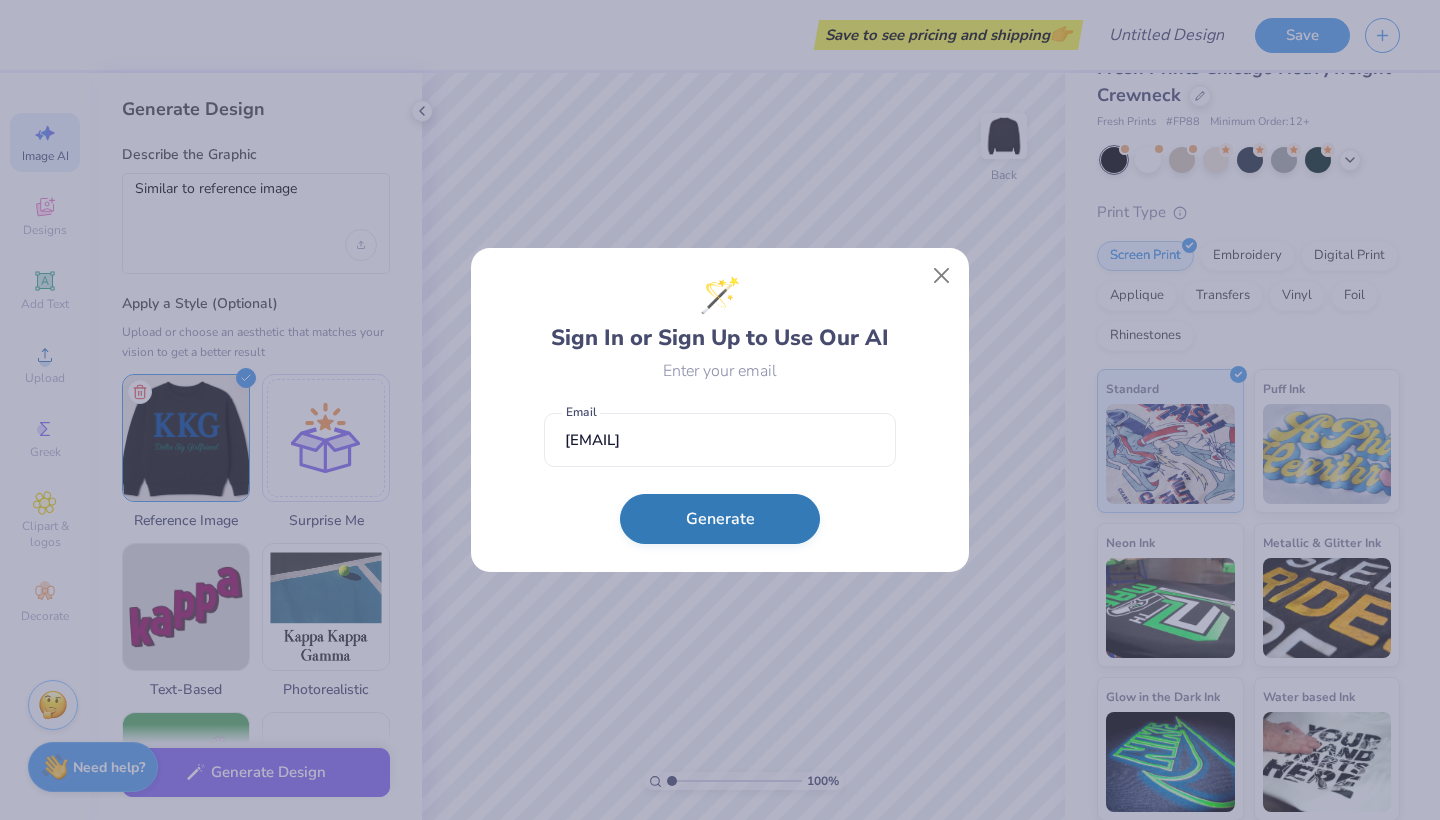 click on "Generate" at bounding box center (720, 519) 